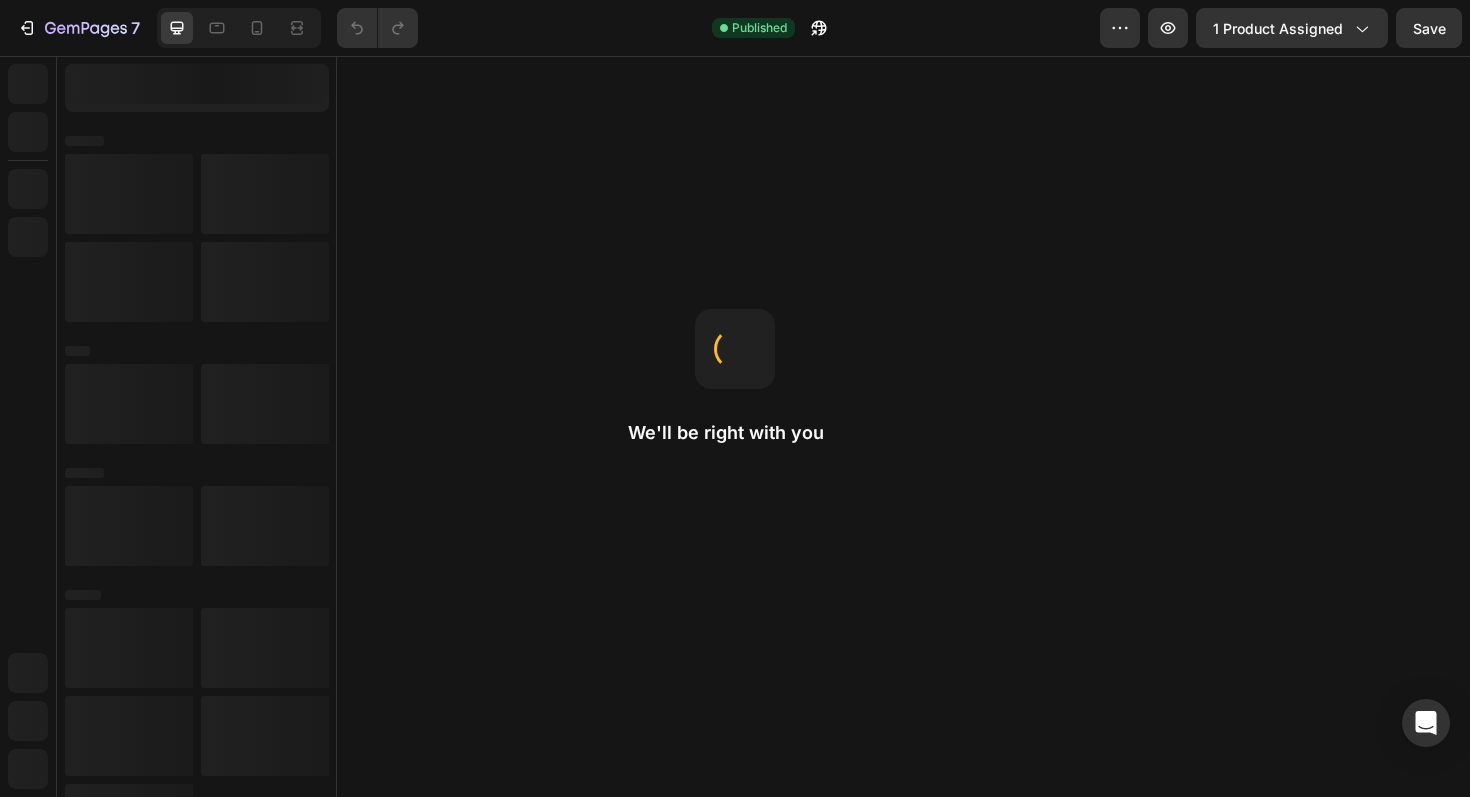 scroll, scrollTop: 0, scrollLeft: 0, axis: both 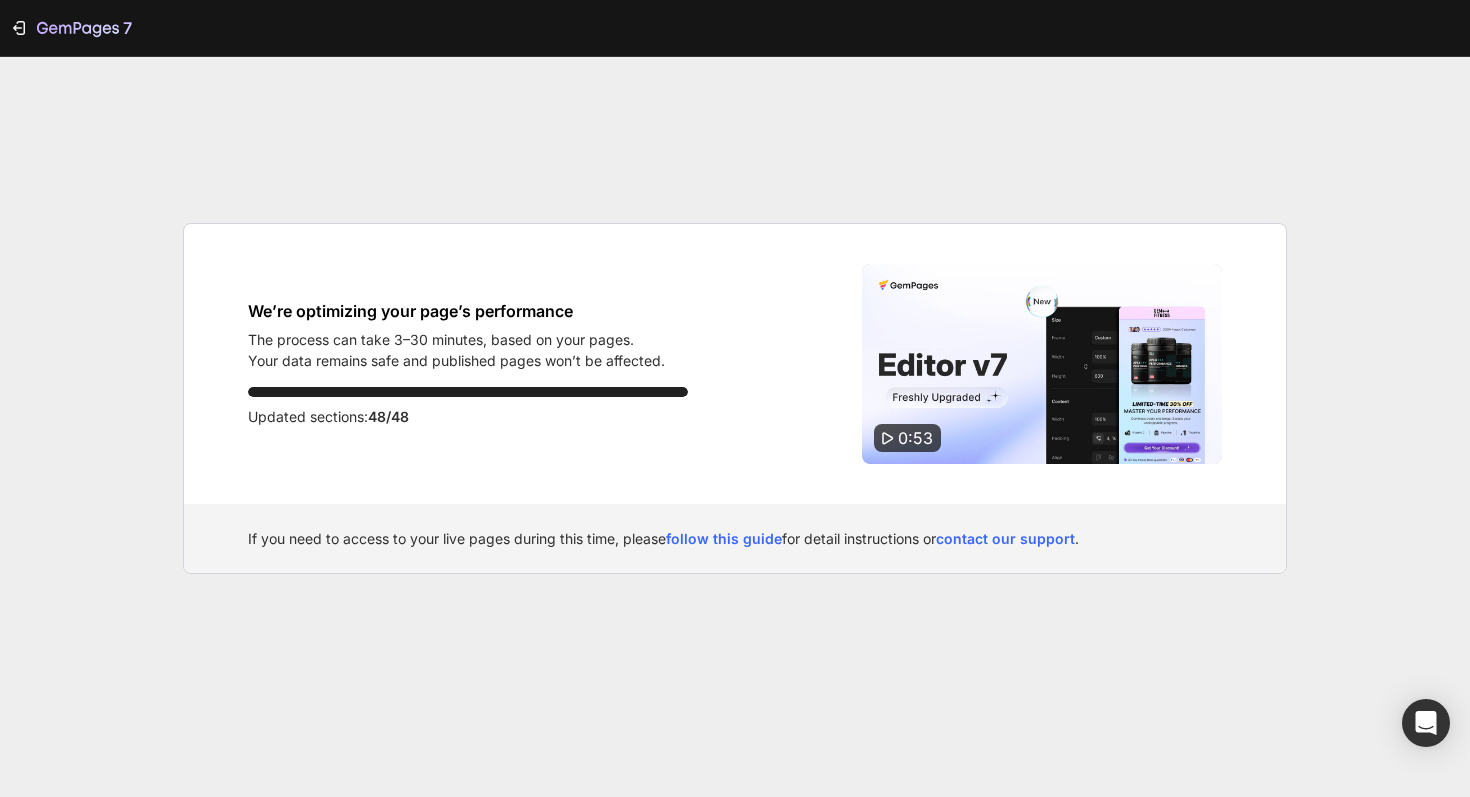 click at bounding box center [1042, 364] 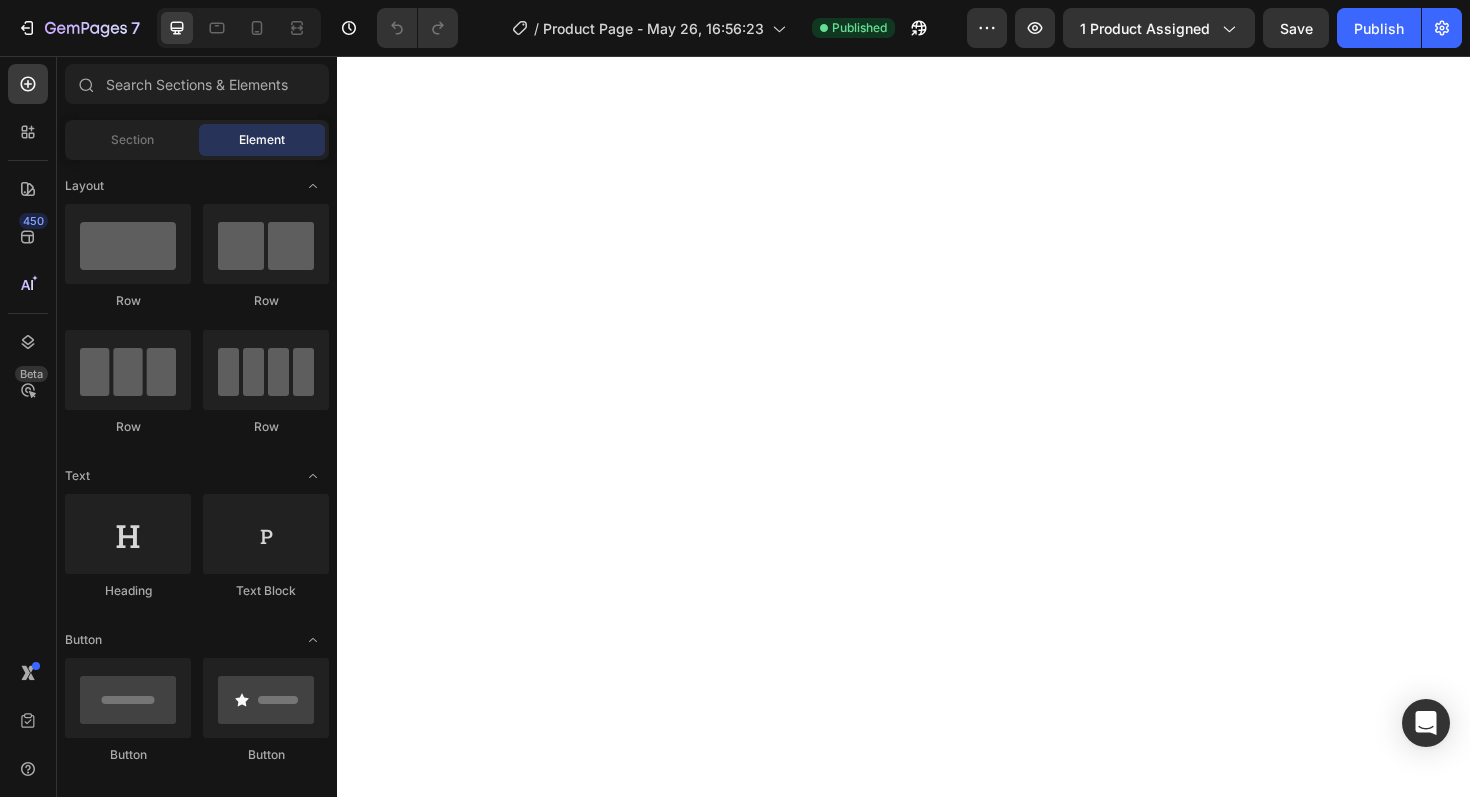 scroll, scrollTop: 0, scrollLeft: 0, axis: both 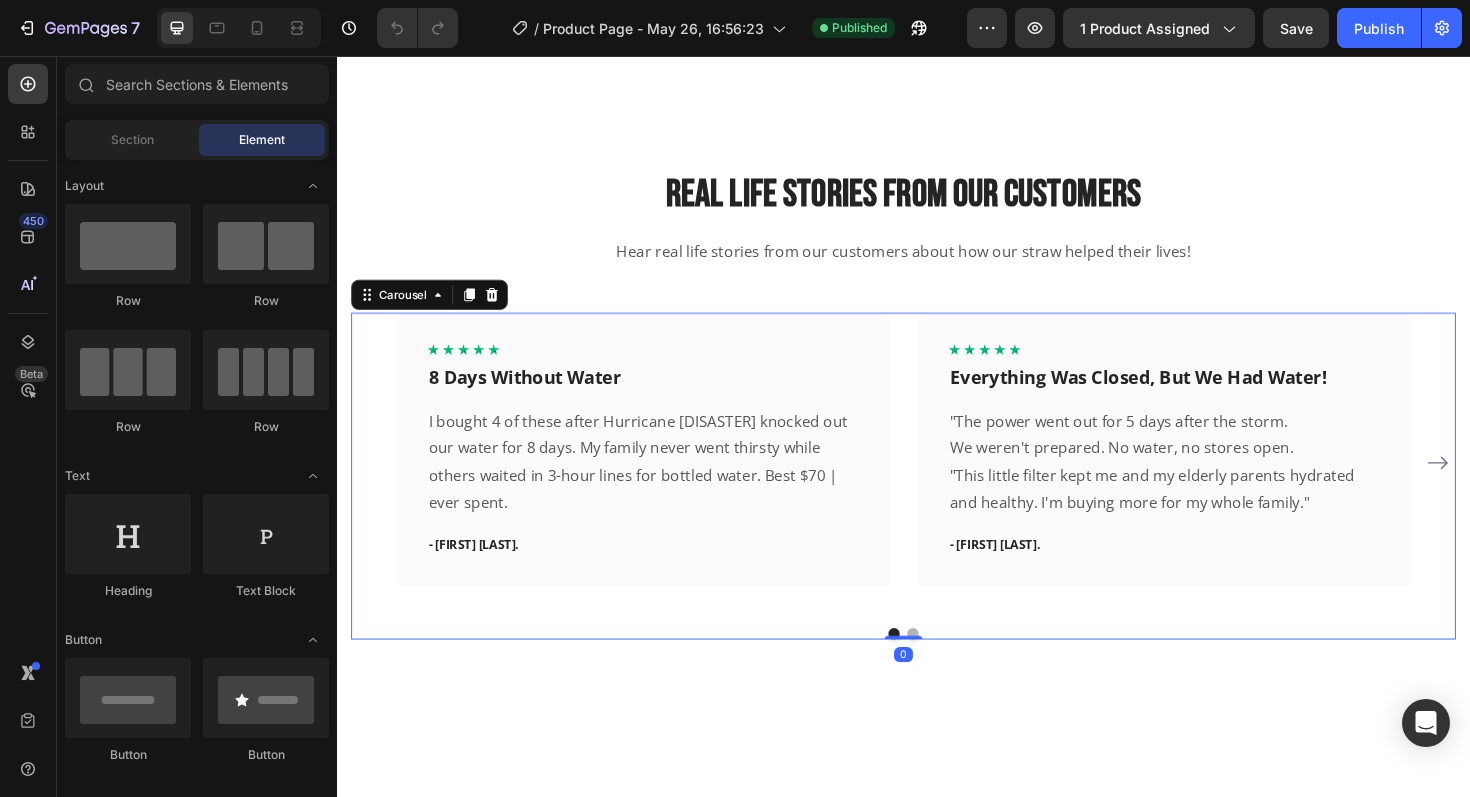 click at bounding box center [947, 668] 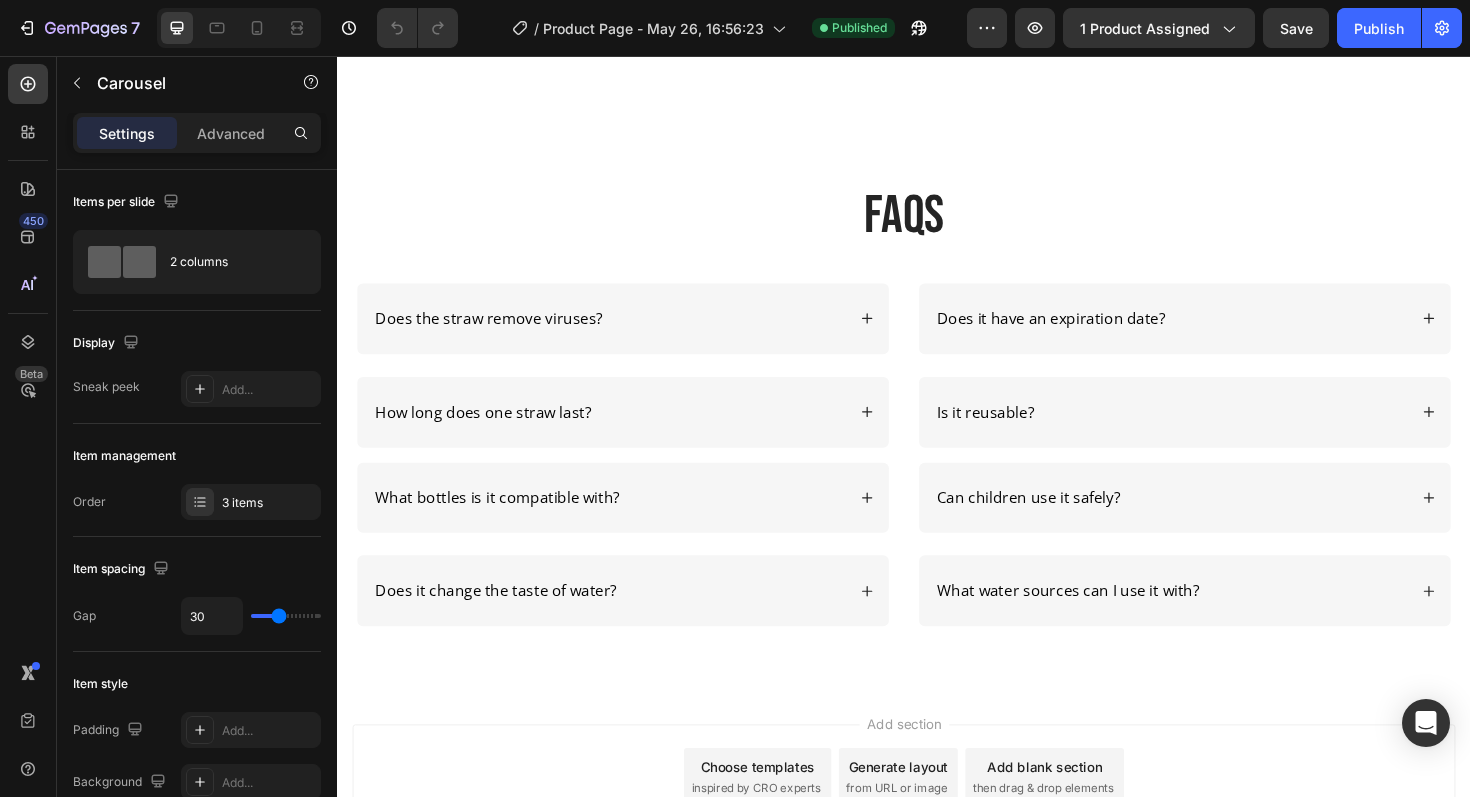 scroll, scrollTop: 5572, scrollLeft: 0, axis: vertical 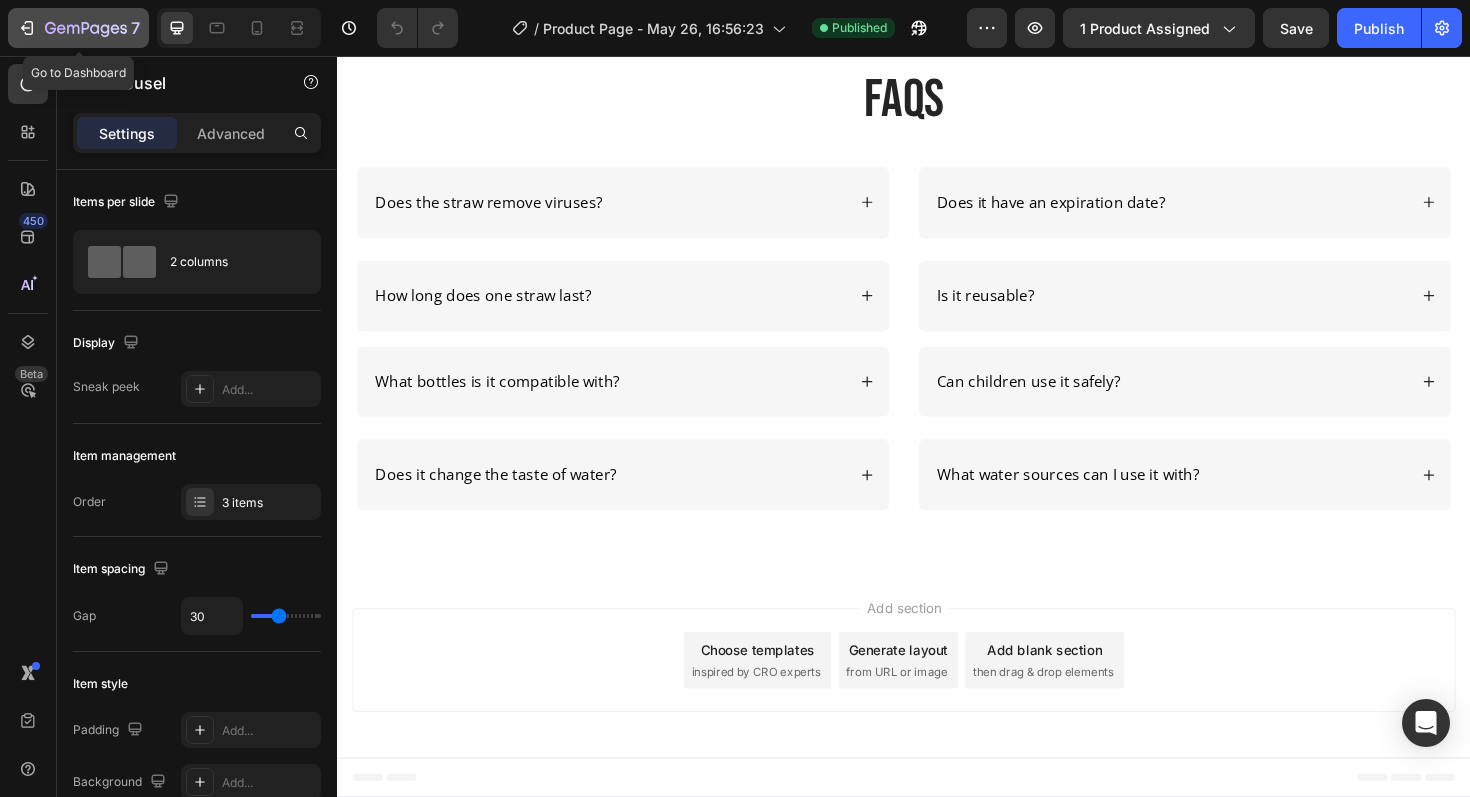 click 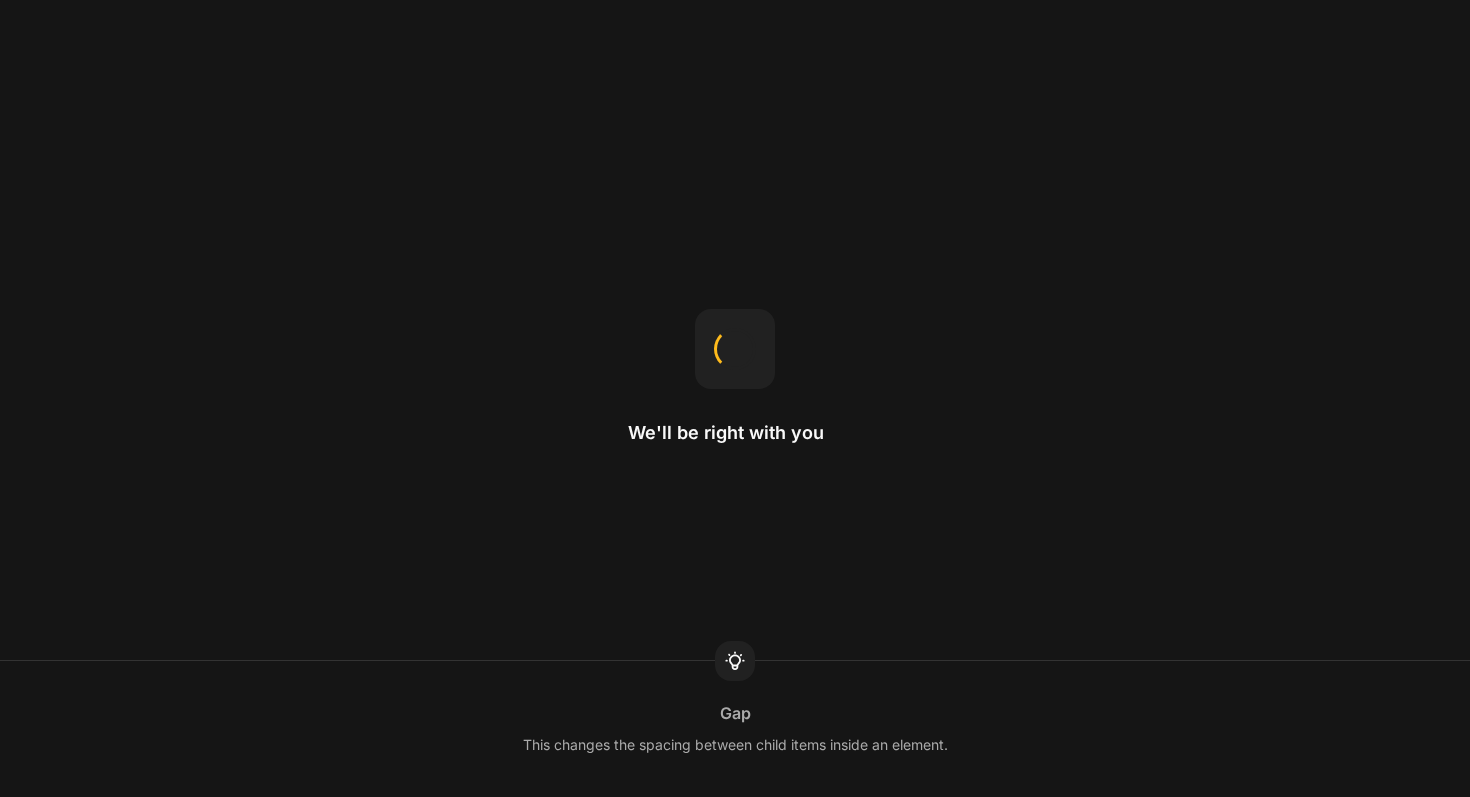 scroll, scrollTop: 0, scrollLeft: 0, axis: both 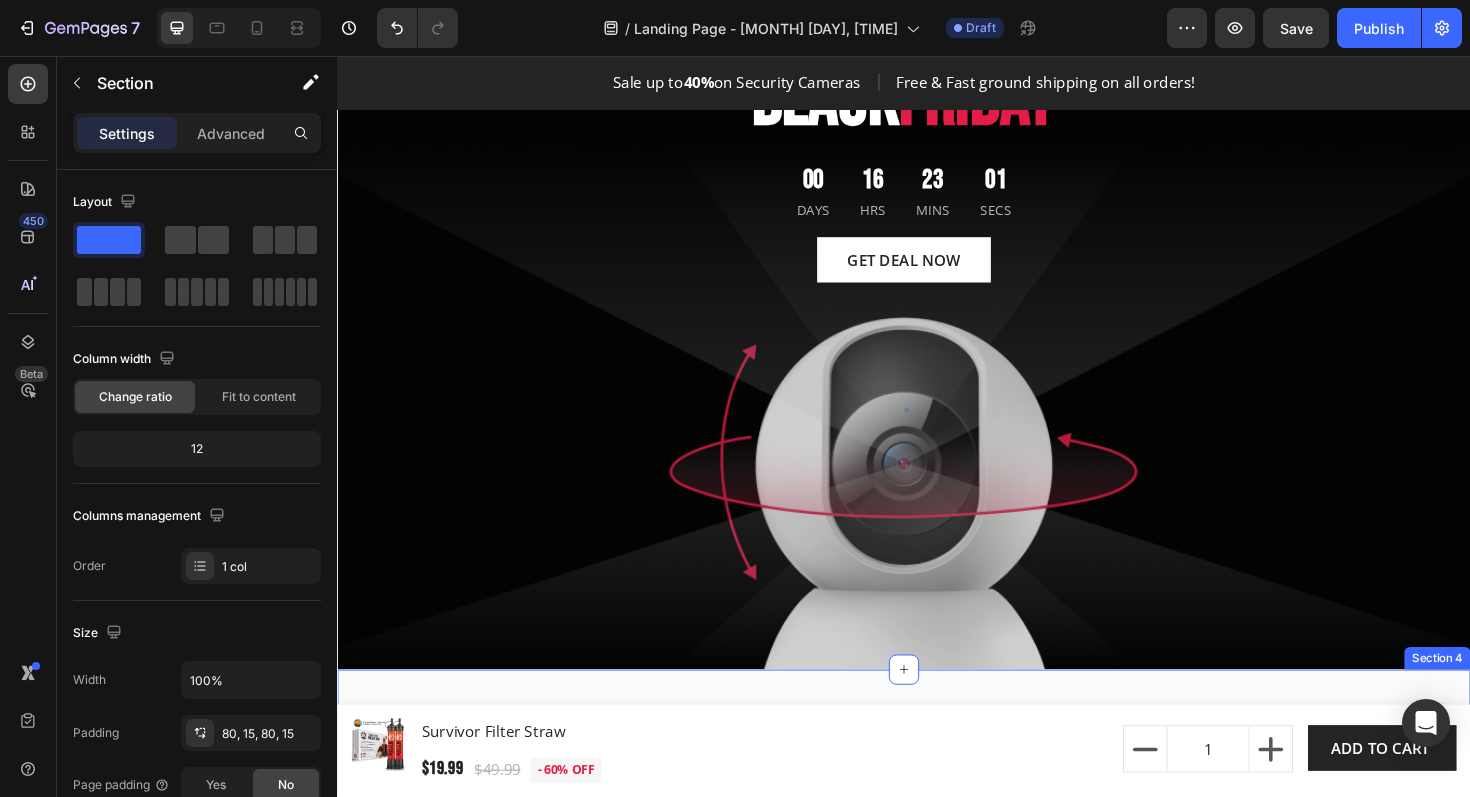 click on "Image International Delivery Text block Shipping to all countries Text block Row Image Fast Shipping Text block We complete the order within 48h Text block Row Image Secure Payment Text block We care about your personal data Text block Row Image 100% Money Back Text block Easy Return & Refund policy Text block Row Row Section 4" at bounding box center (937, 905) 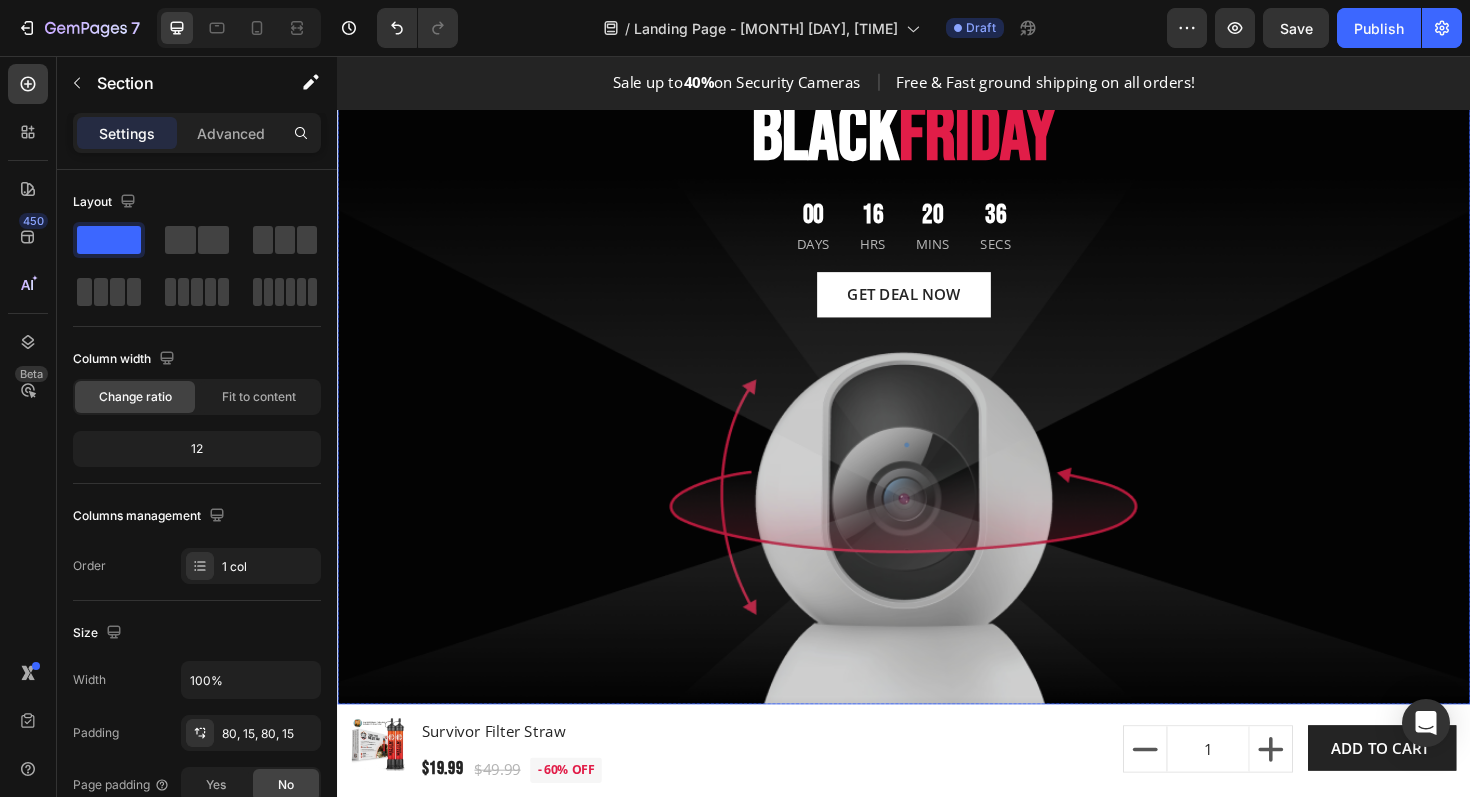 scroll, scrollTop: 200, scrollLeft: 0, axis: vertical 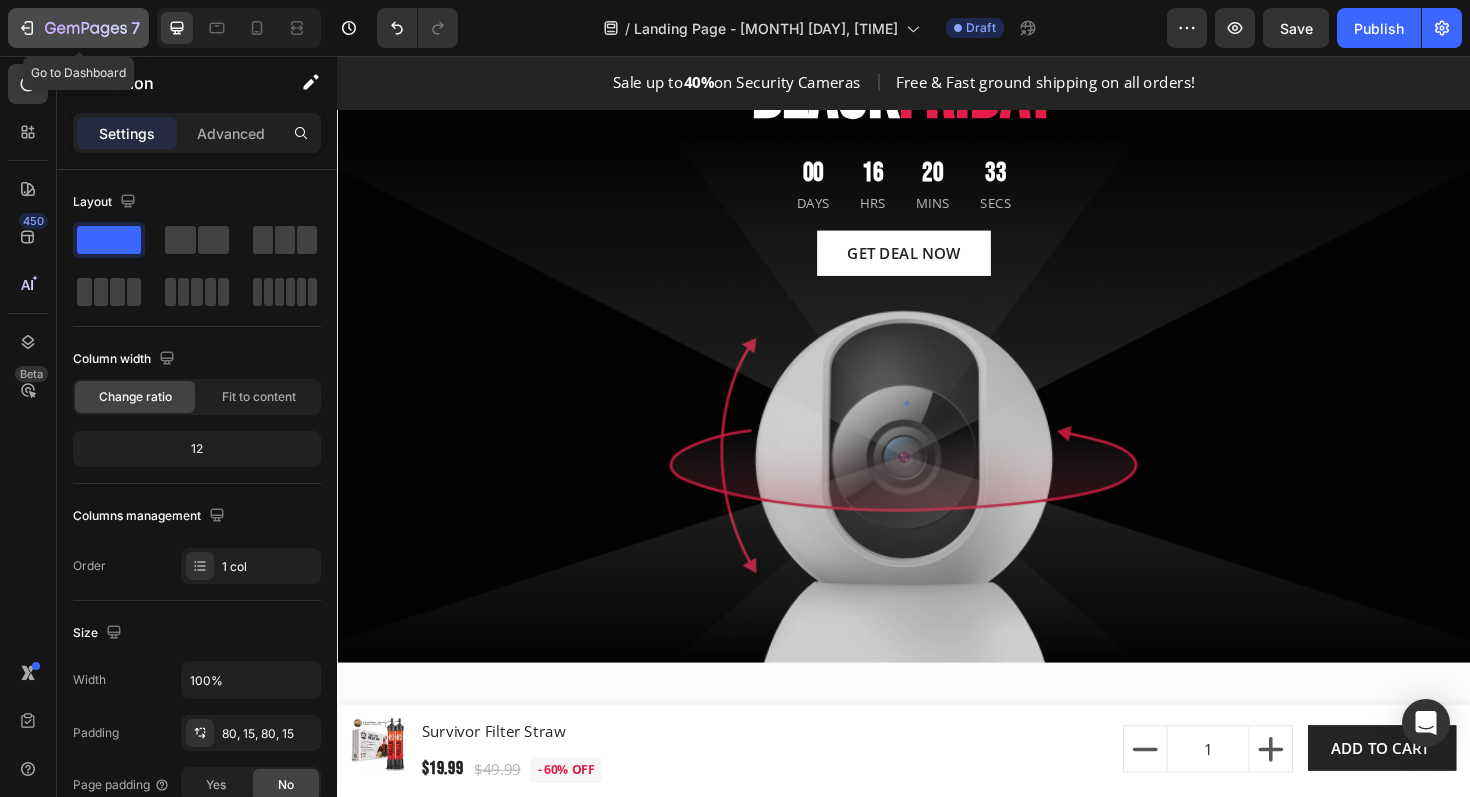 click 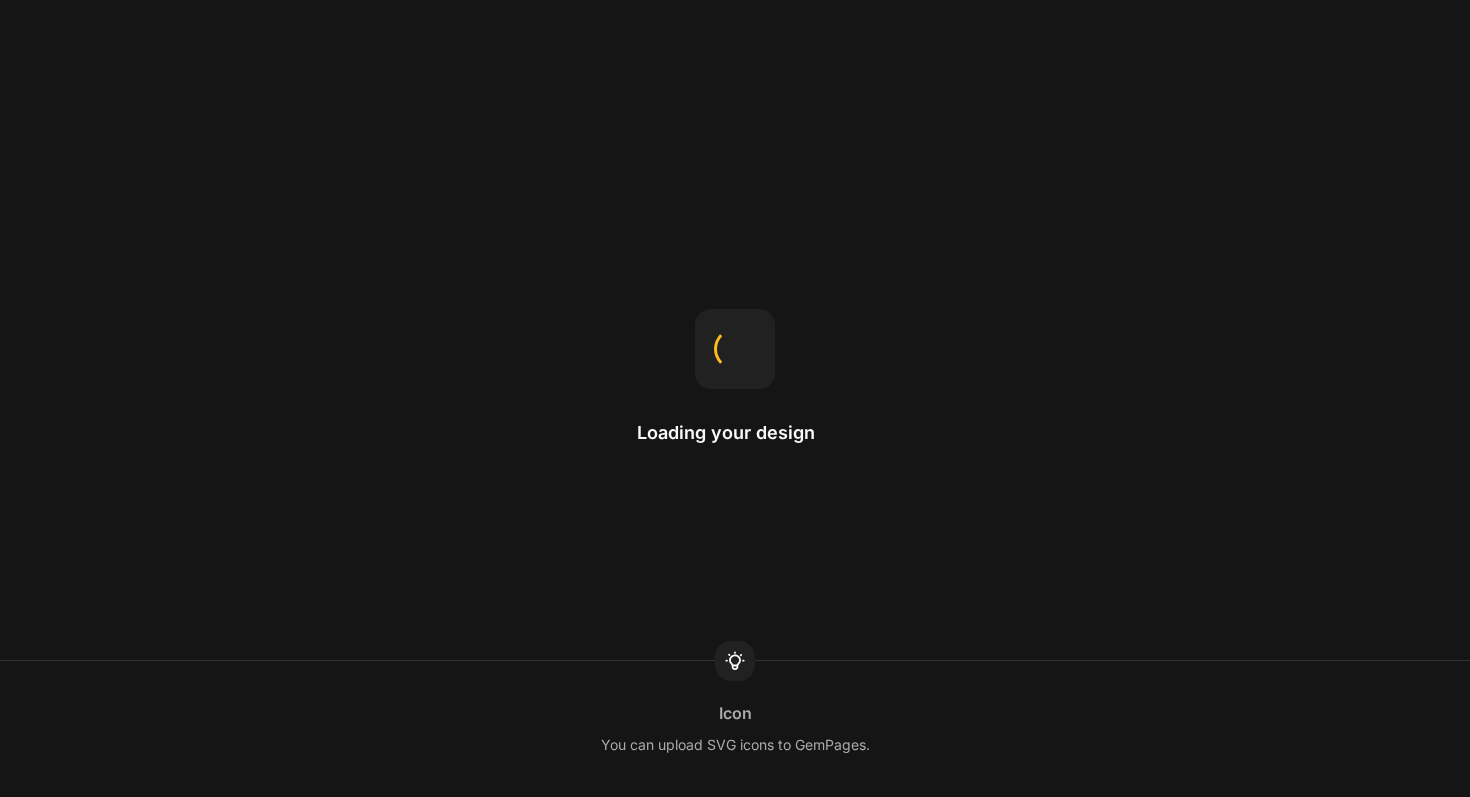 scroll, scrollTop: 0, scrollLeft: 0, axis: both 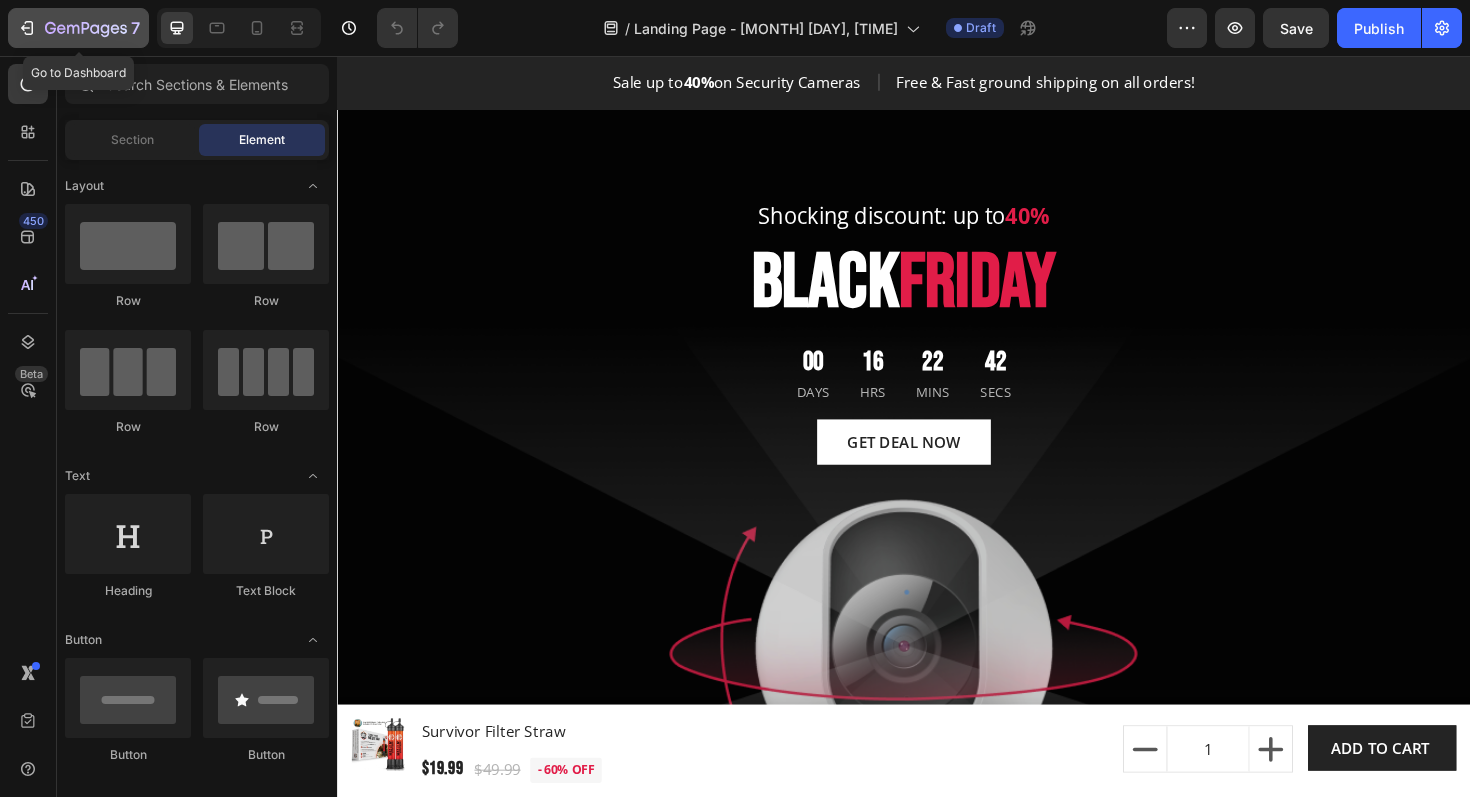 click 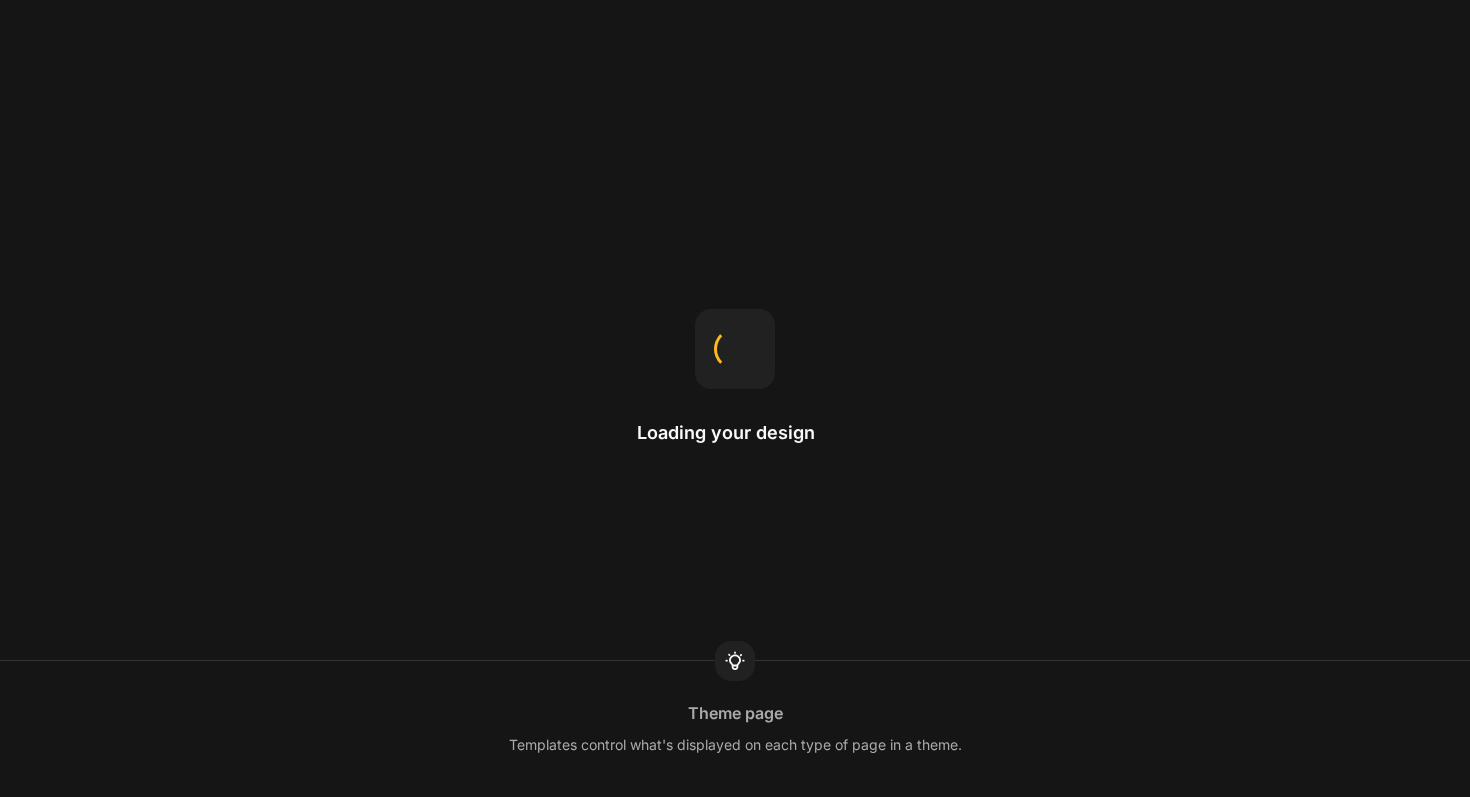 scroll, scrollTop: 0, scrollLeft: 0, axis: both 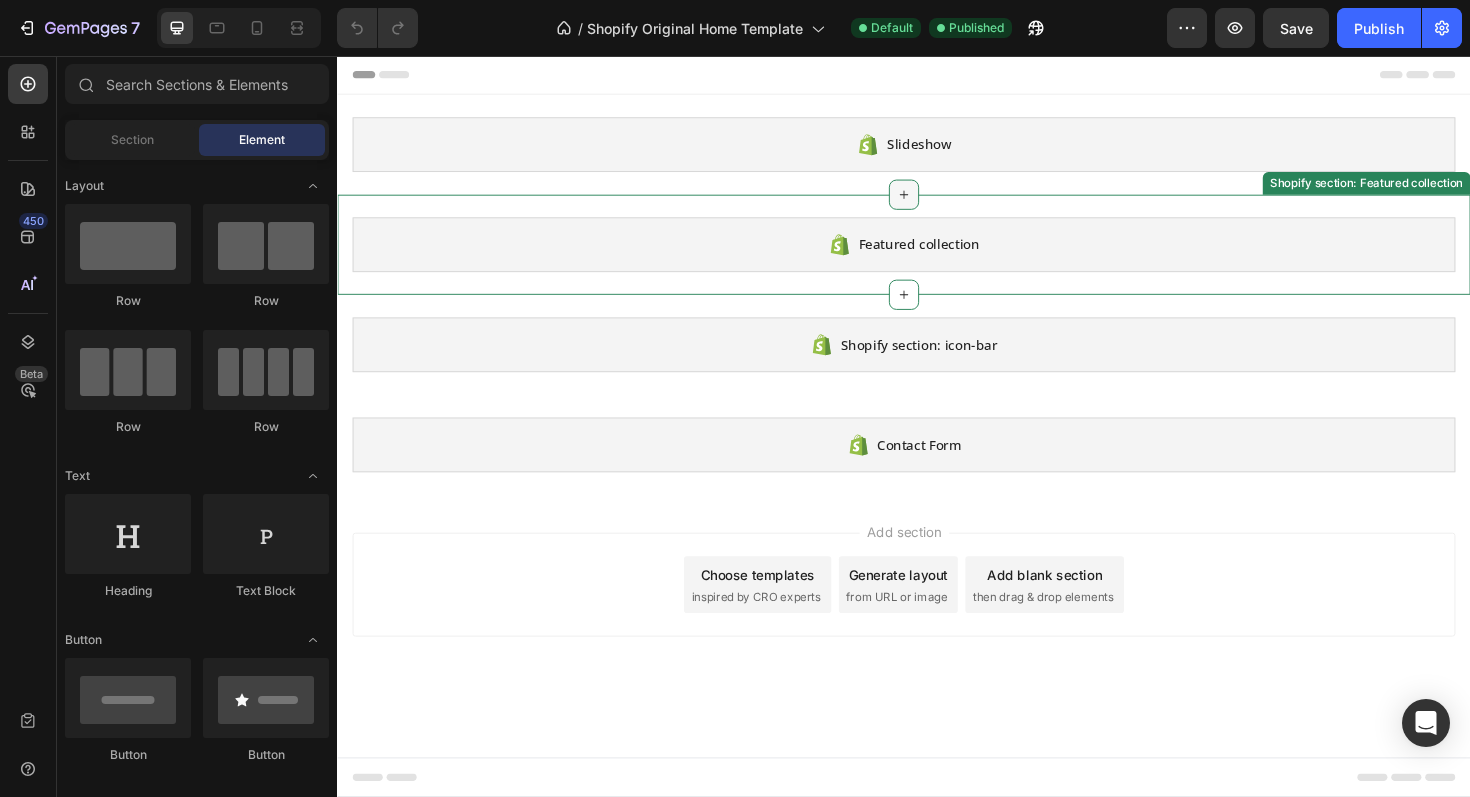 click at bounding box center [937, 203] 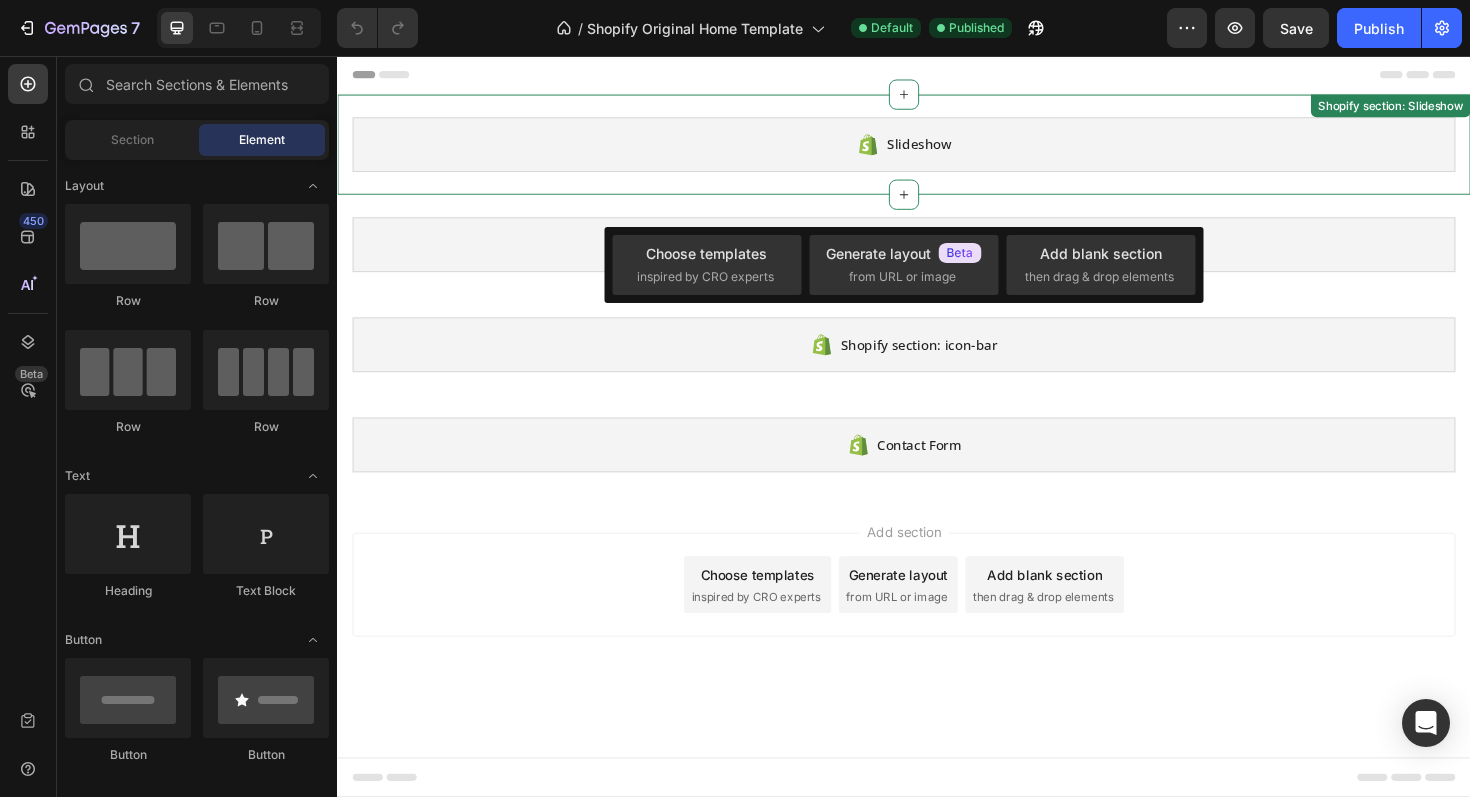 click on "Slideshow Shopify section: Slideshow" at bounding box center [937, 150] 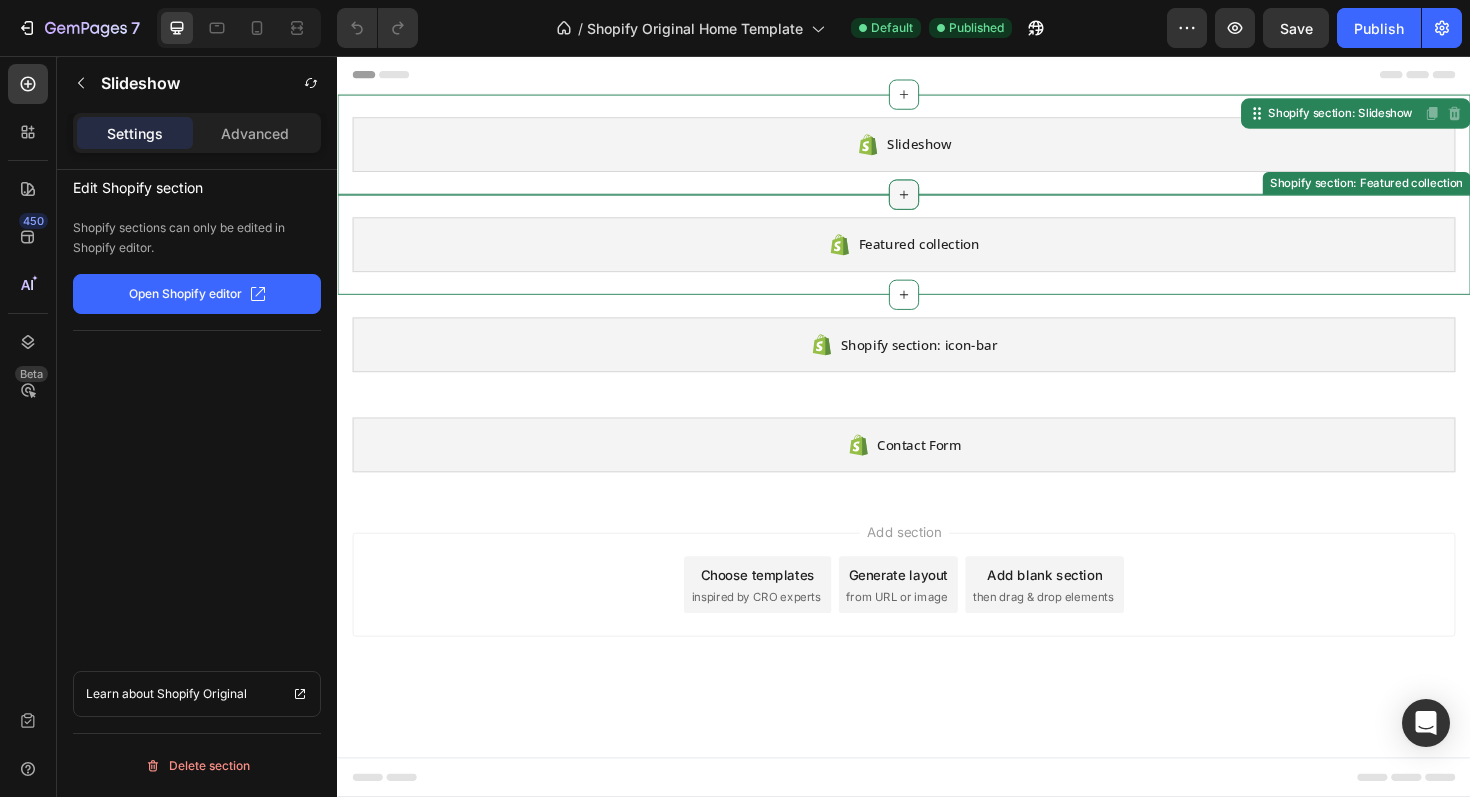 click 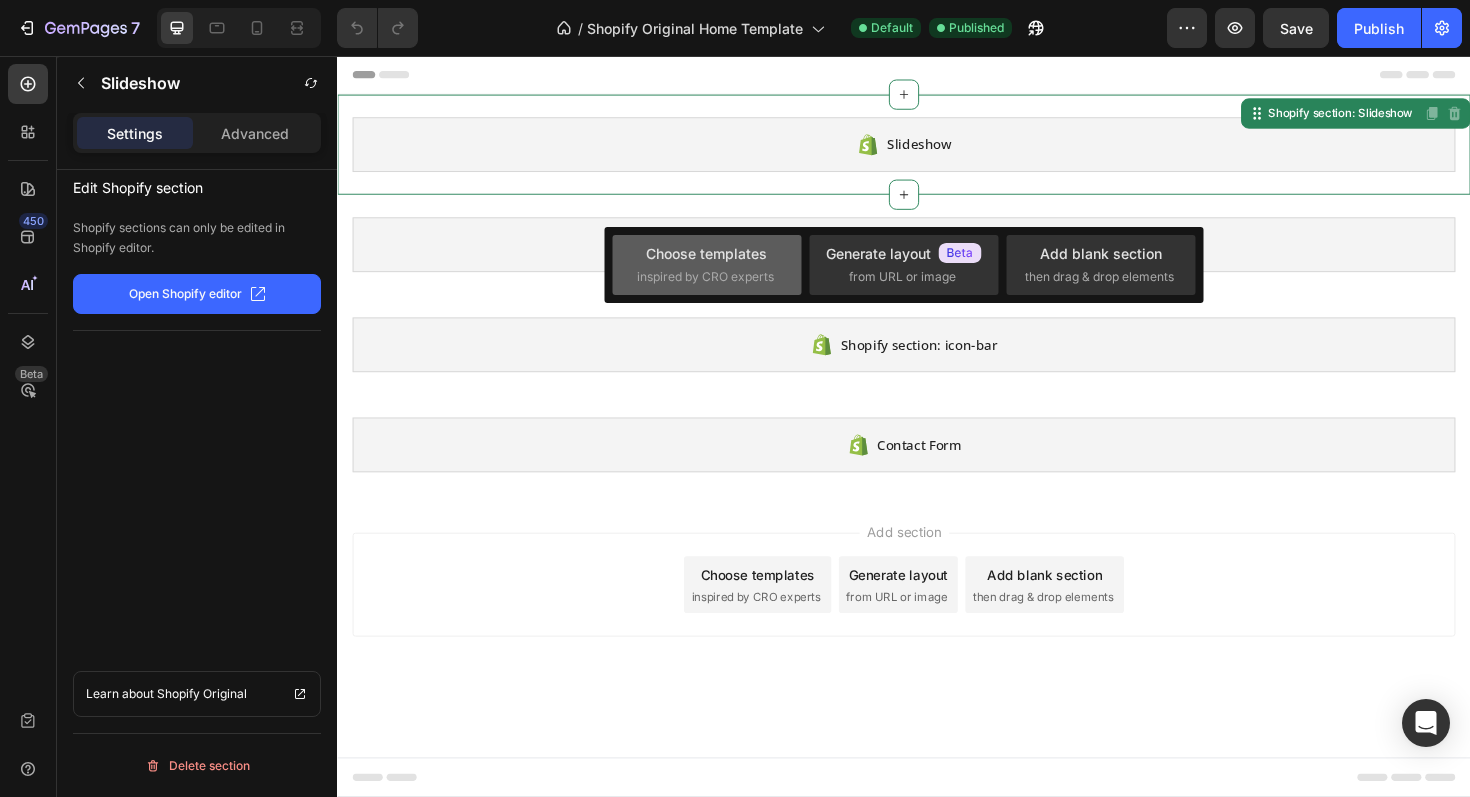 click on "Choose templates" at bounding box center (706, 253) 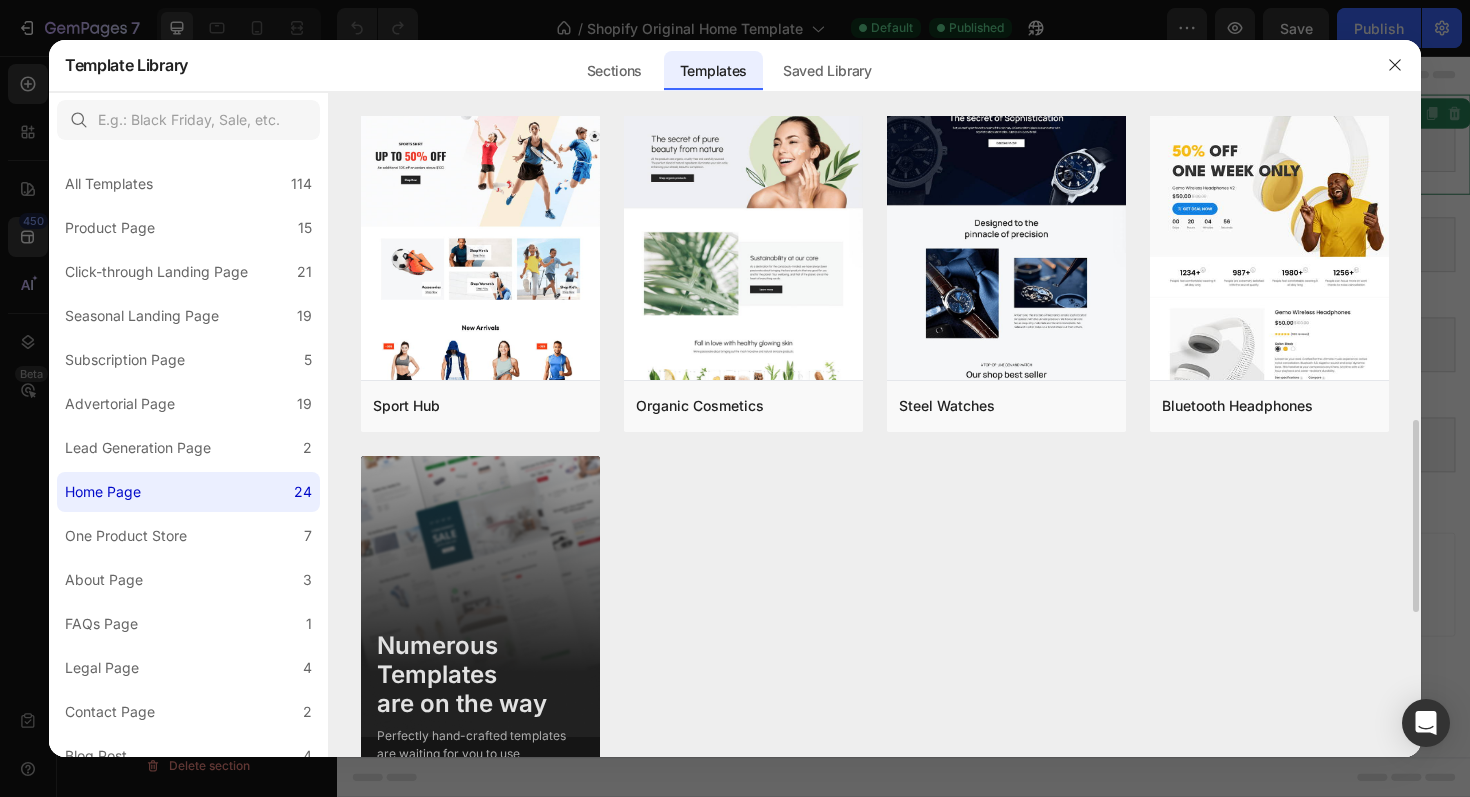 scroll, scrollTop: 1449, scrollLeft: 0, axis: vertical 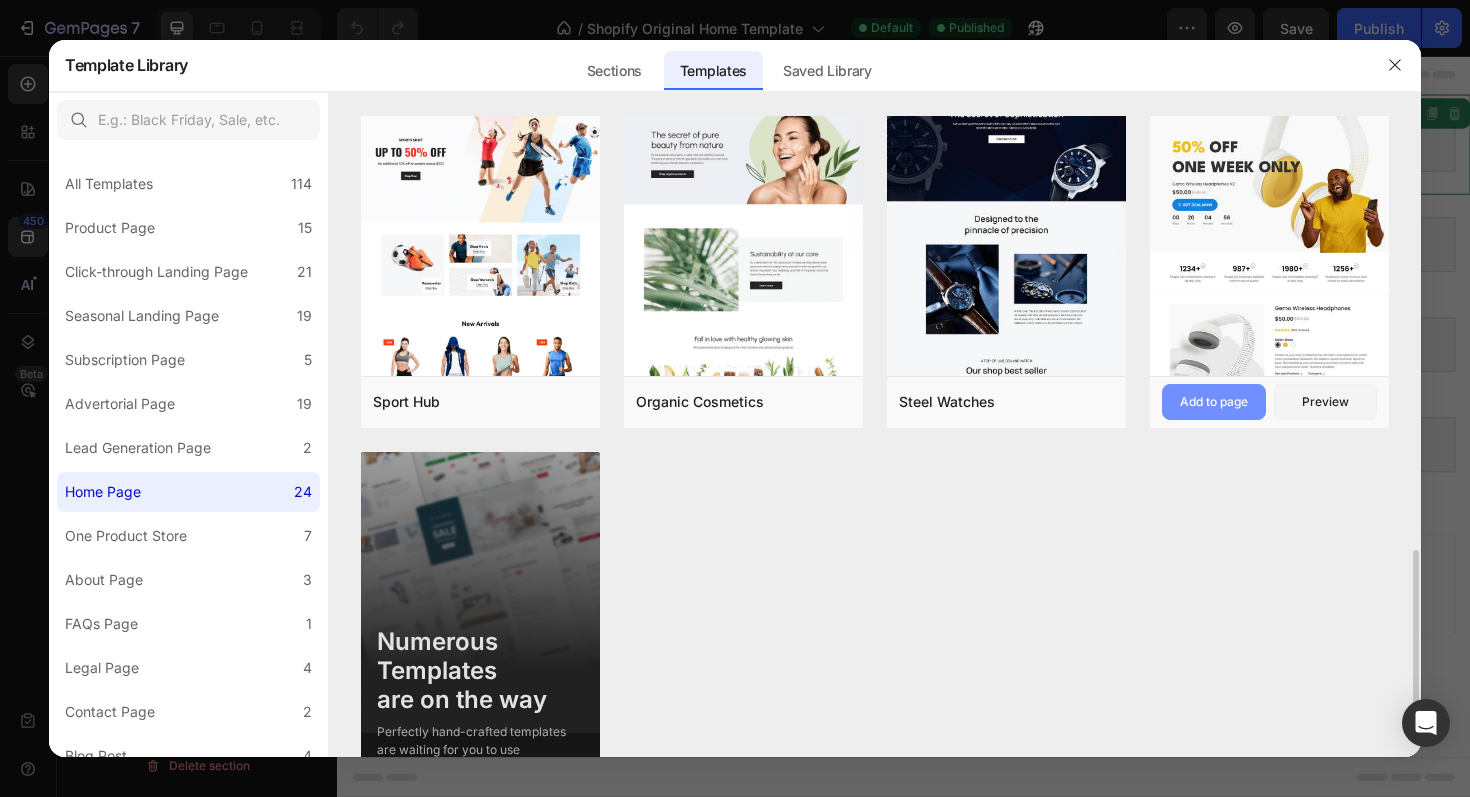 click on "Add to page" at bounding box center (1214, 402) 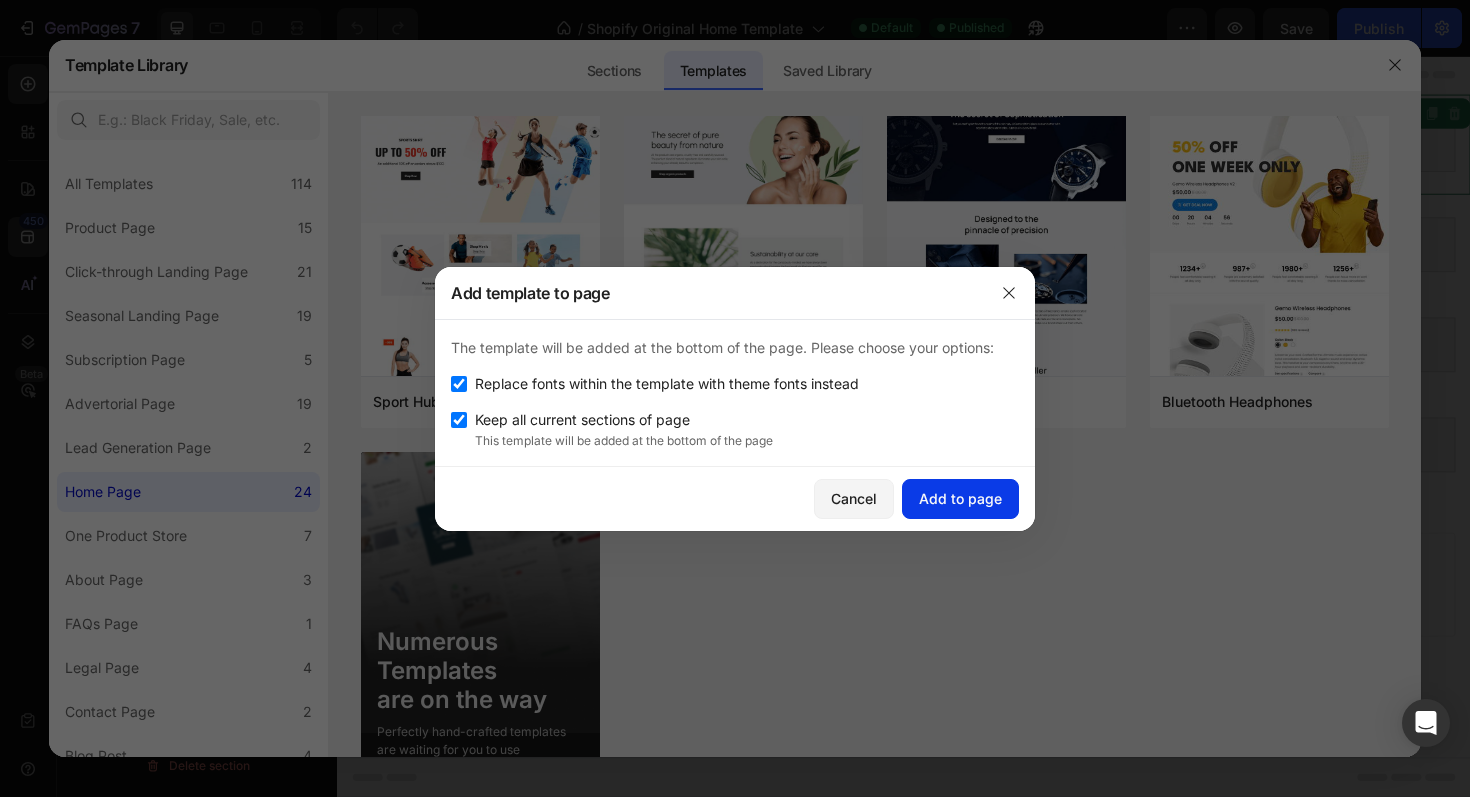 click on "Add to page" at bounding box center (960, 498) 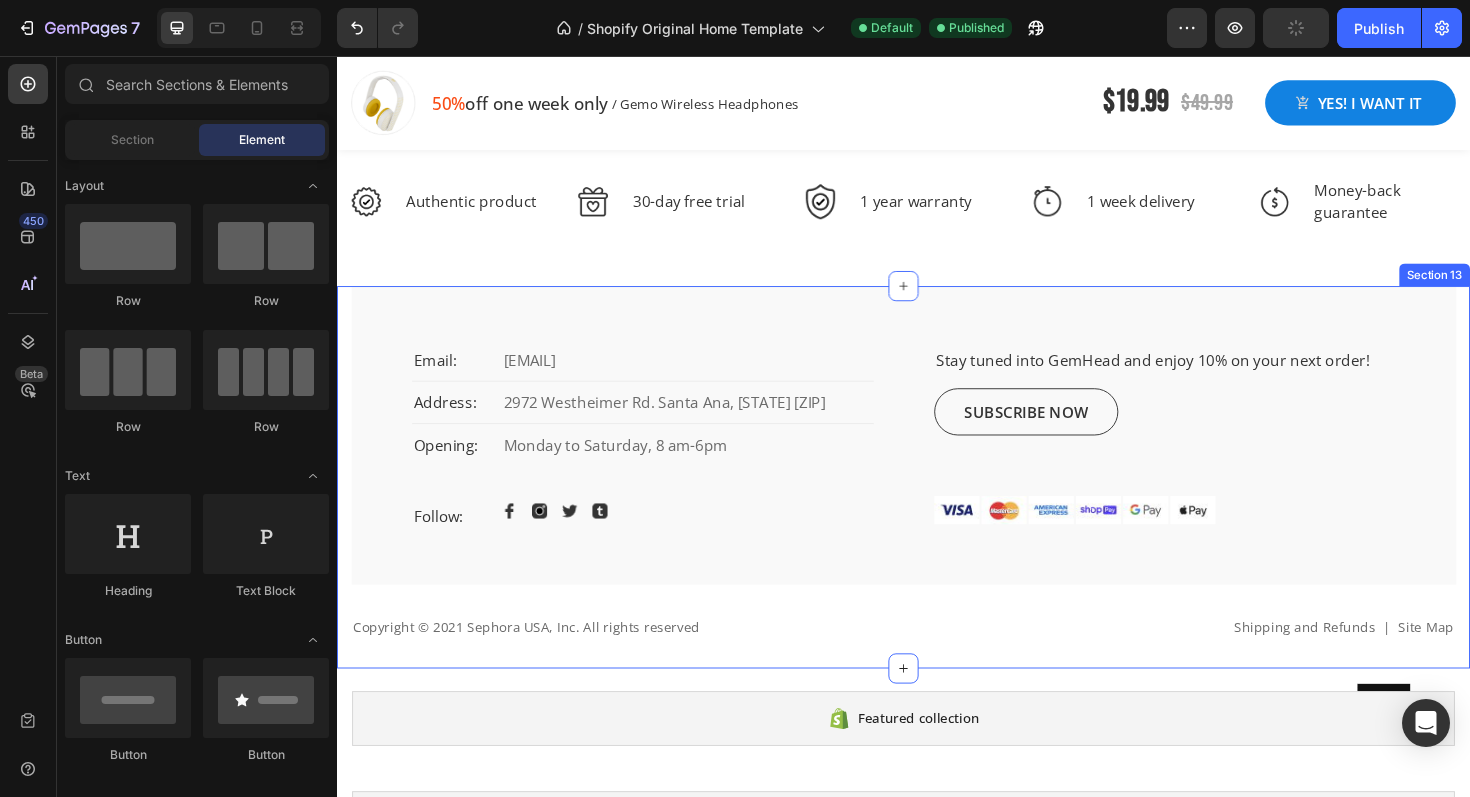 scroll, scrollTop: 9252, scrollLeft: 0, axis: vertical 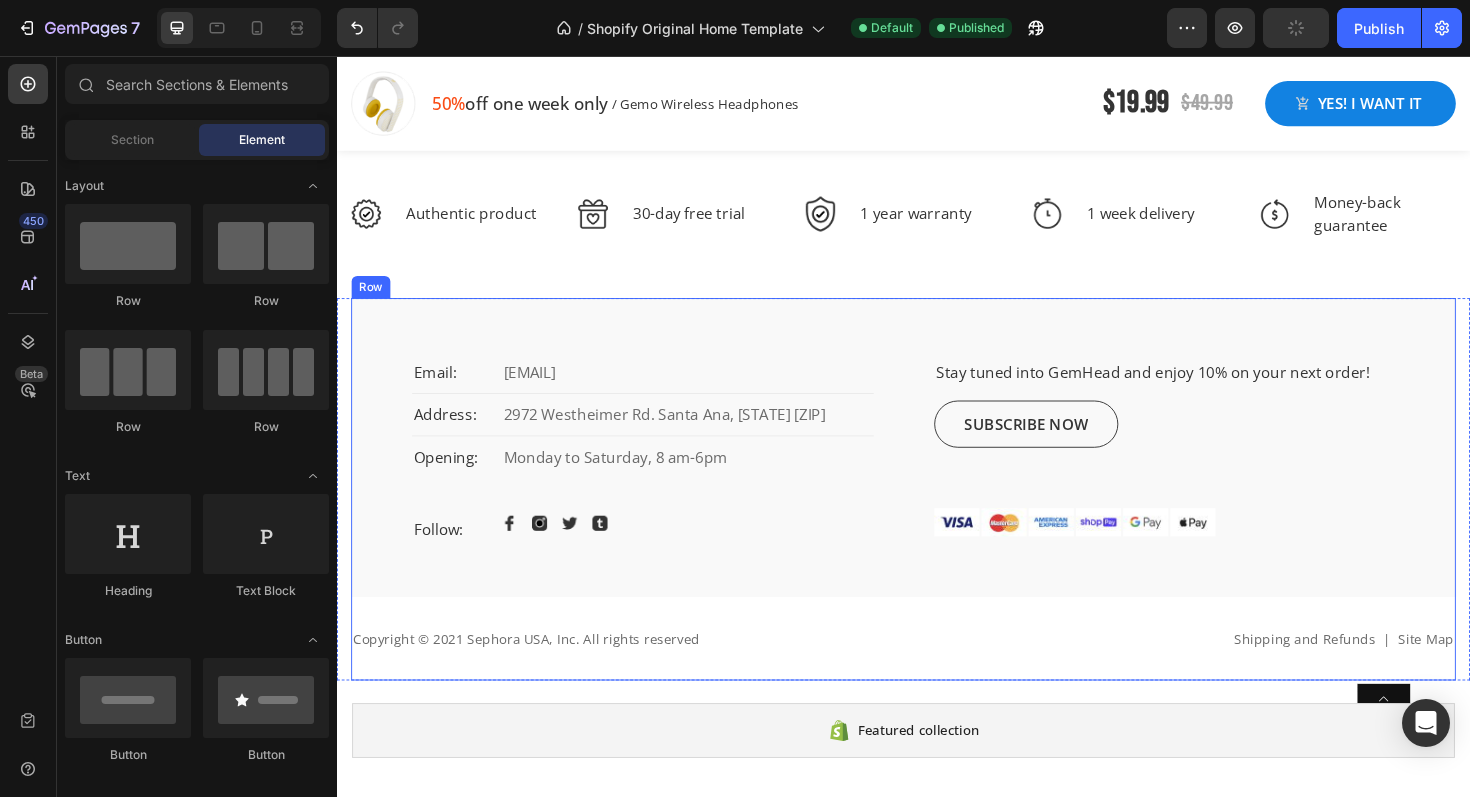 click on "Email: Text block [EMAIL] Text block Row Address: Text block 2972 Westheimer Rd. Santa Ana, [STATE] [ZIP] Text block Row Opening: Text block Monday to Saturday, 8 am-6pm Text block Row Follow: Text block Image Image Image Image Row Row Stay tuned into GemHead and enjoy 10% on your next order! Text block Subscribe now Button Image Image Image Image Image Image Row Icon Top Text block Hero Banner Row Row" at bounding box center [937, 471] 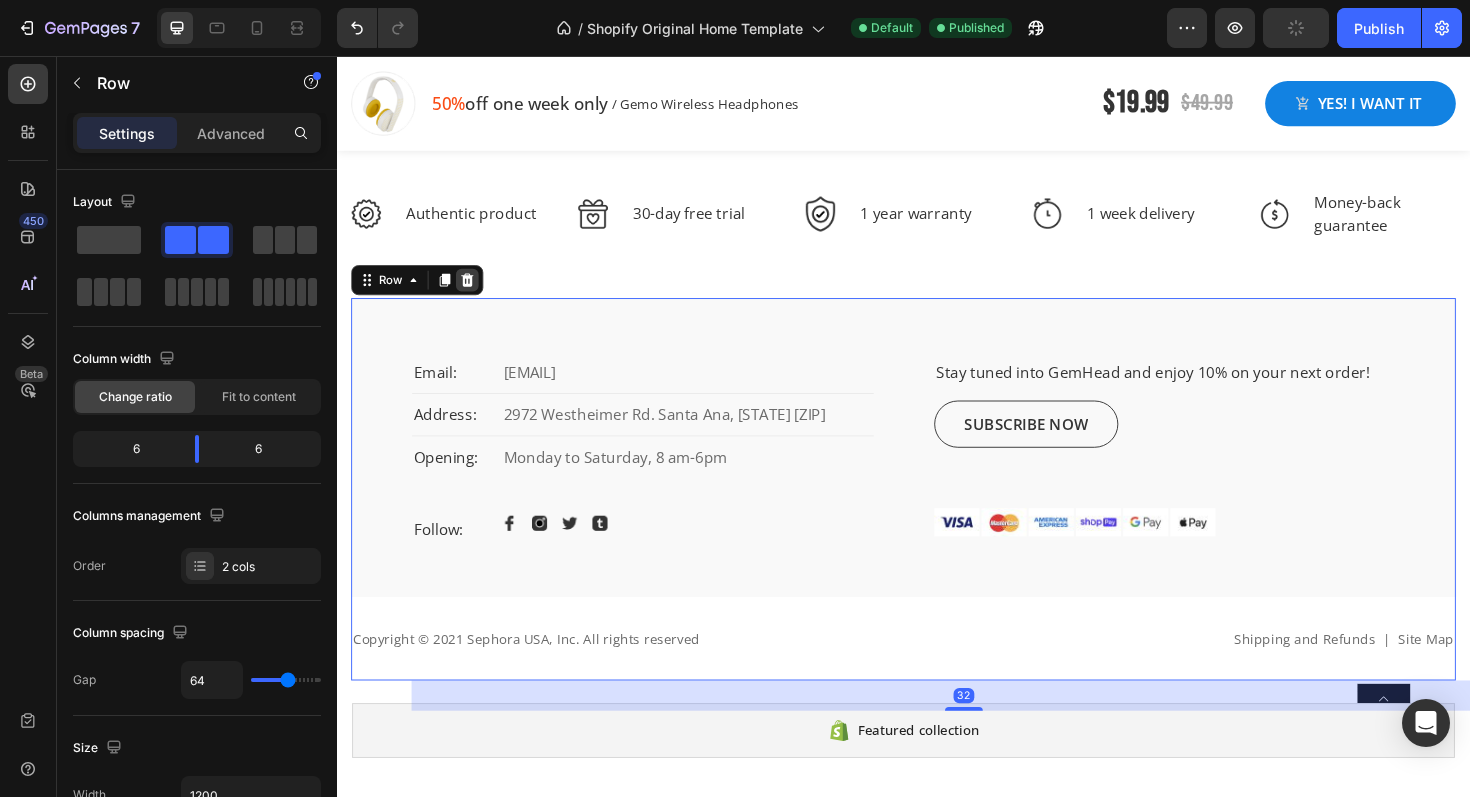 click 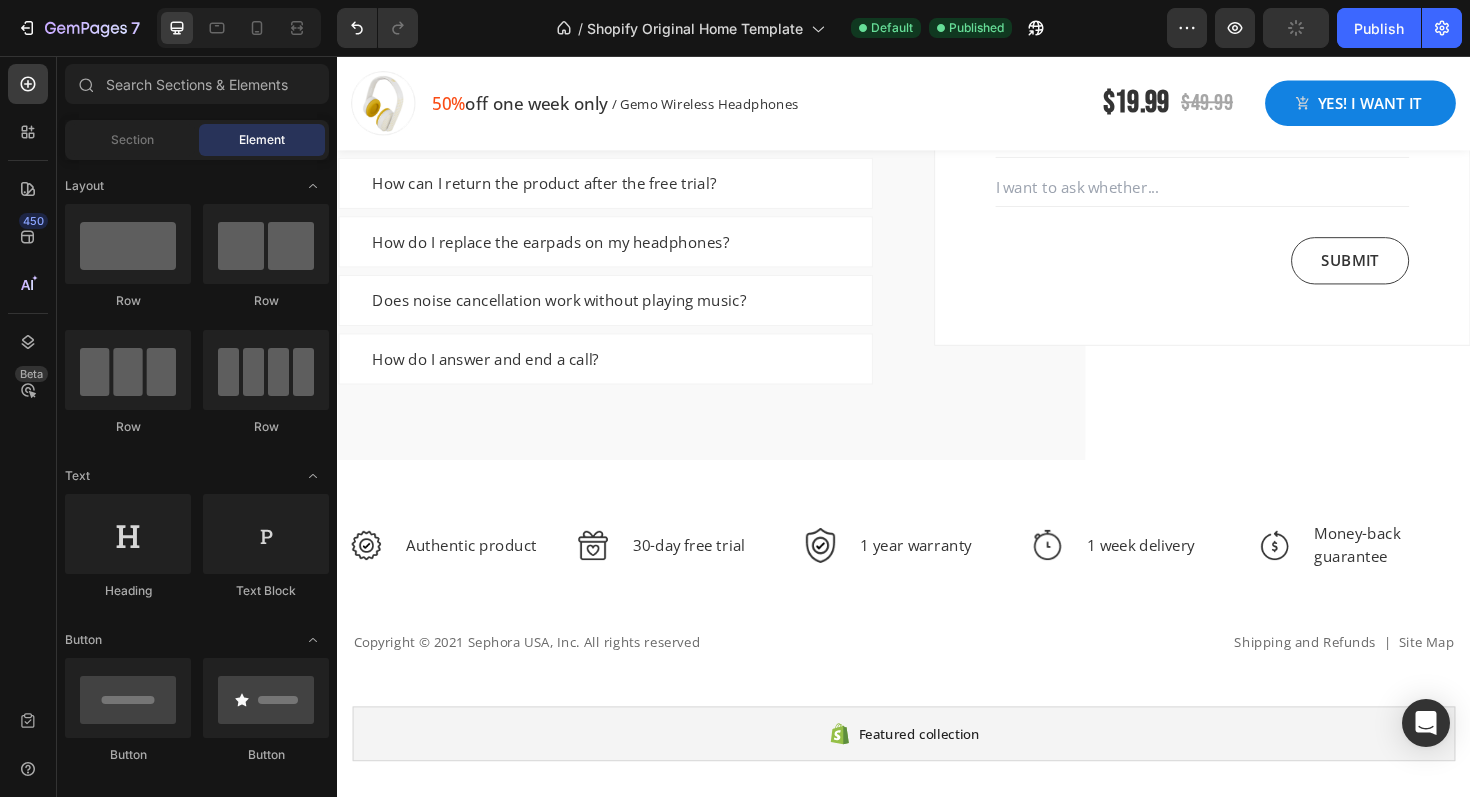 scroll, scrollTop: 8894, scrollLeft: 0, axis: vertical 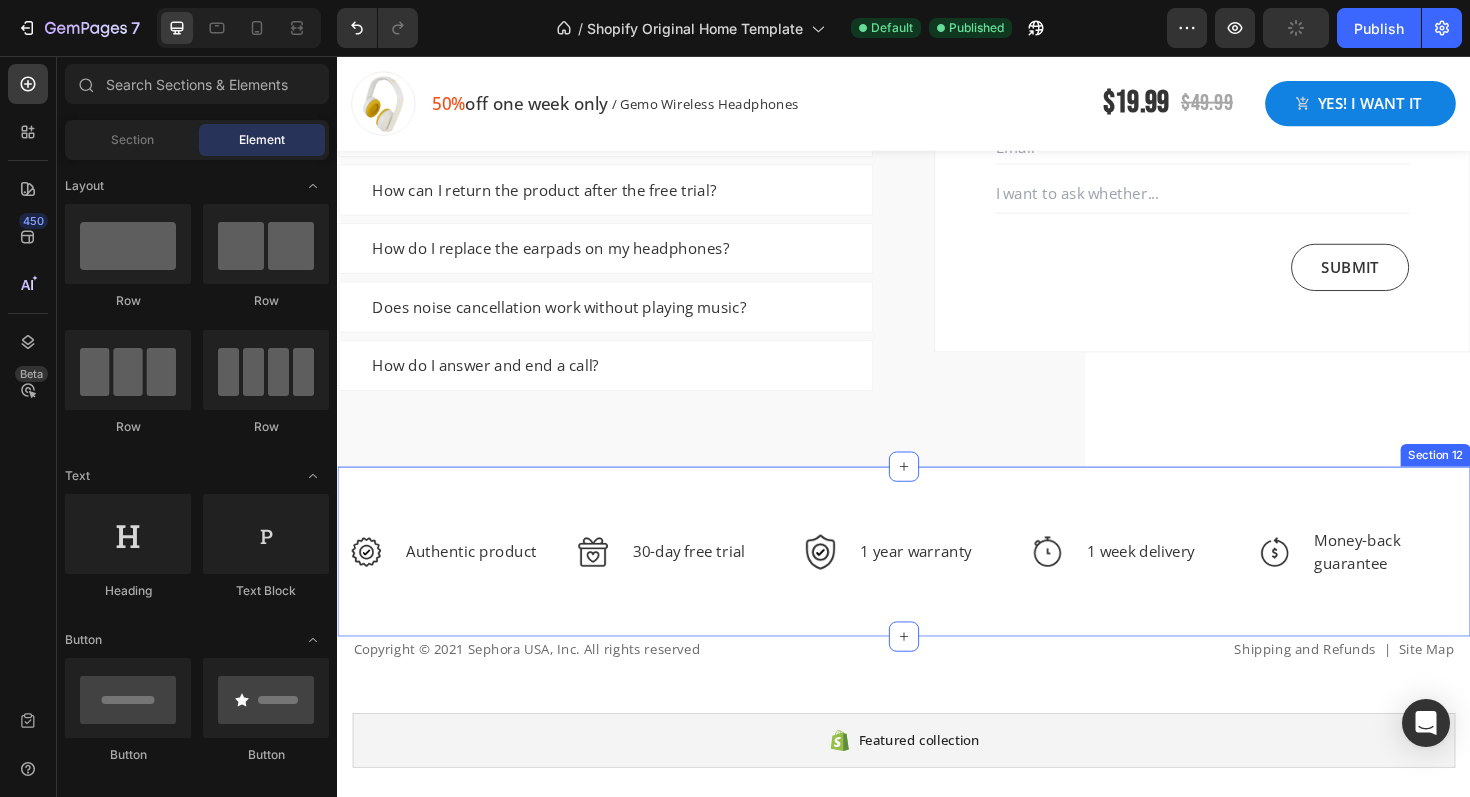 click on "Image Authentic product Text block Row Image 30-day free trial Text block Row Image 1 year warranty Text block Row Image 1 week delivery Text block Row Image Money-back guarantee Text block Row Row Section 12" at bounding box center [937, 581] 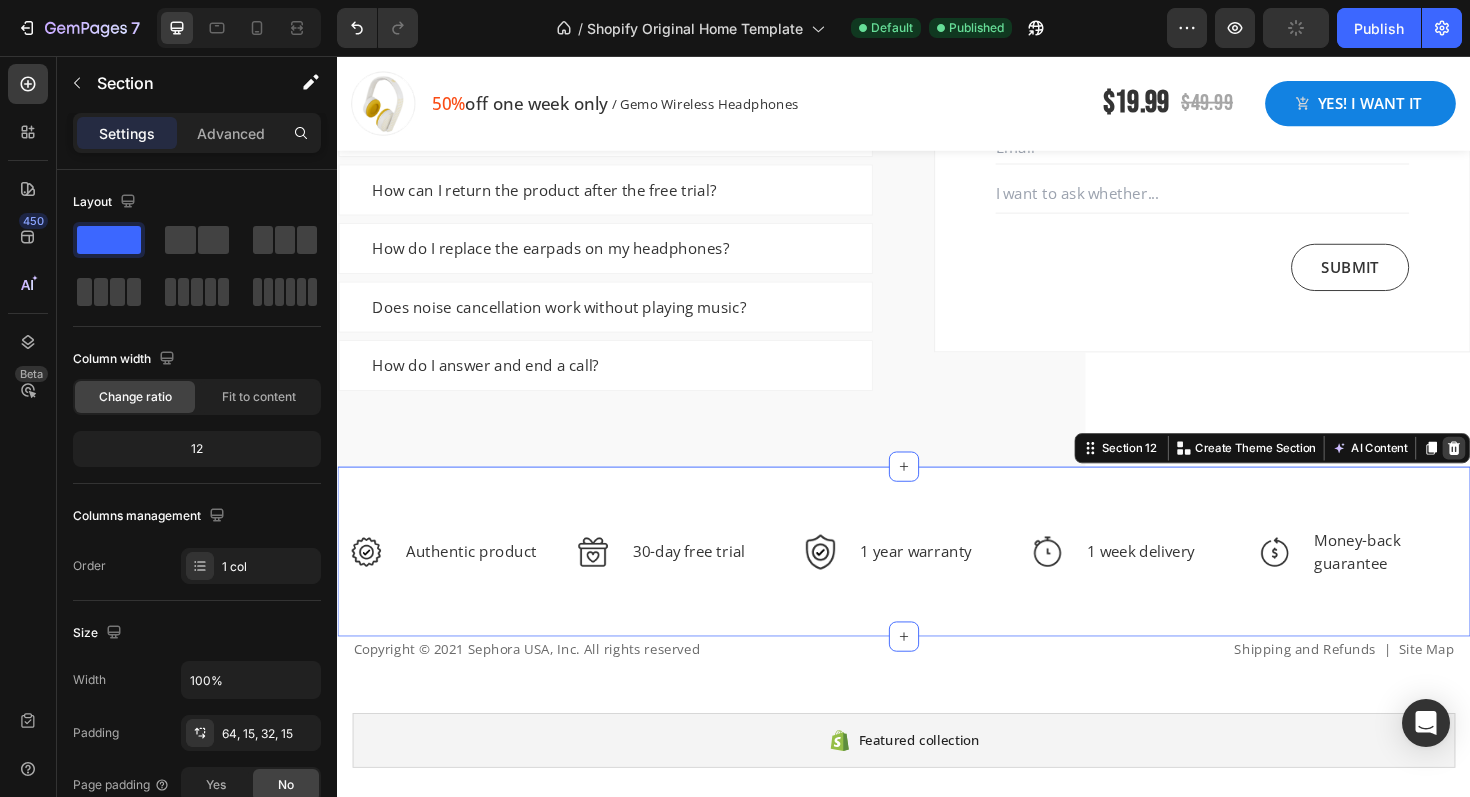 click 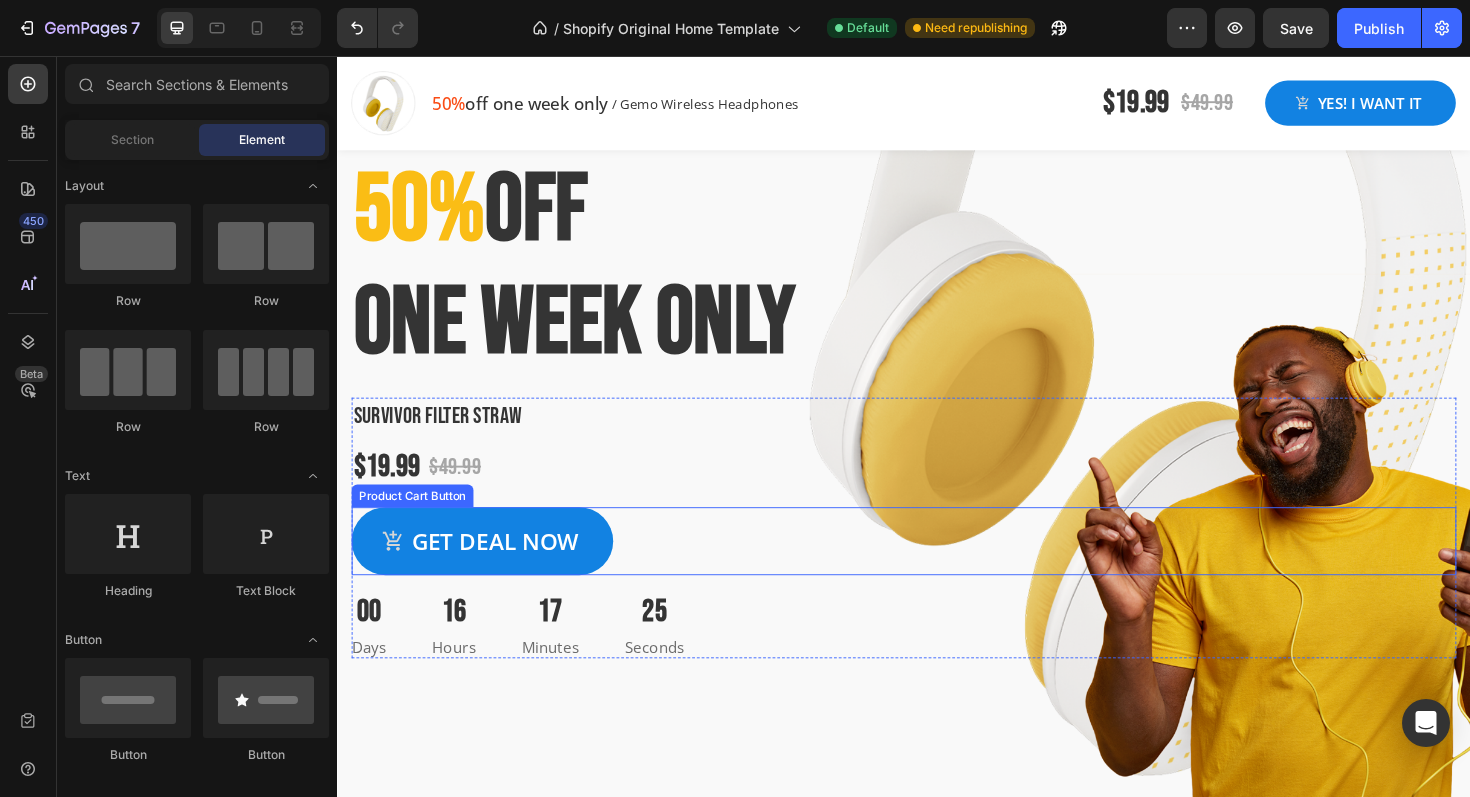 scroll, scrollTop: 325, scrollLeft: 0, axis: vertical 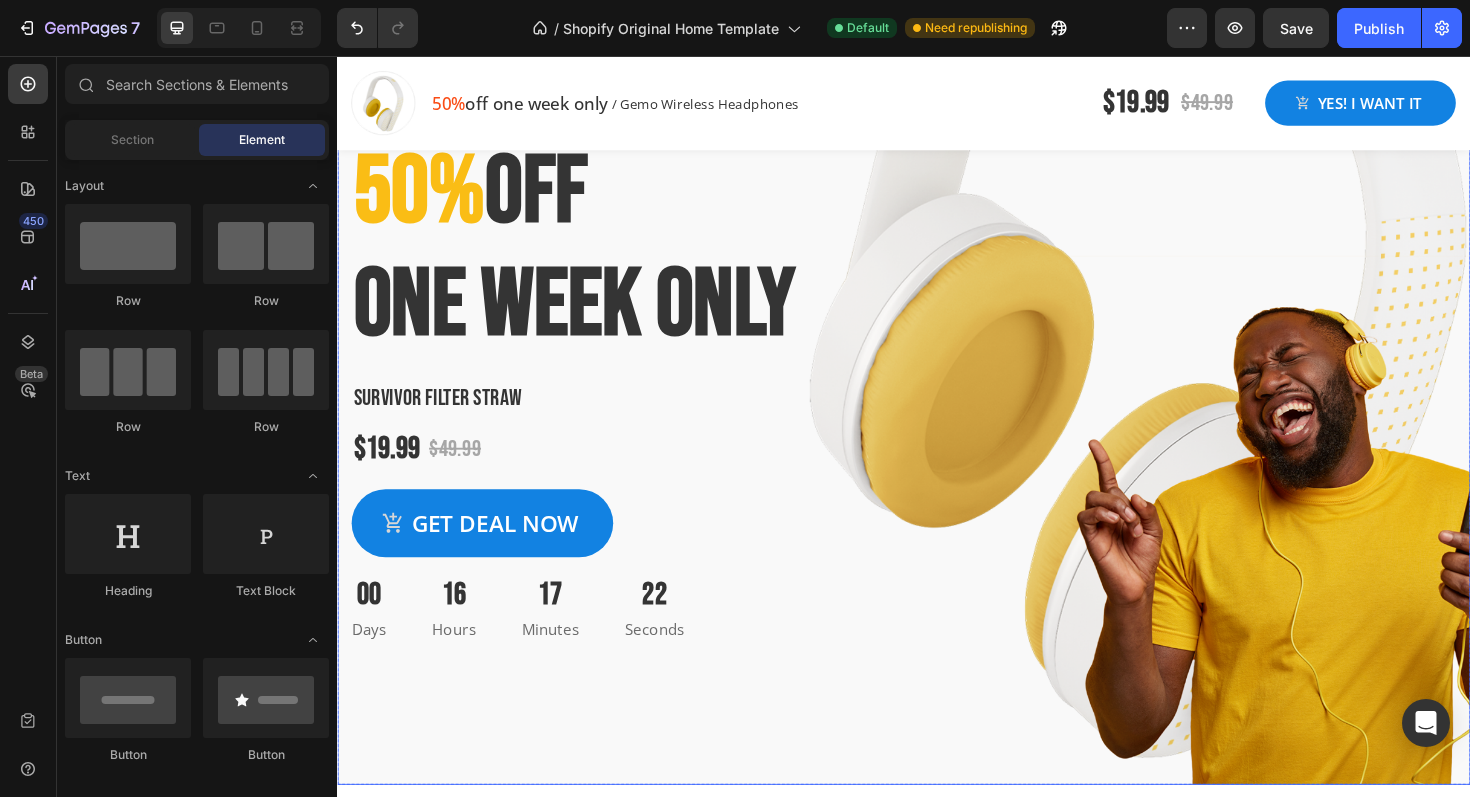 click at bounding box center [937, 403] 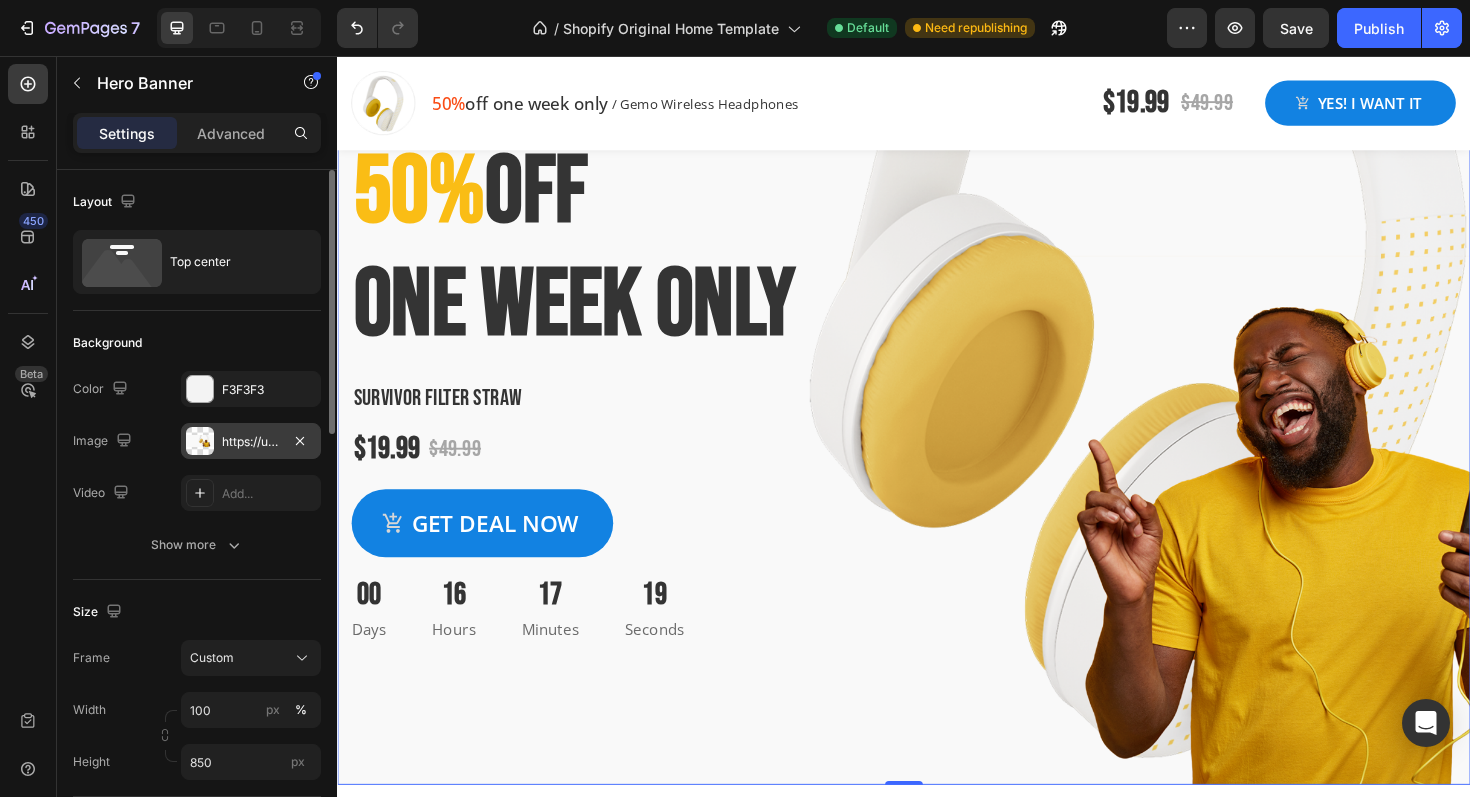 click on "https://ucarecdn.com/4ab25af9-8a73-4162-9dc1-c1dc0676caf1/-/format/auto/-/preview/3000x3000/-/quality/lighter/" at bounding box center (251, 442) 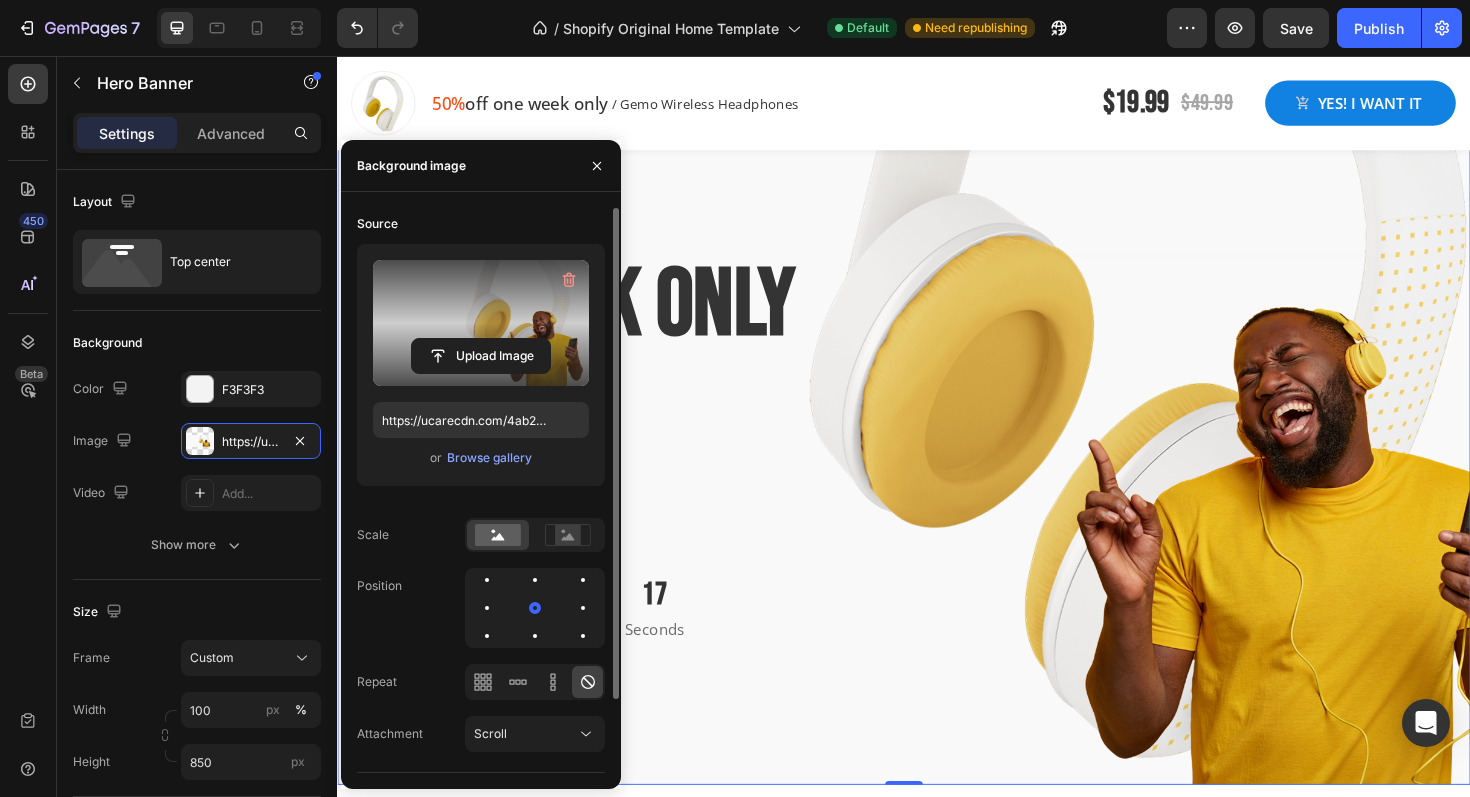 click at bounding box center (481, 323) 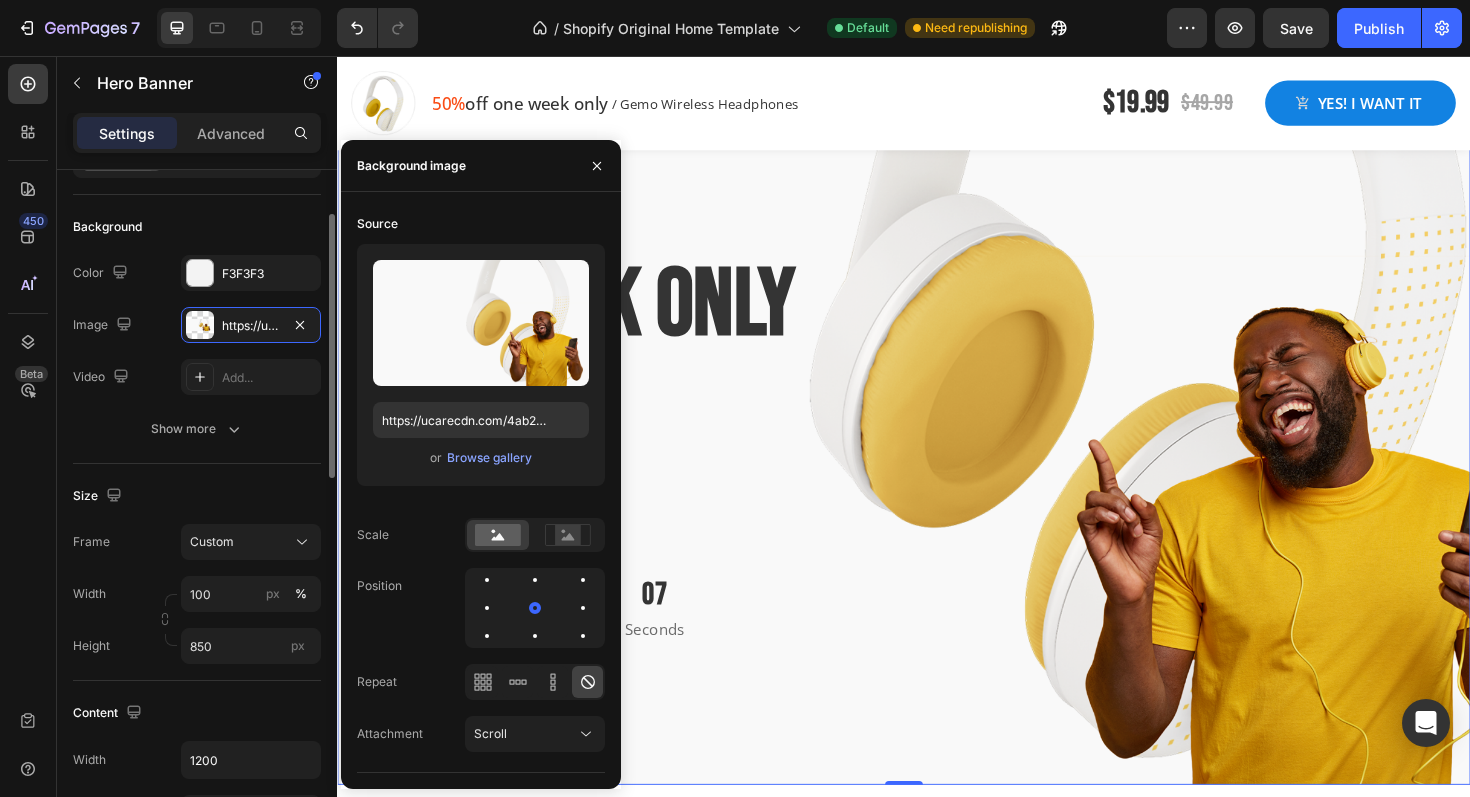 scroll, scrollTop: 0, scrollLeft: 0, axis: both 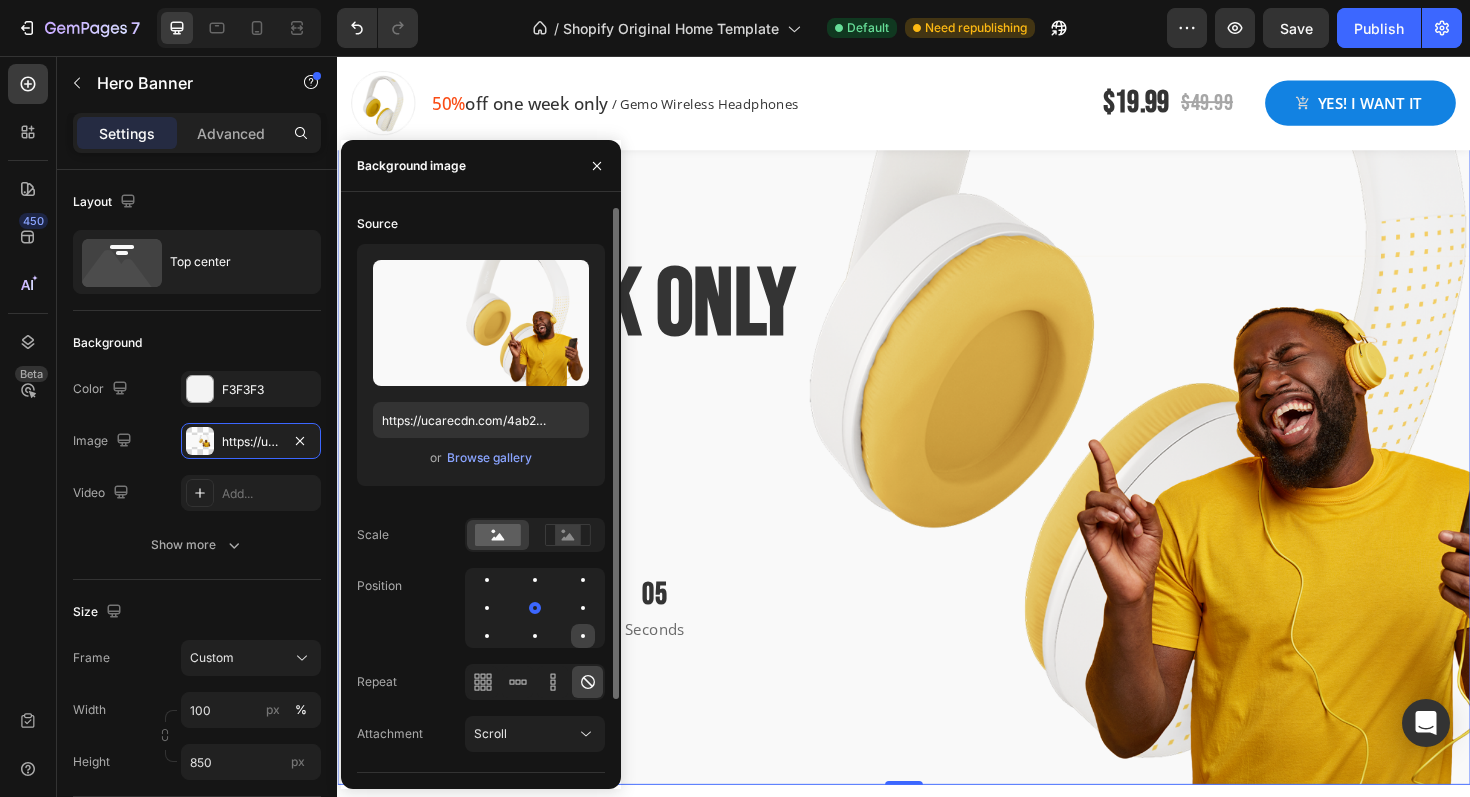 click 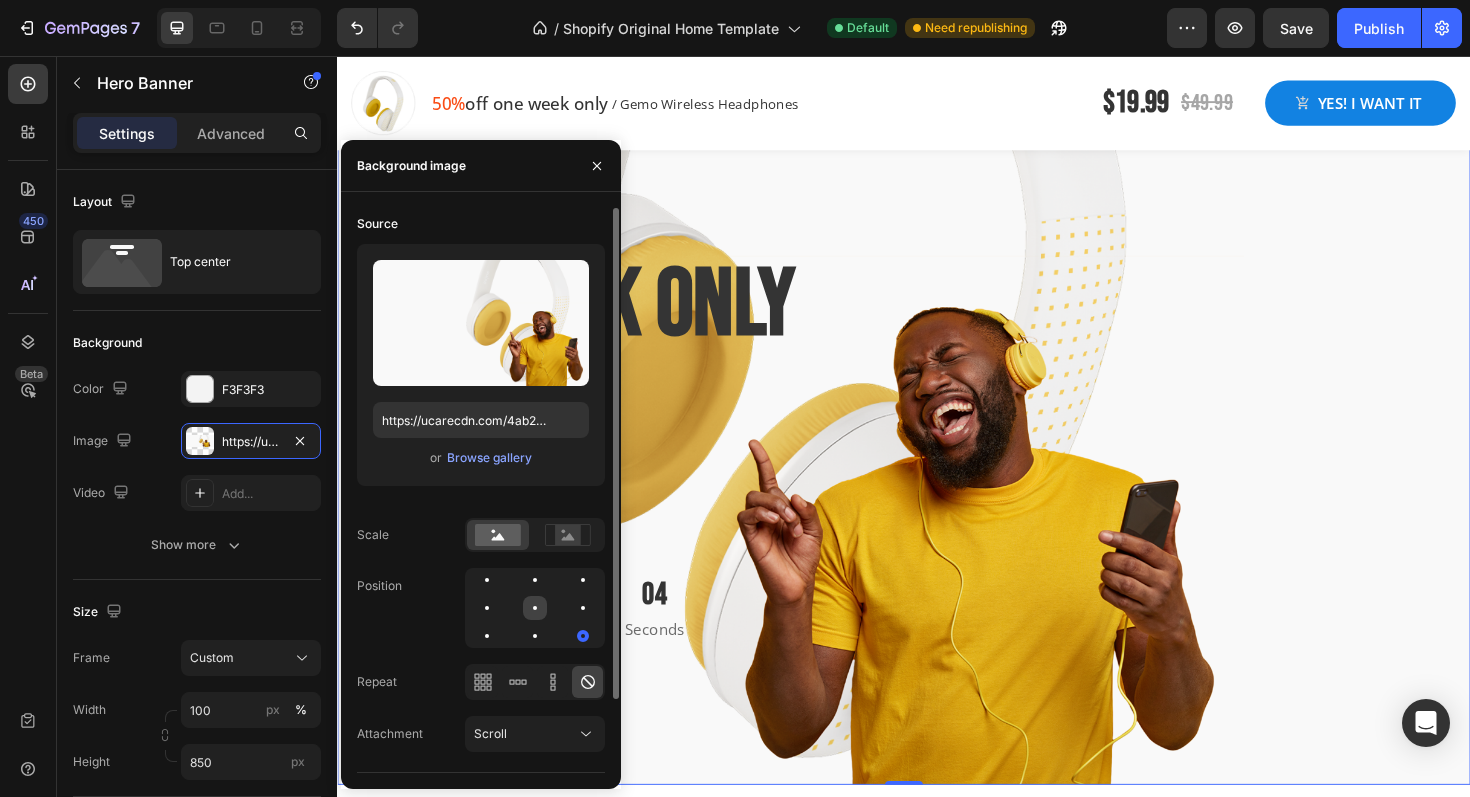 click 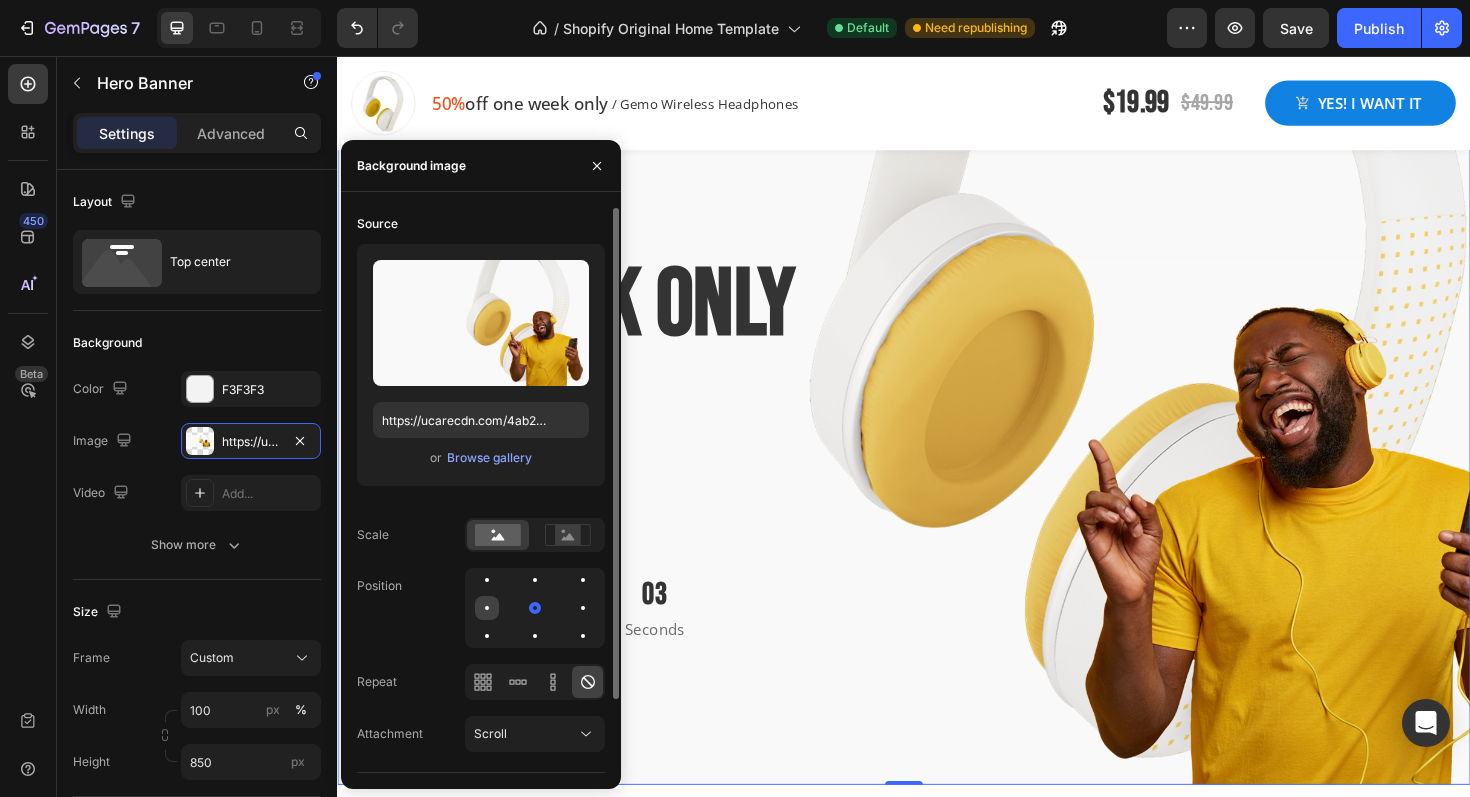 click 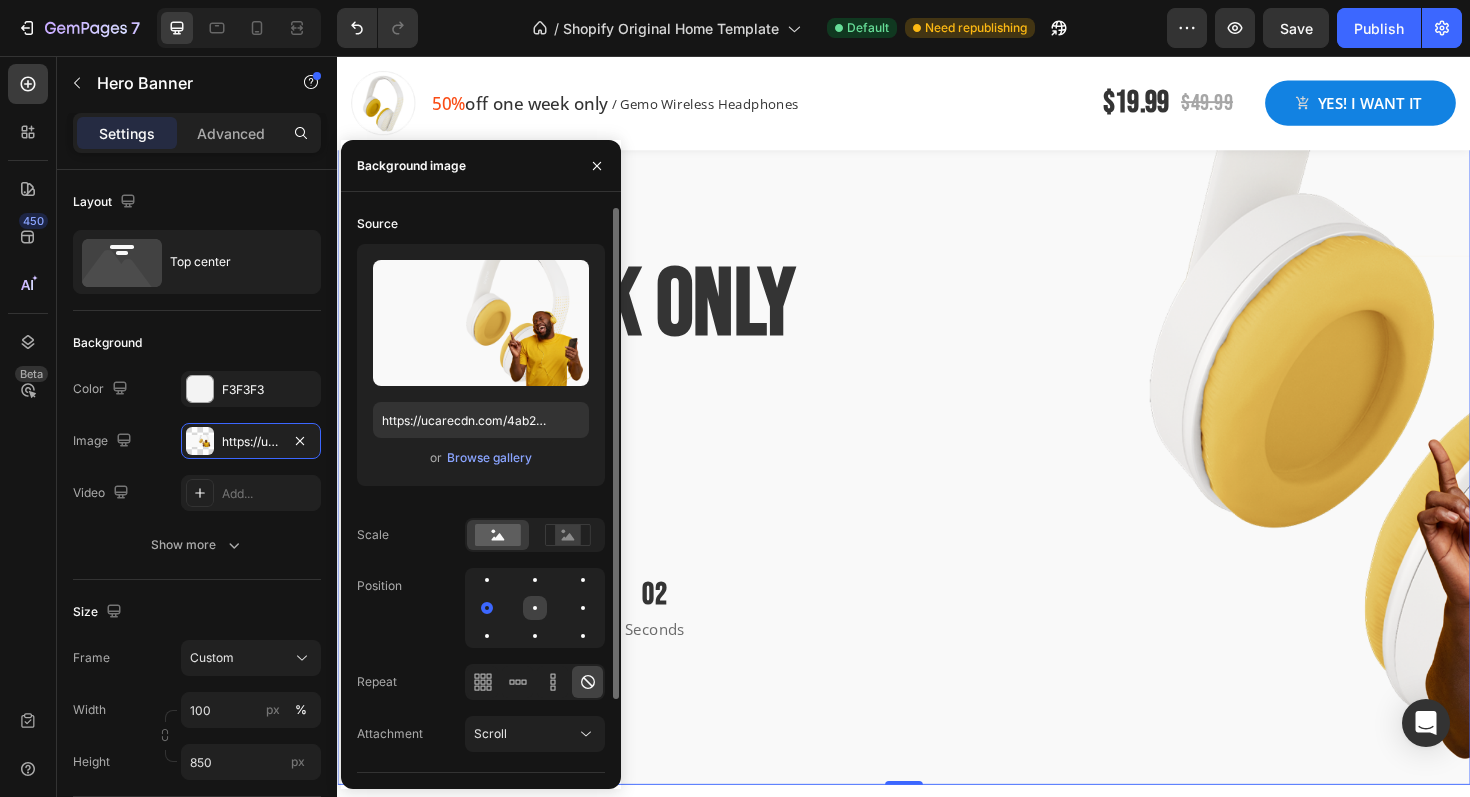click 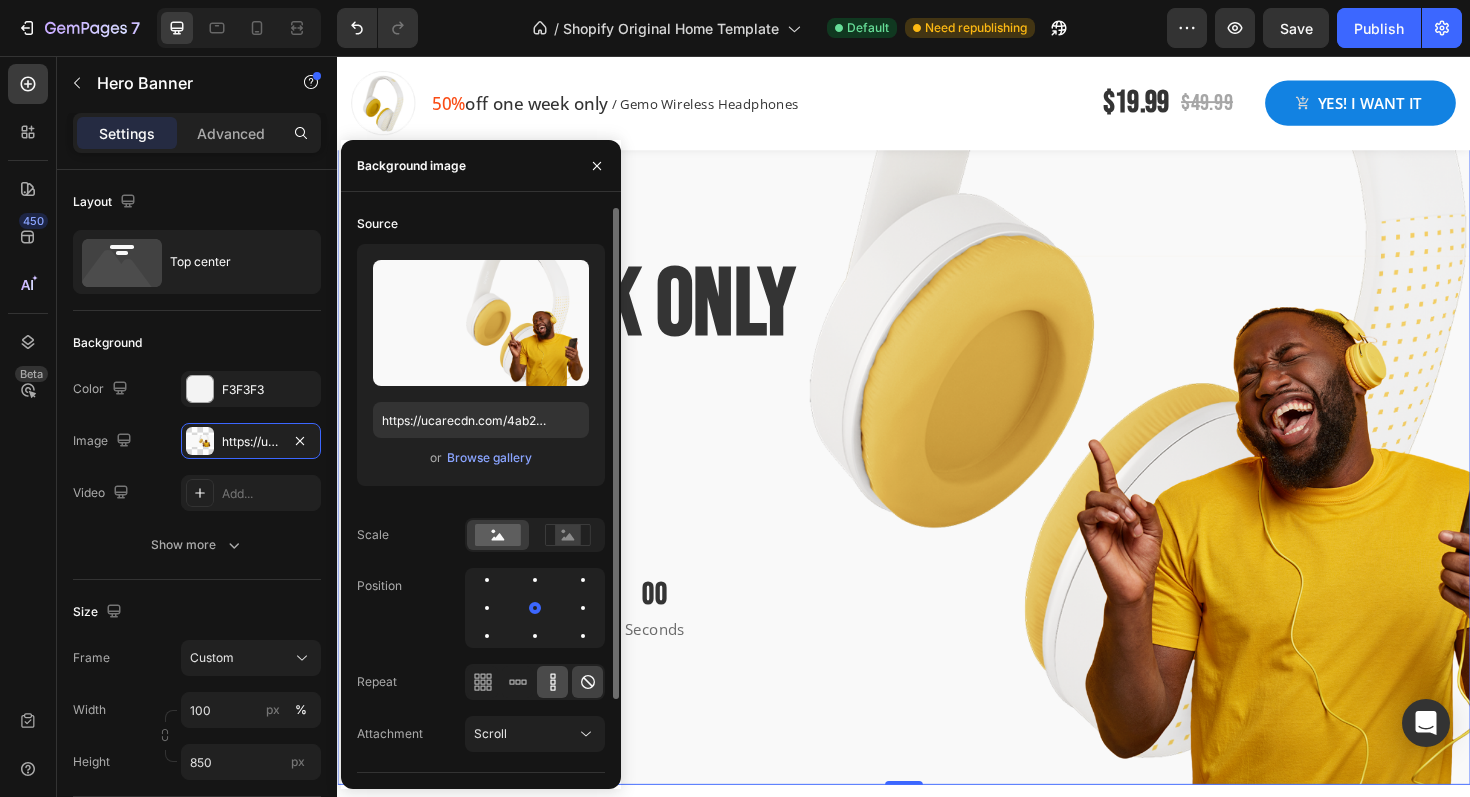 click 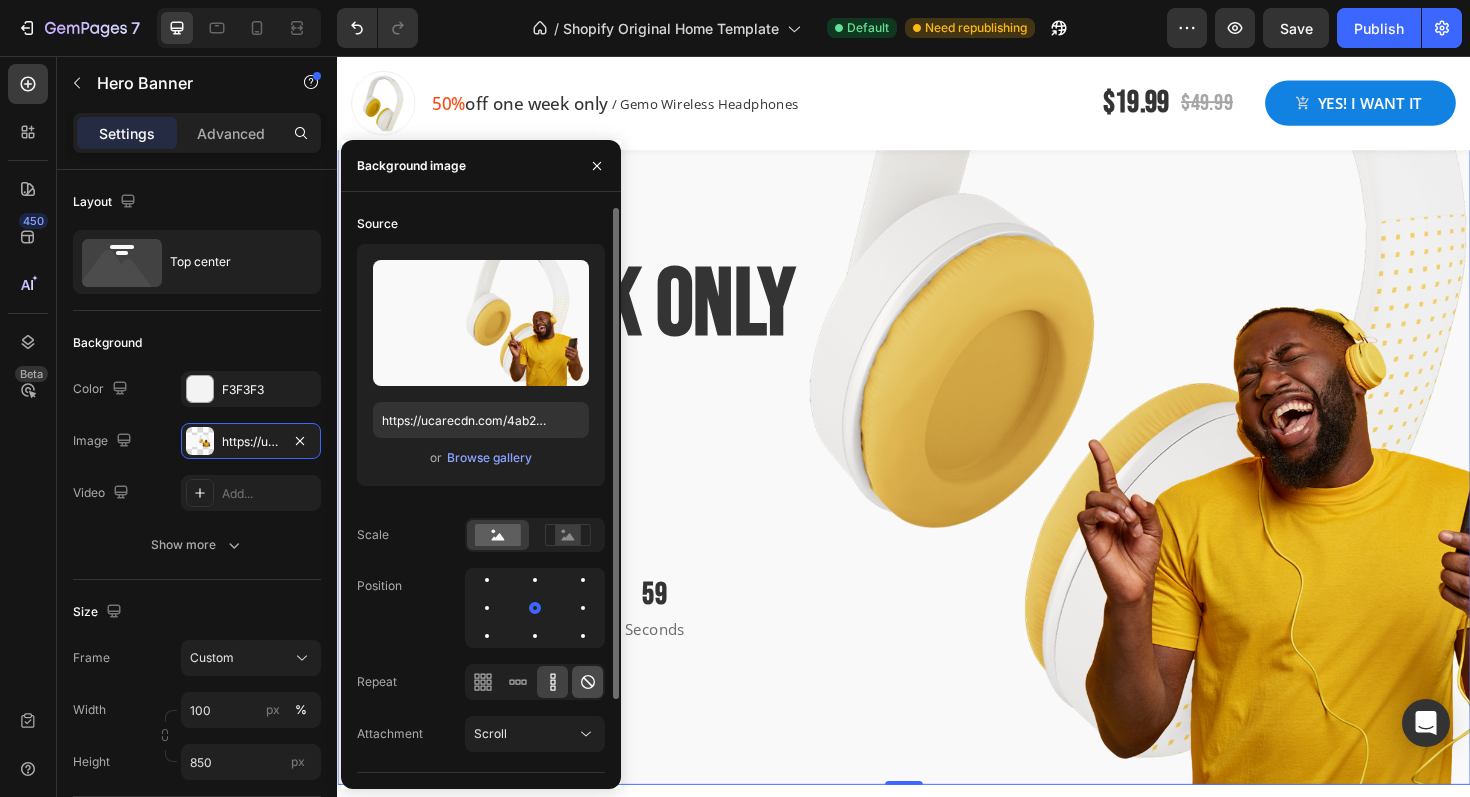 click 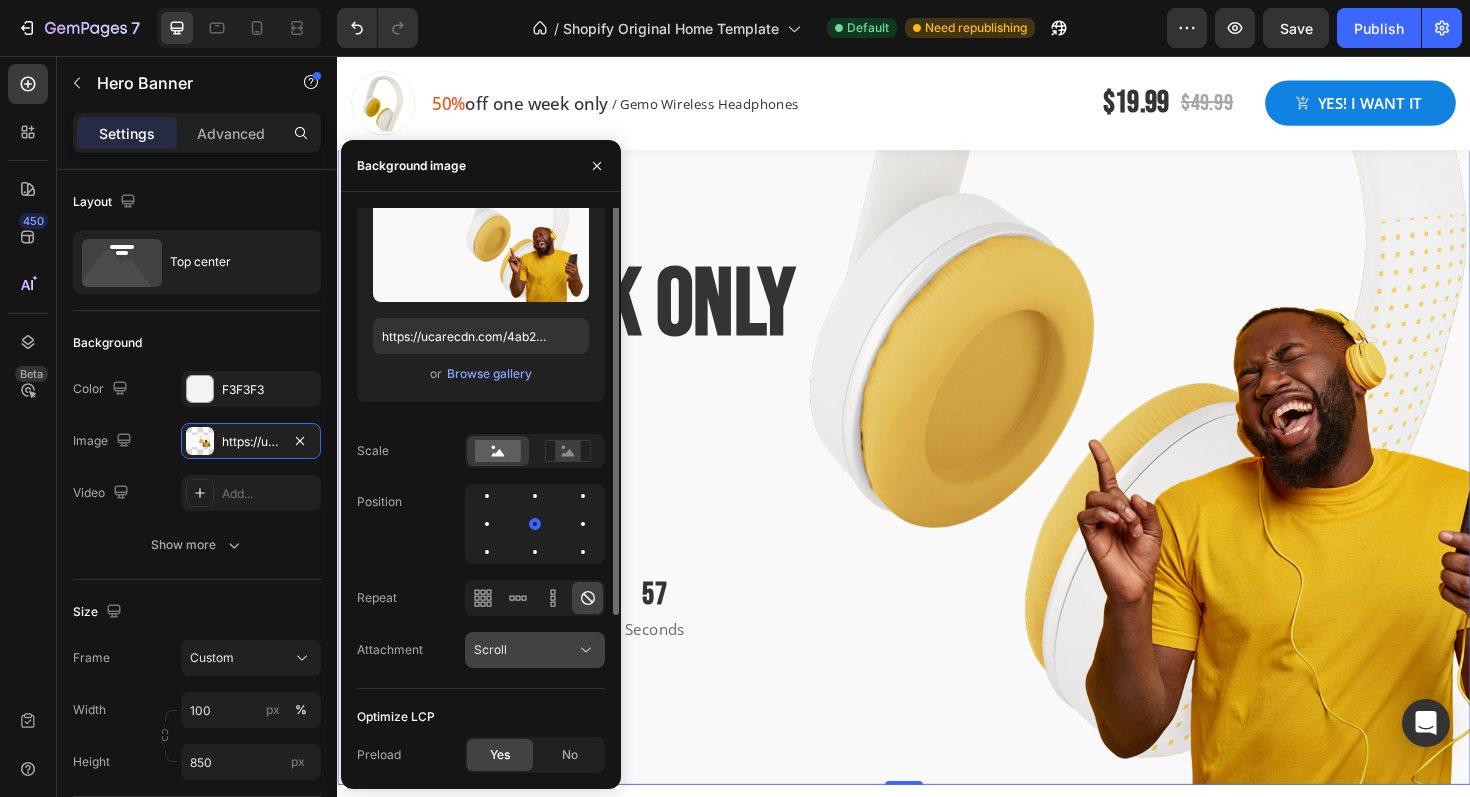 scroll, scrollTop: 0, scrollLeft: 0, axis: both 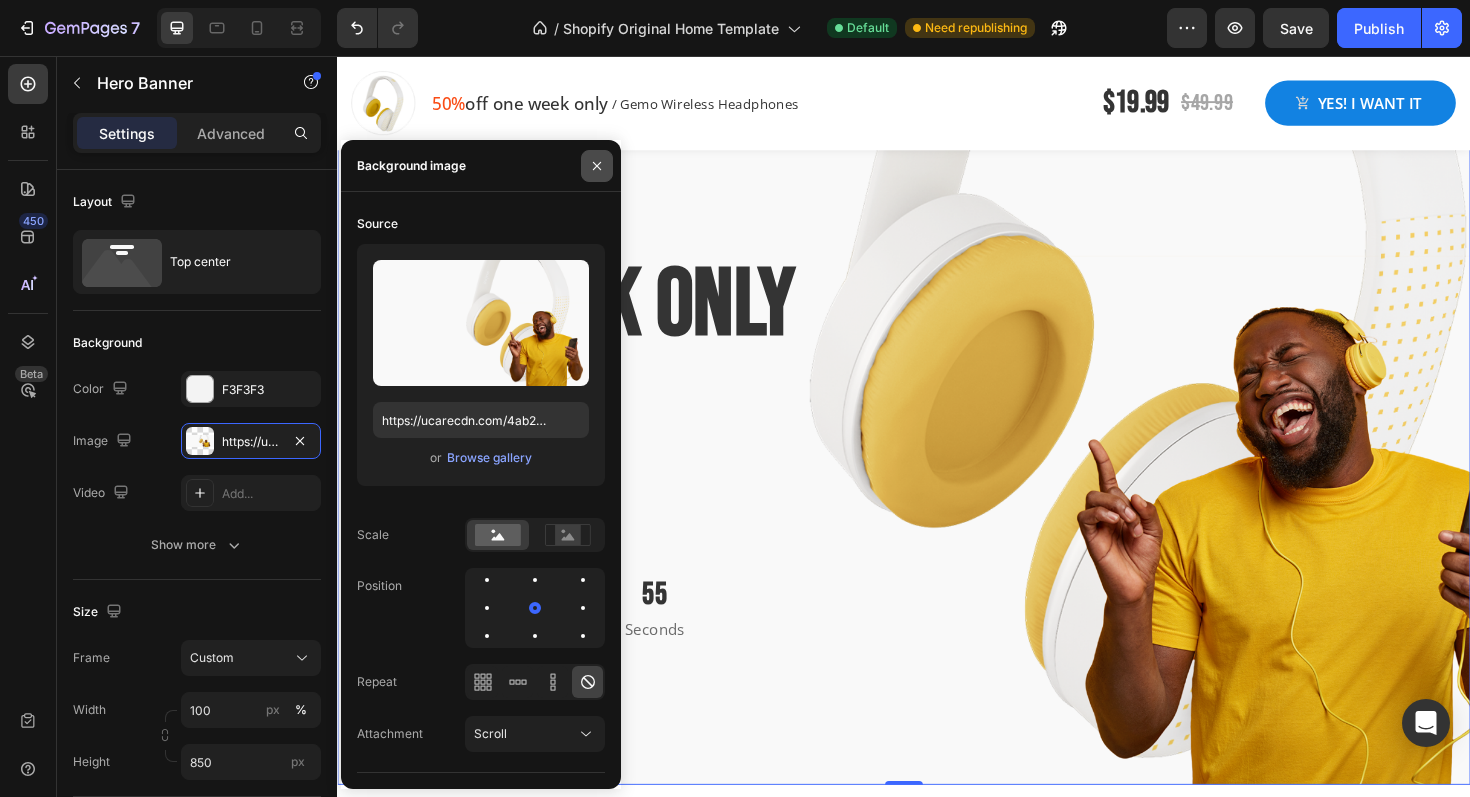 click 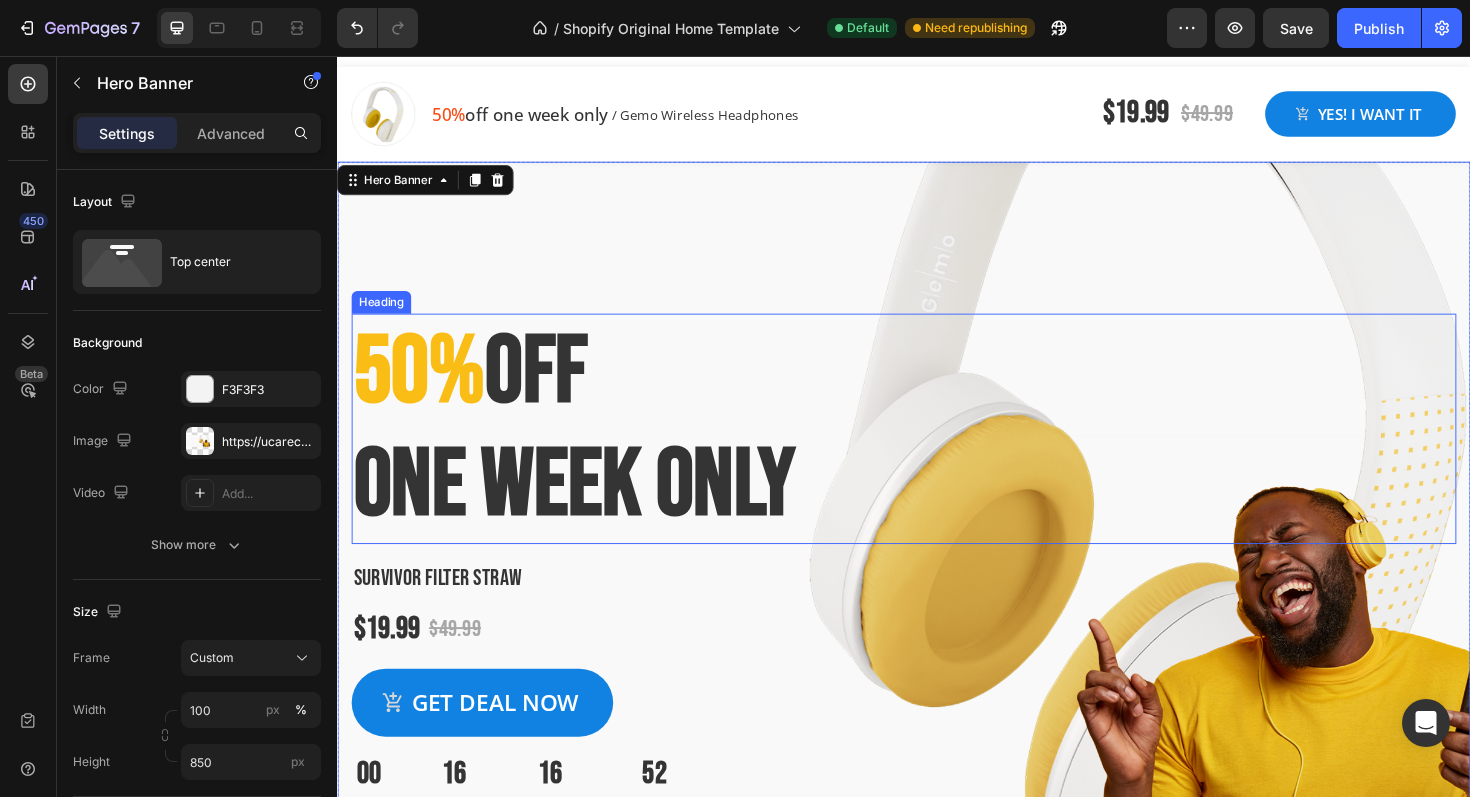 scroll, scrollTop: 175, scrollLeft: 0, axis: vertical 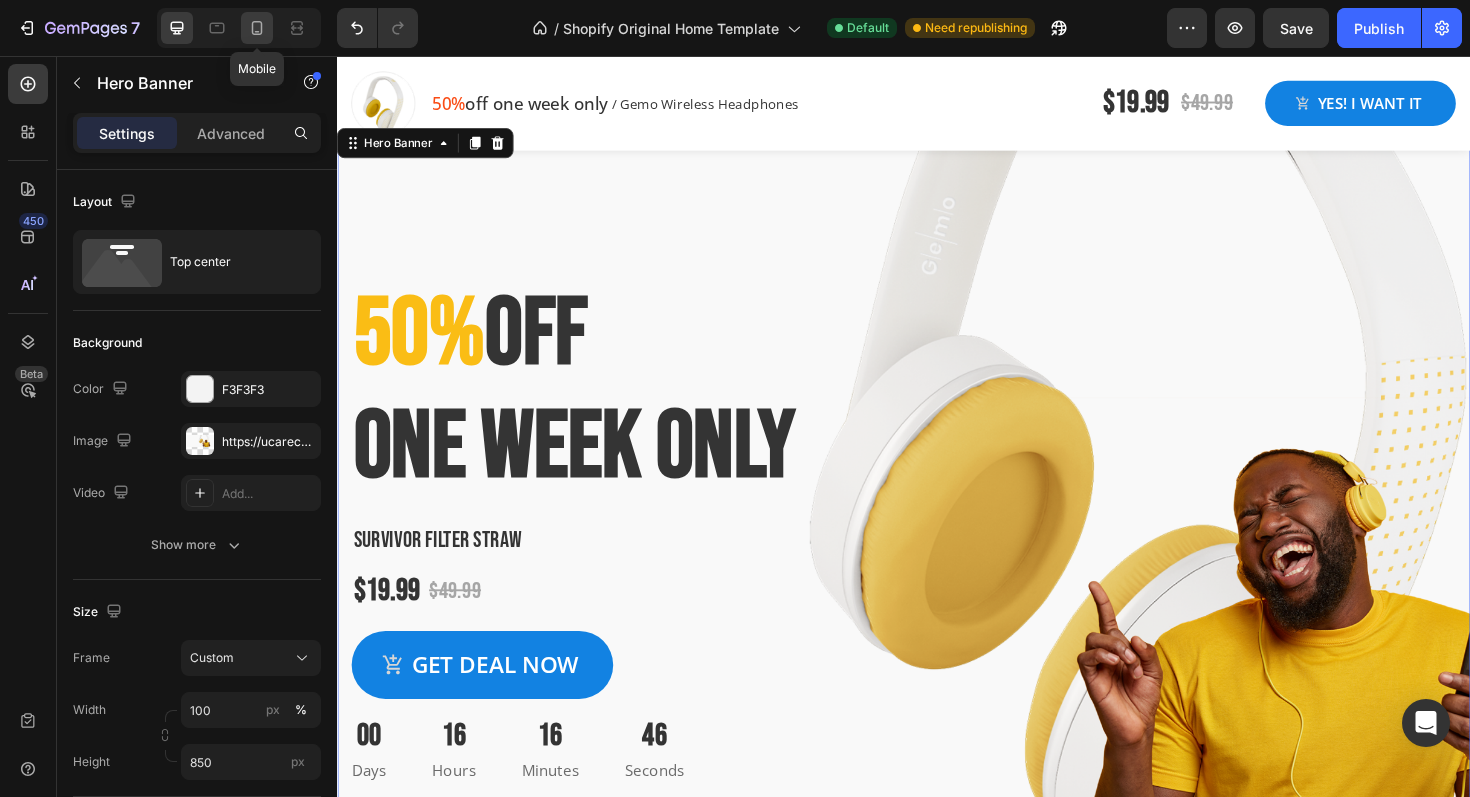 click 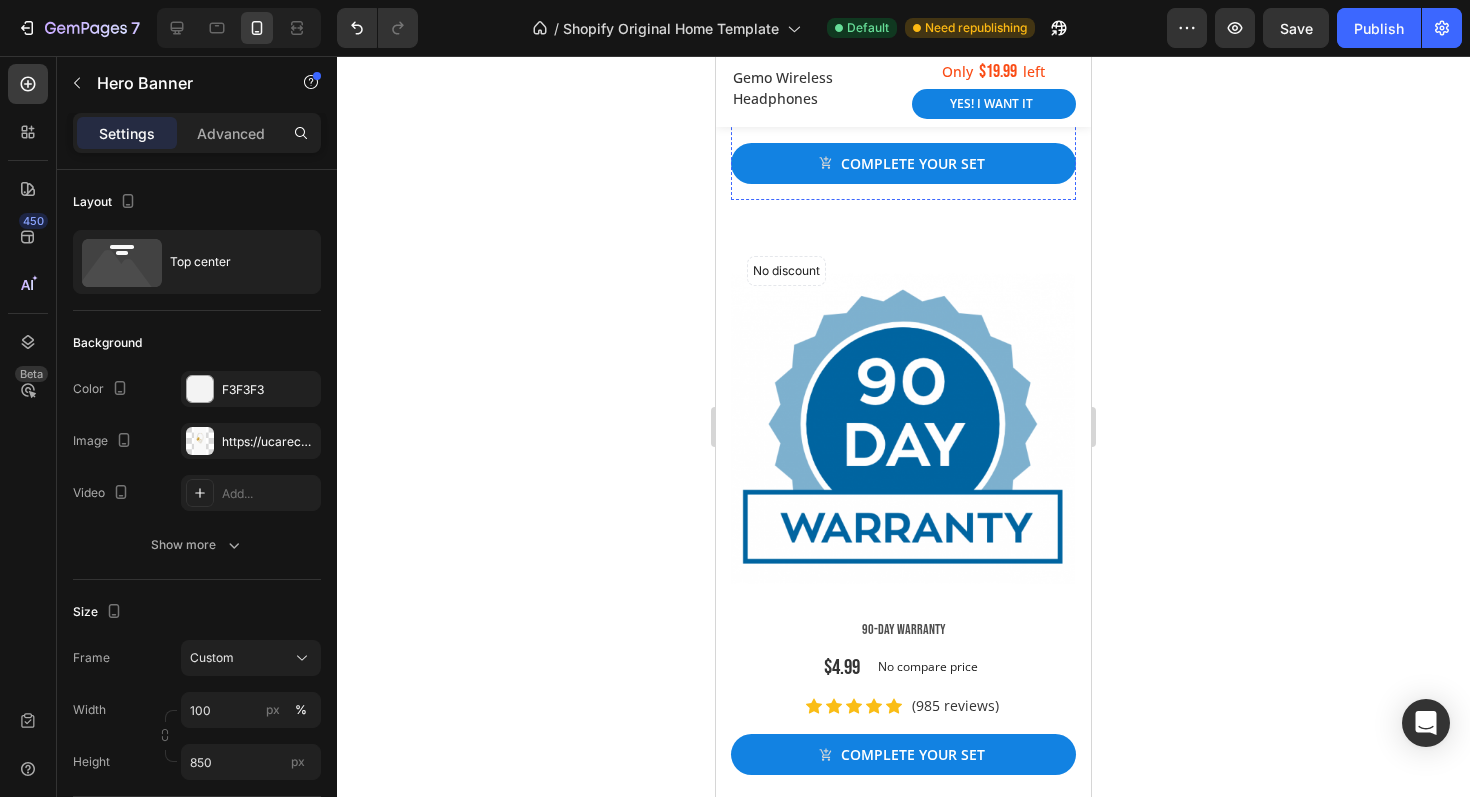 scroll, scrollTop: 8465, scrollLeft: 0, axis: vertical 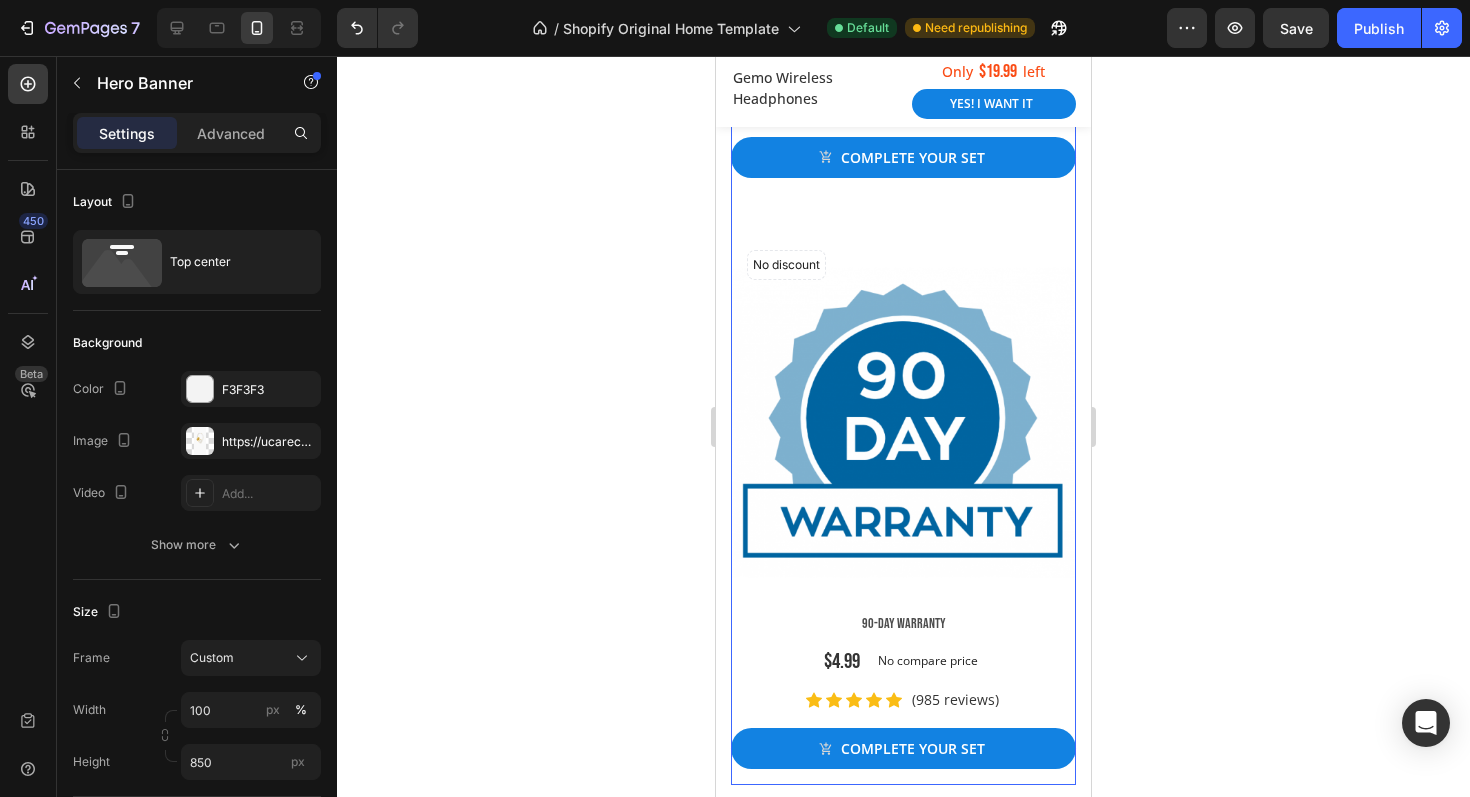 click on "Save 60% Product Tag Row Product Images Survivor Filter Straw Product Title $19.99 Product Price Product Price $49.99 Product Price Product Price Row                Icon                Icon                Icon                Icon                Icon Icon List Hoz (985 reviews) Text block Row Complete your set Product Cart Button Row Product List No discount   Not be displayed when published Product Tag Row Product Images 90-Day Warranty Product Title $4.99 Product Price Product Price No compare price Product Price Row                Icon                Icon                Icon                Icon                Icon Icon List Hoz (985 reviews) Text block Row Complete your set Product Cart Button Row Product List" at bounding box center (903, 213) 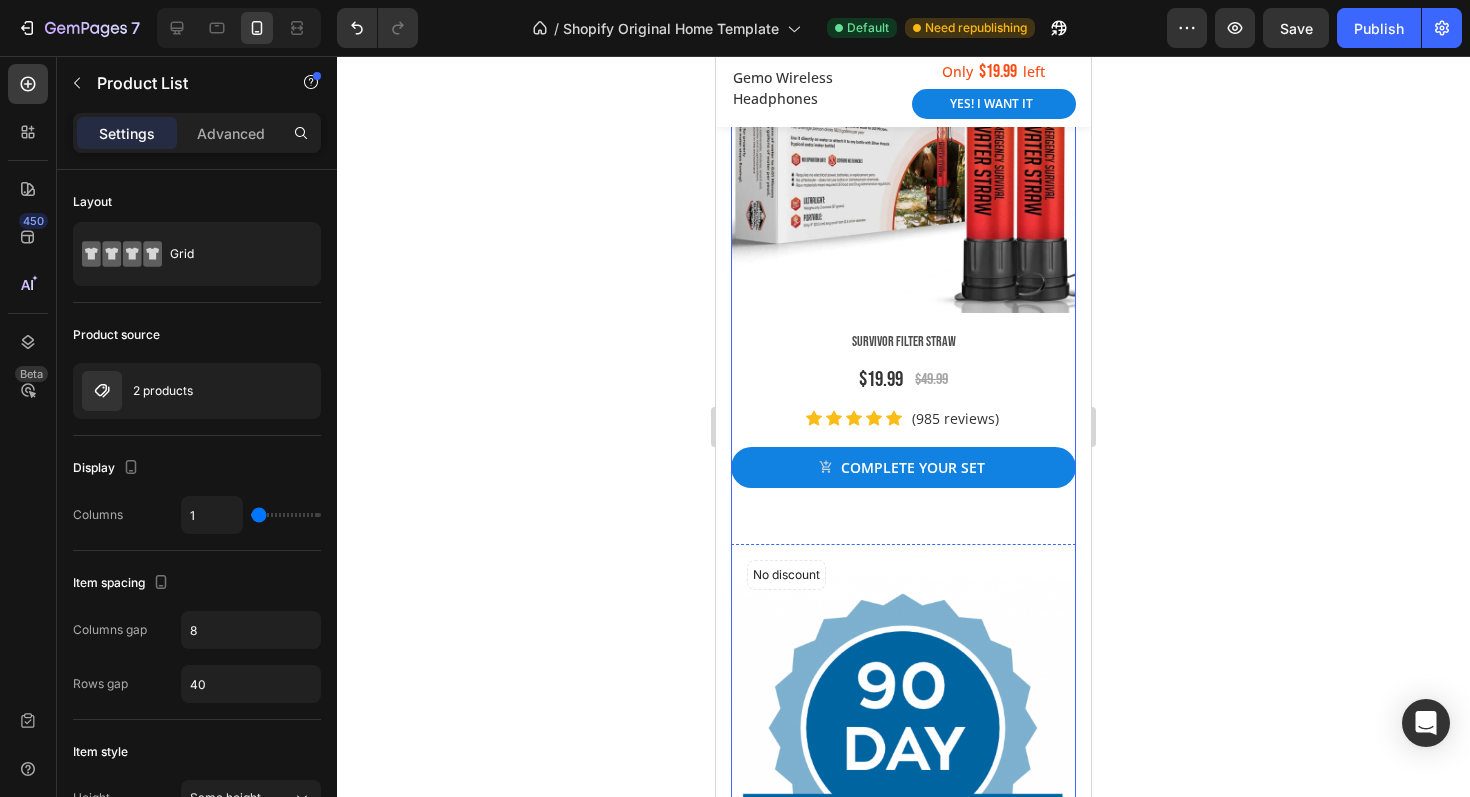 scroll, scrollTop: 7757, scrollLeft: 0, axis: vertical 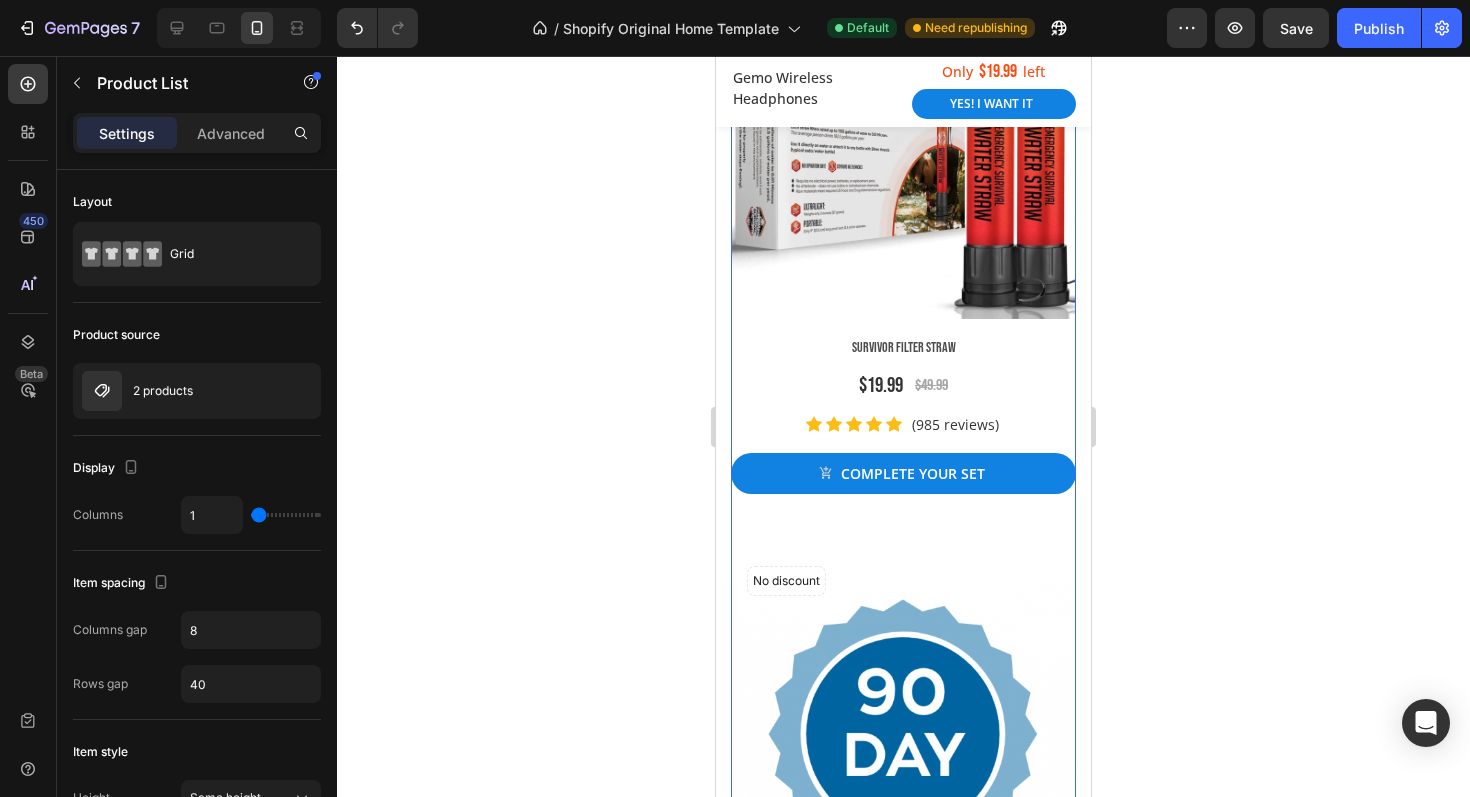 click 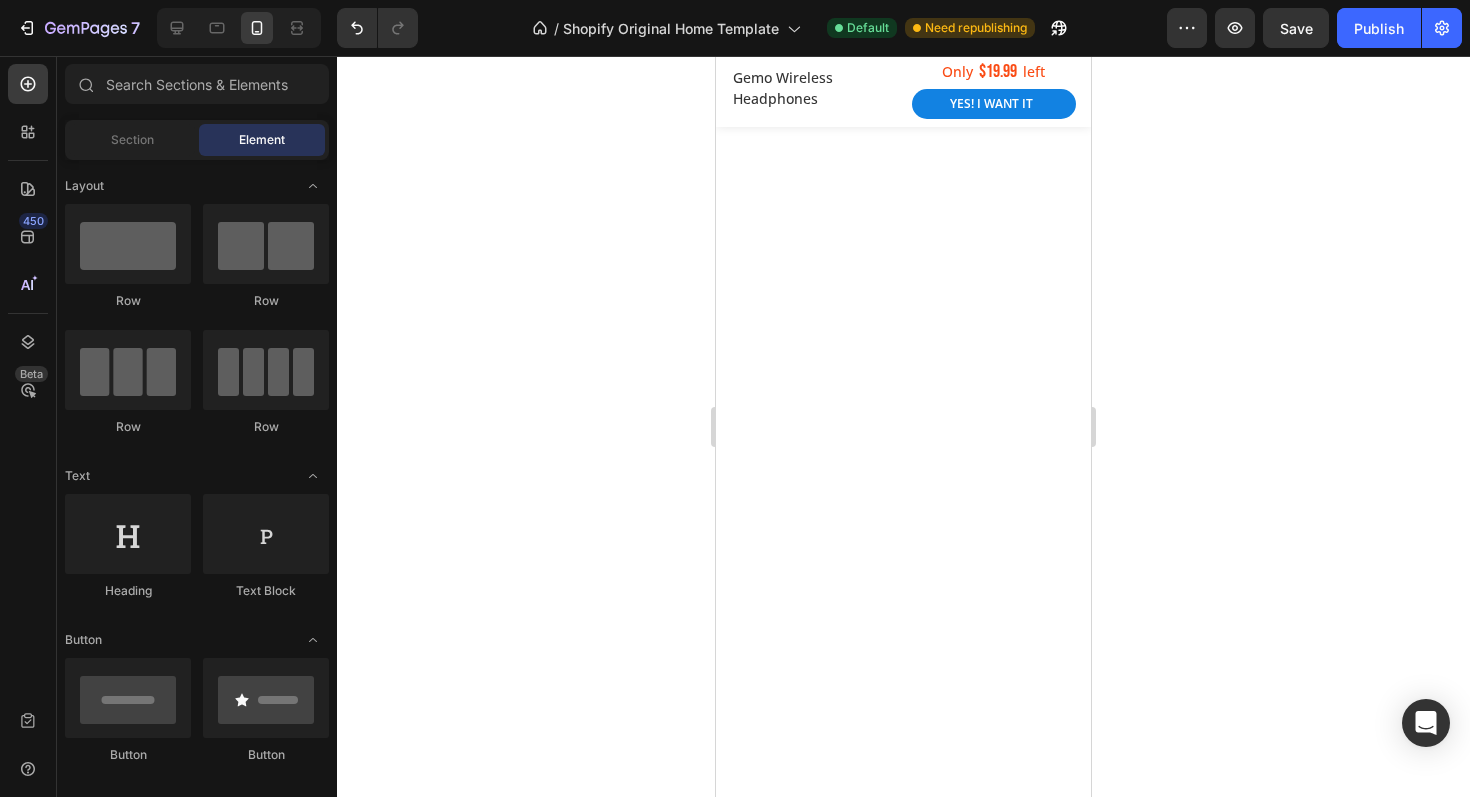 click on "For your convenience" at bounding box center [903, -92] 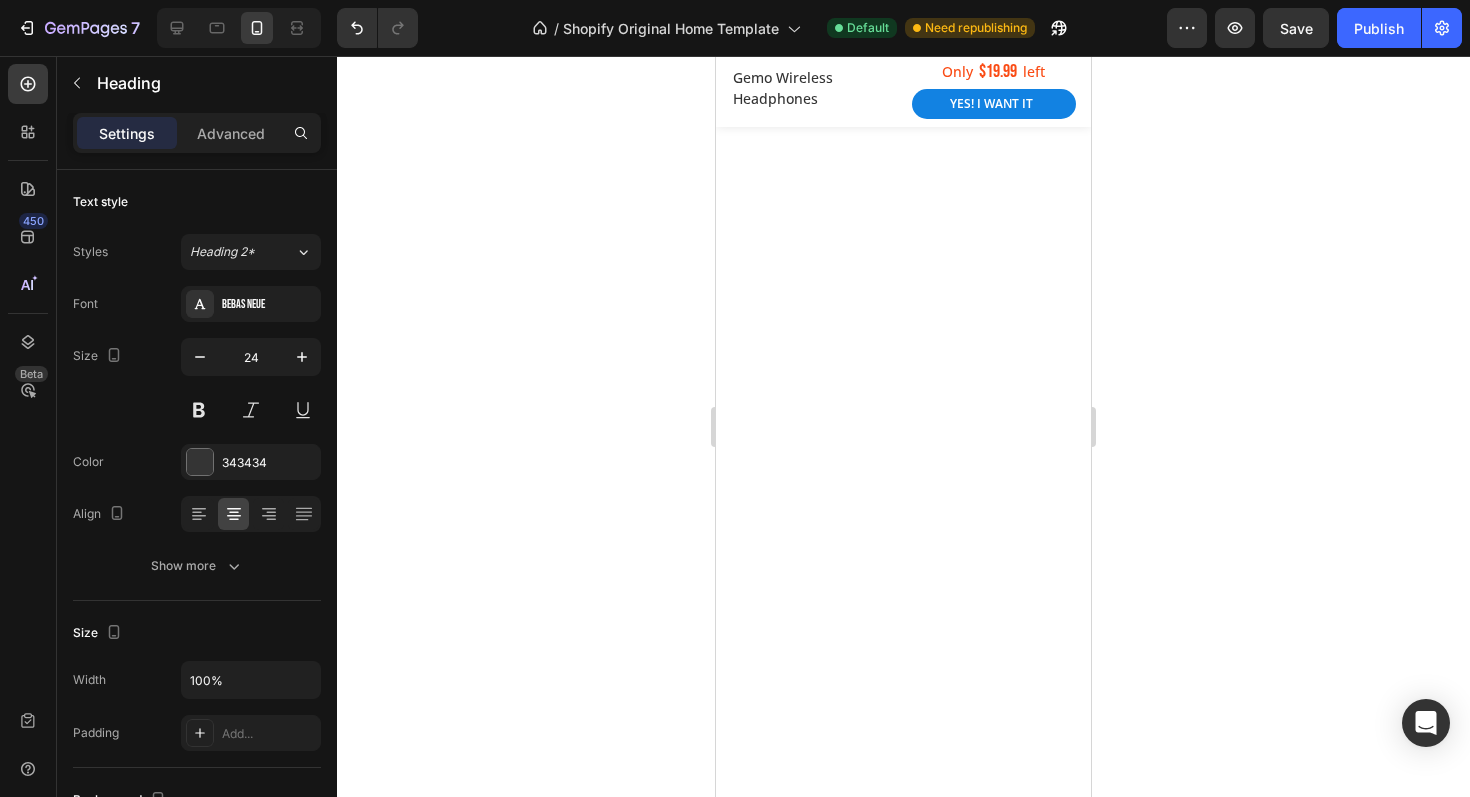 click 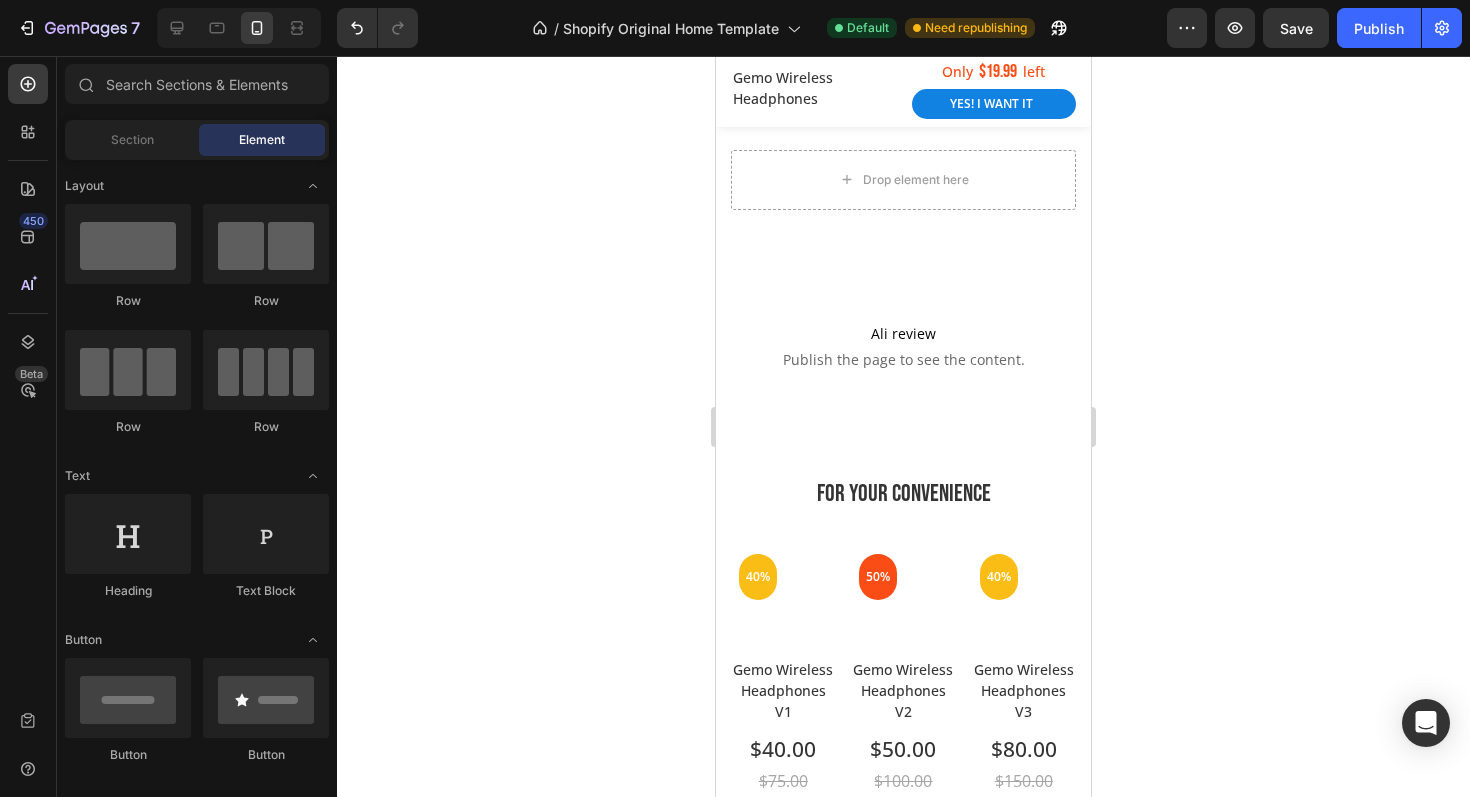 scroll, scrollTop: 7889, scrollLeft: 0, axis: vertical 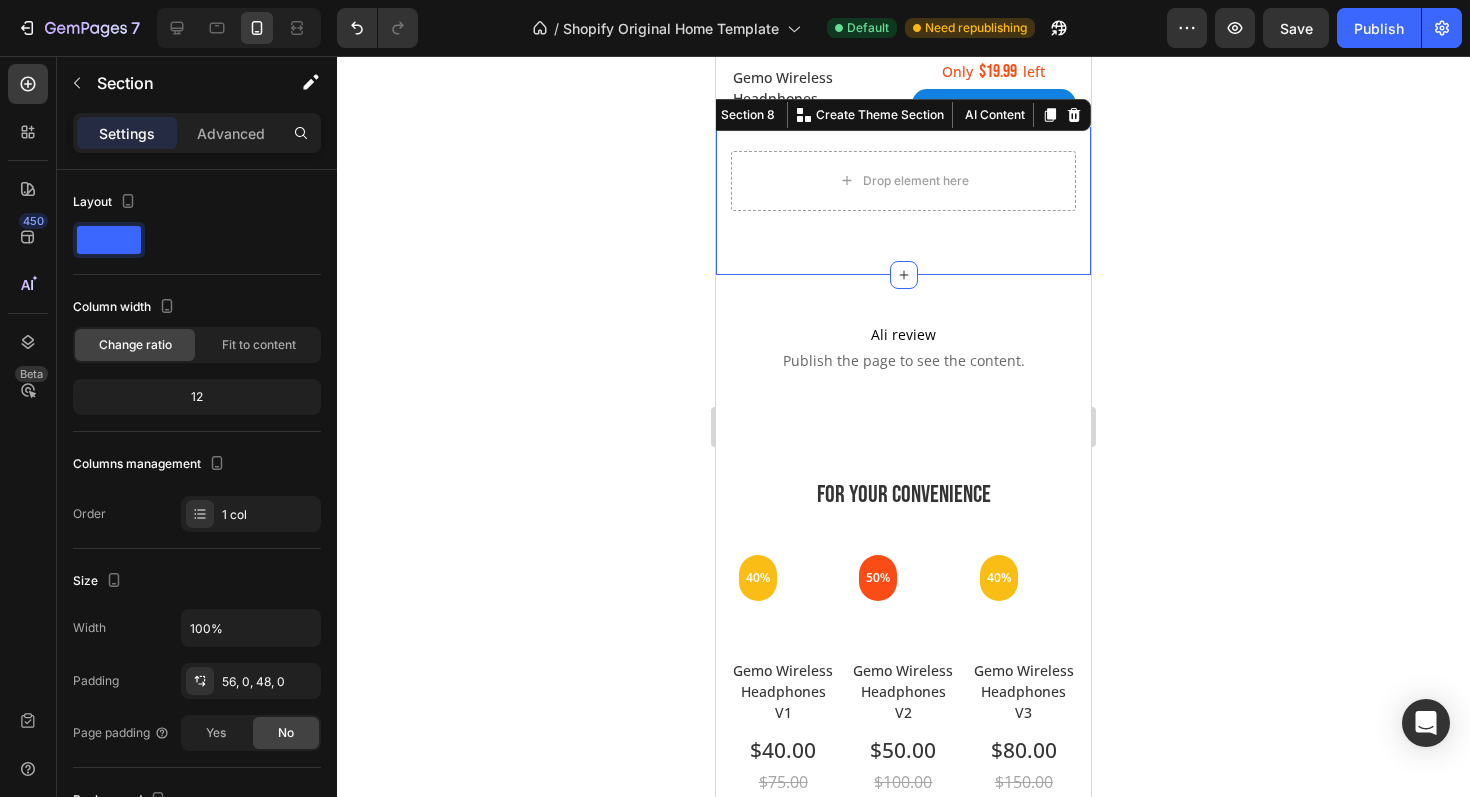 click on "Drop element here Row Section 8   You can create reusable sections Create Theme Section AI Content Write with GemAI What would you like to describe here? Tone and Voice Persuasive Product Survivor Filter Straw Show more Generate" at bounding box center [903, 185] 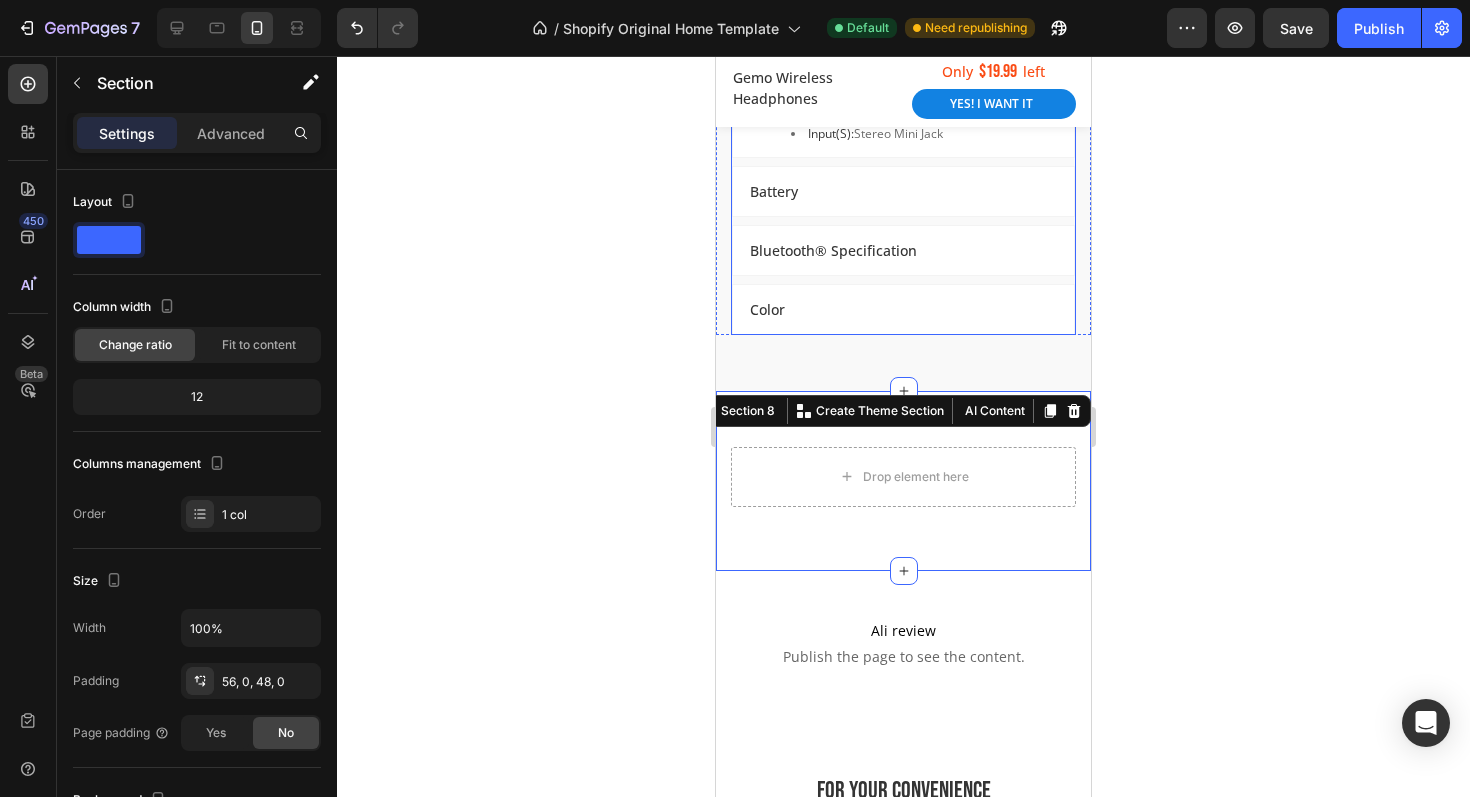 scroll, scrollTop: 7618, scrollLeft: 0, axis: vertical 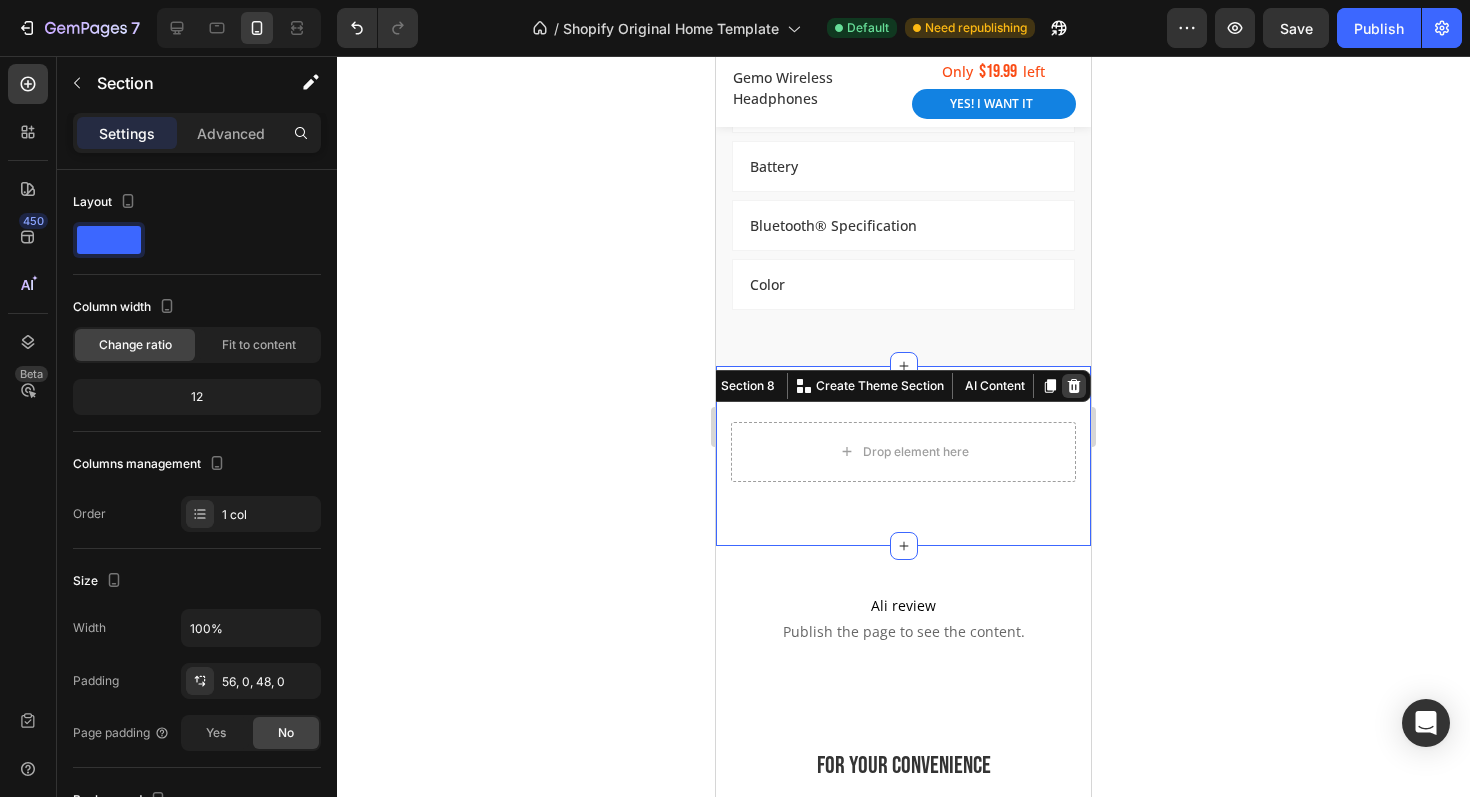 click 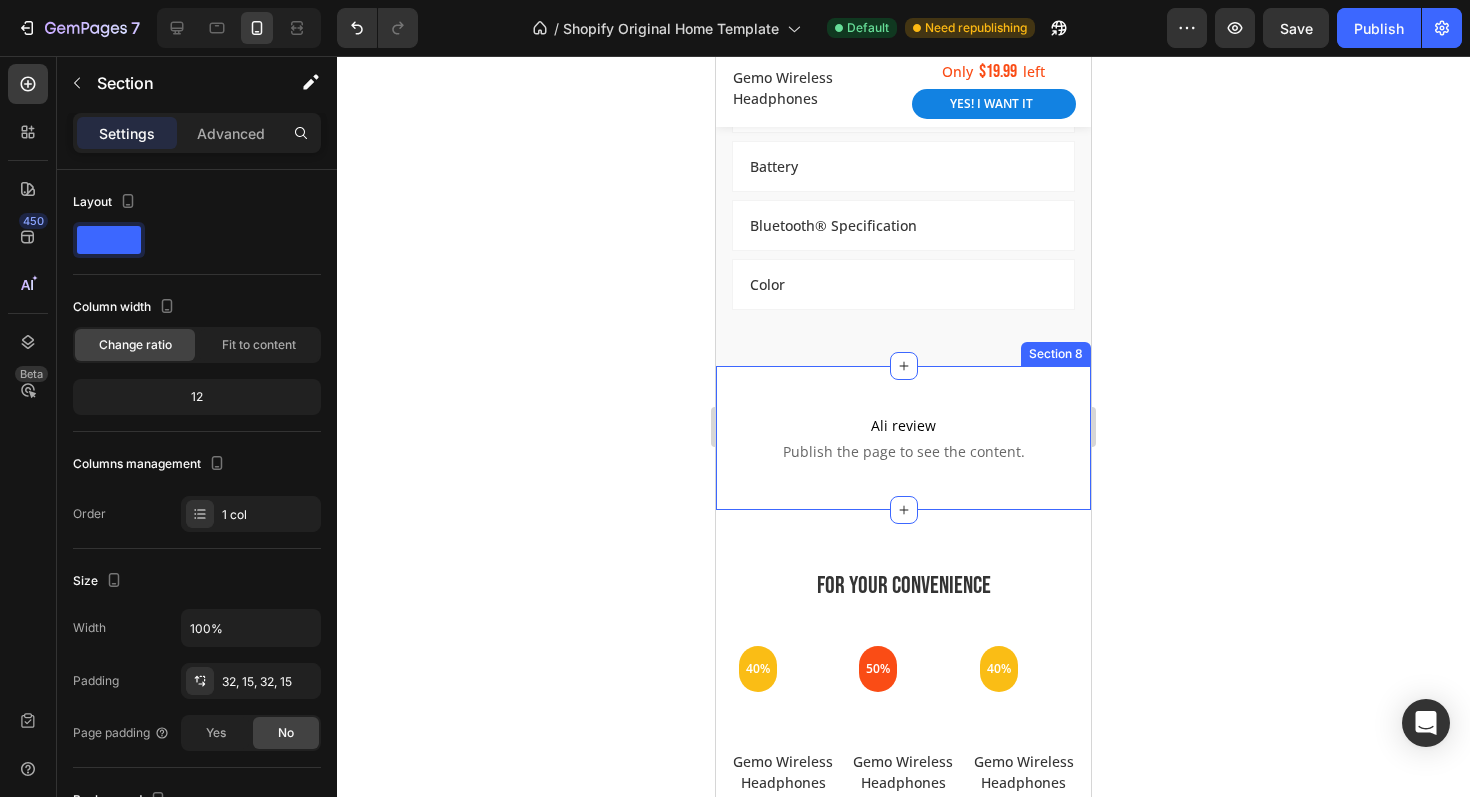 click on "Ali review
Publish the page to see the content.
Ali review Row Section 8" at bounding box center (903, 438) 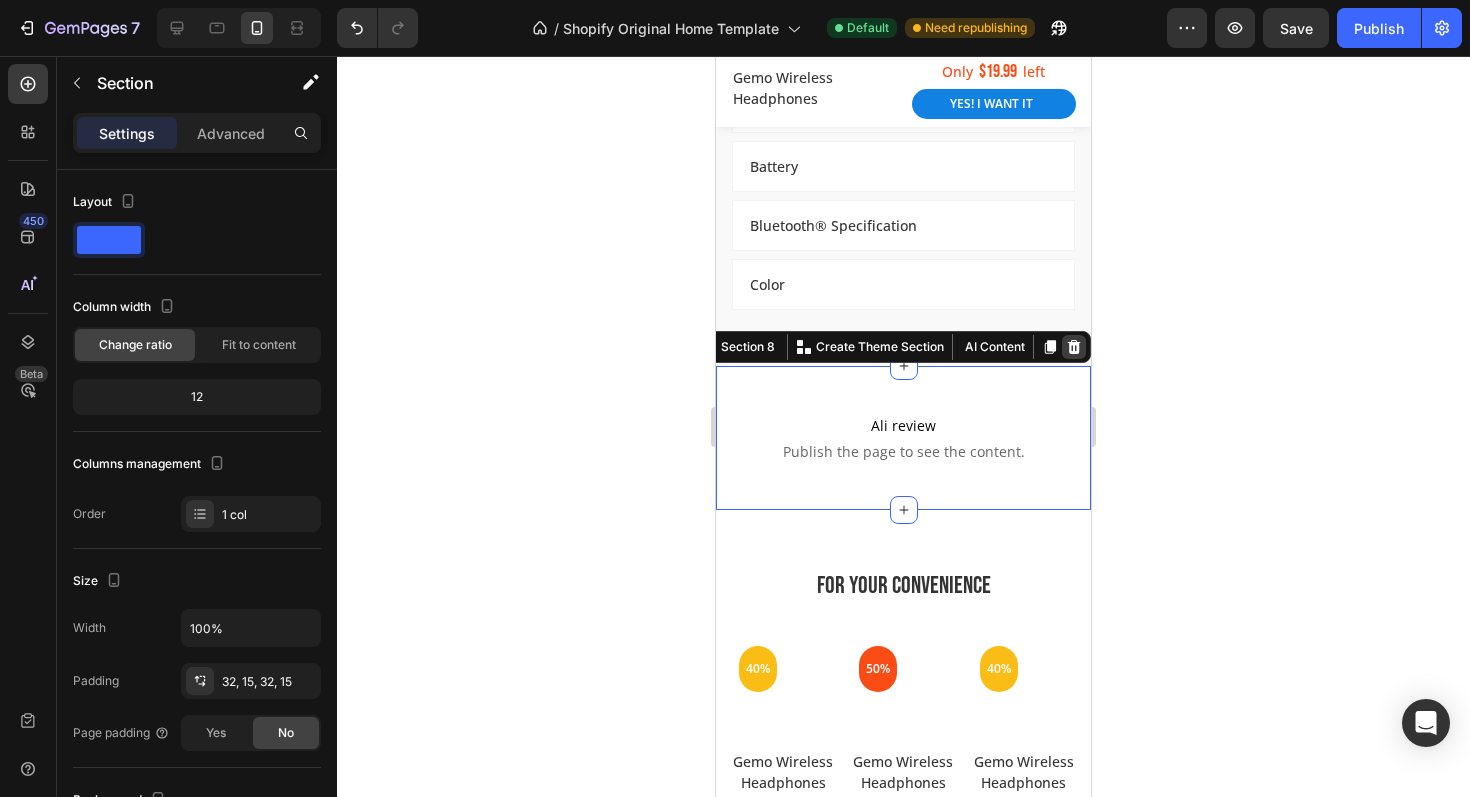 click 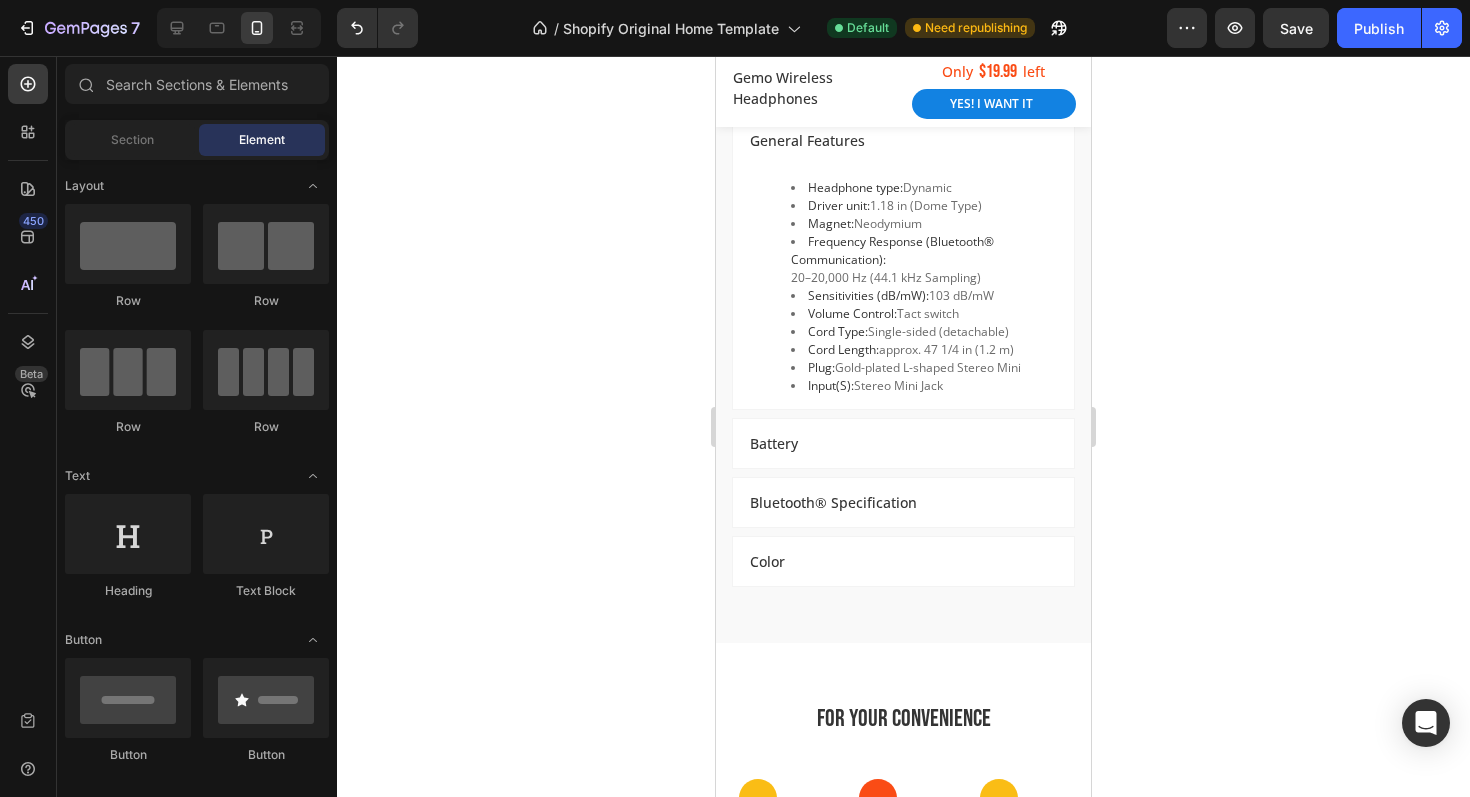 scroll, scrollTop: 7328, scrollLeft: 0, axis: vertical 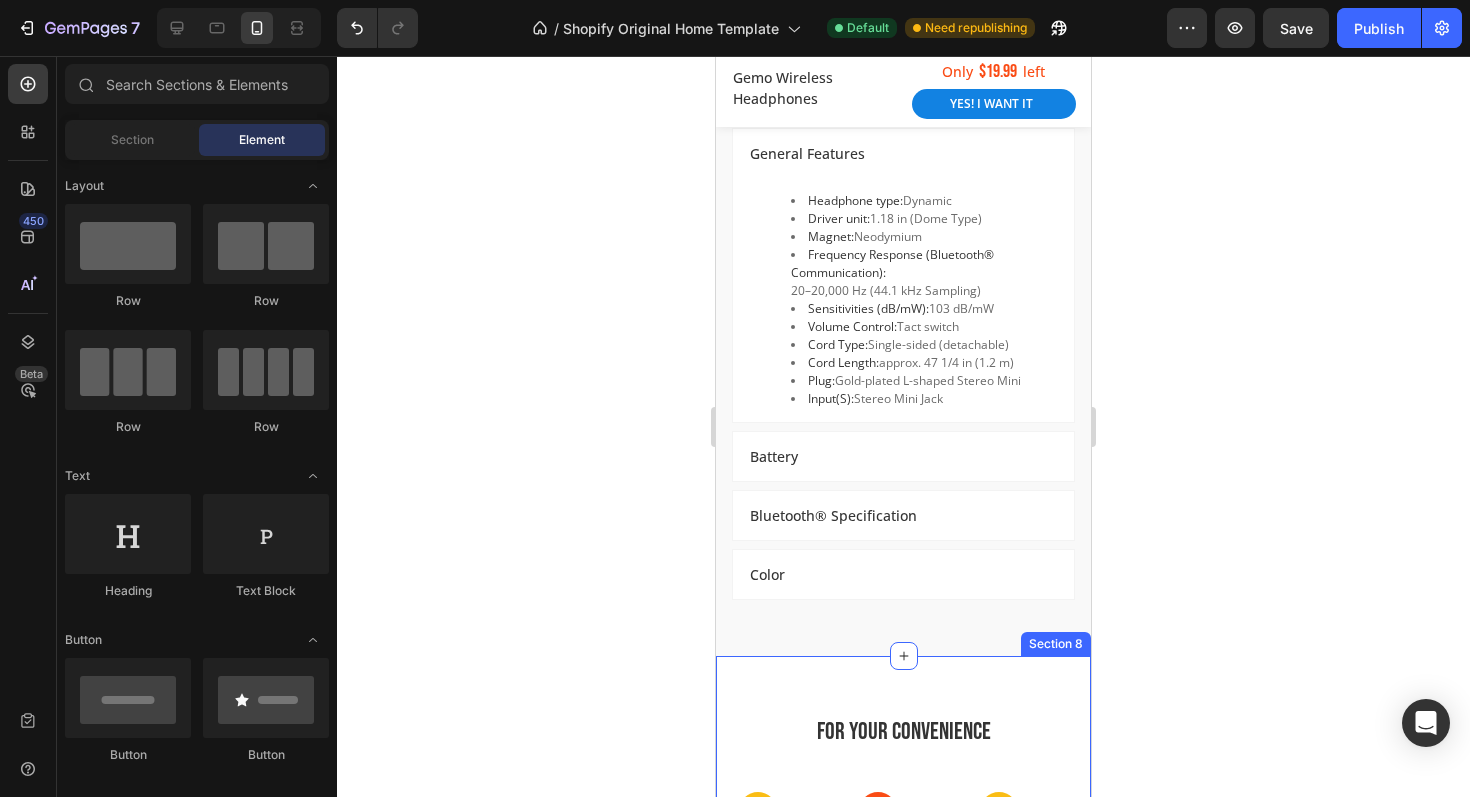 click on "For your convenience Heading Row 40% Text block Row Hero Banner Gemo Wireless Headphones V1 Text block $40.00 Text block $75.00 Text block Row 50% Text block Row Hero Banner Gemo Wireless Headphones V2 Text block $50.00 Text block $100.00 Text block Row 40% Text block Row Hero Banner Gemo Wireless Headphones V3 Text block $80.00 Text block $150.00 Text block Row Row Row Sound Text block V-shaped Text block Extra-Bass Text block Flat Text block Row Row Noise cancellation Text block No Text block Yes Text block Yes Text block Row Row Microphone Text block Built-in mic Text block Built-in mic Text block Built-in mic Text block Row Row Battery Text block 25 hours Text block 30 hours Text block 20 hours Text block Row Row Water-resistant Text block Yes Text block Yes Text block No Text block Row Row Quick charge Text block No Text block Yes Text block Yes Text block Row Row Color Text block                Title Line Setup options like colors, sizes with product variant.       Add new variant   or   sync data Title" at bounding box center [903, 1366] 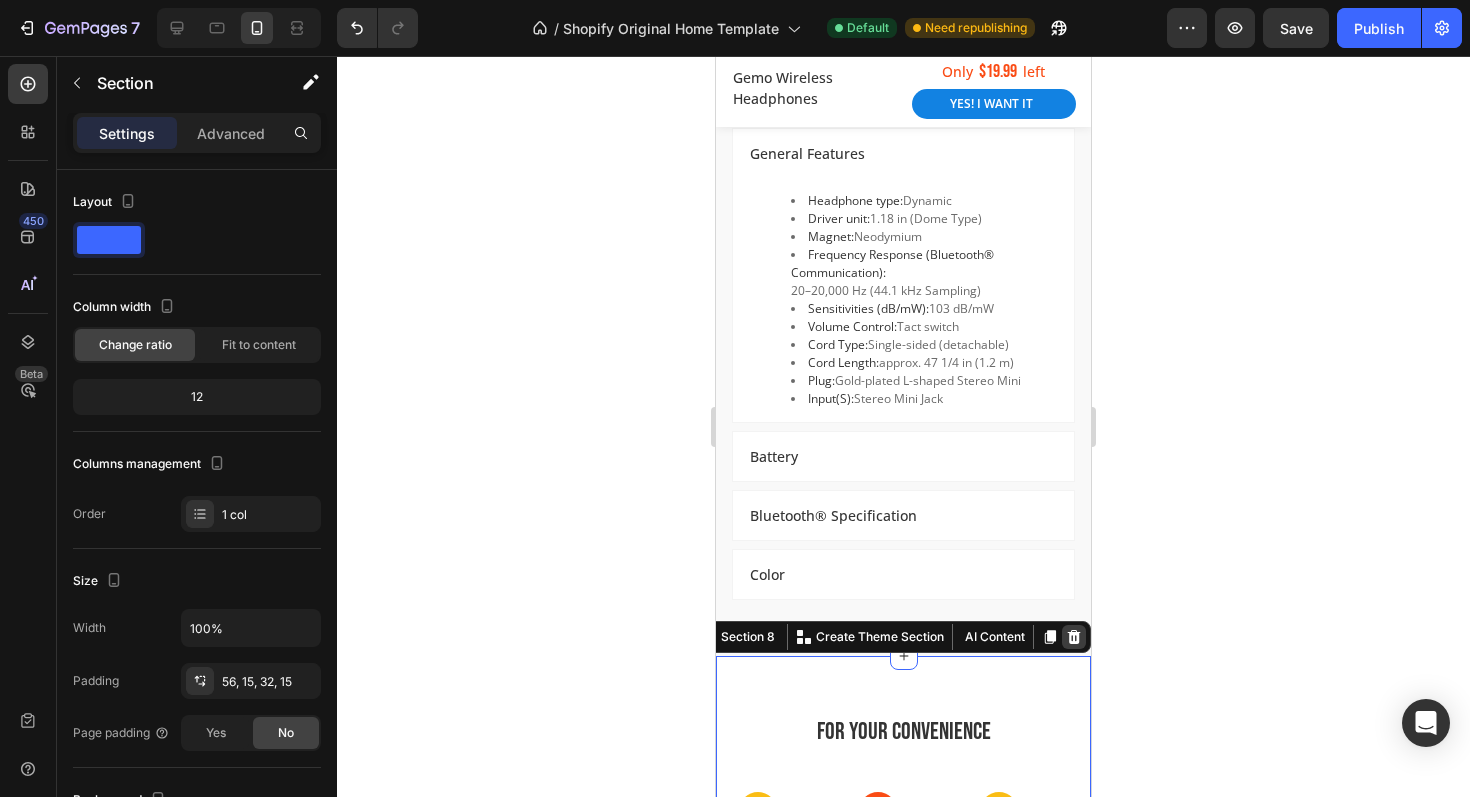 click 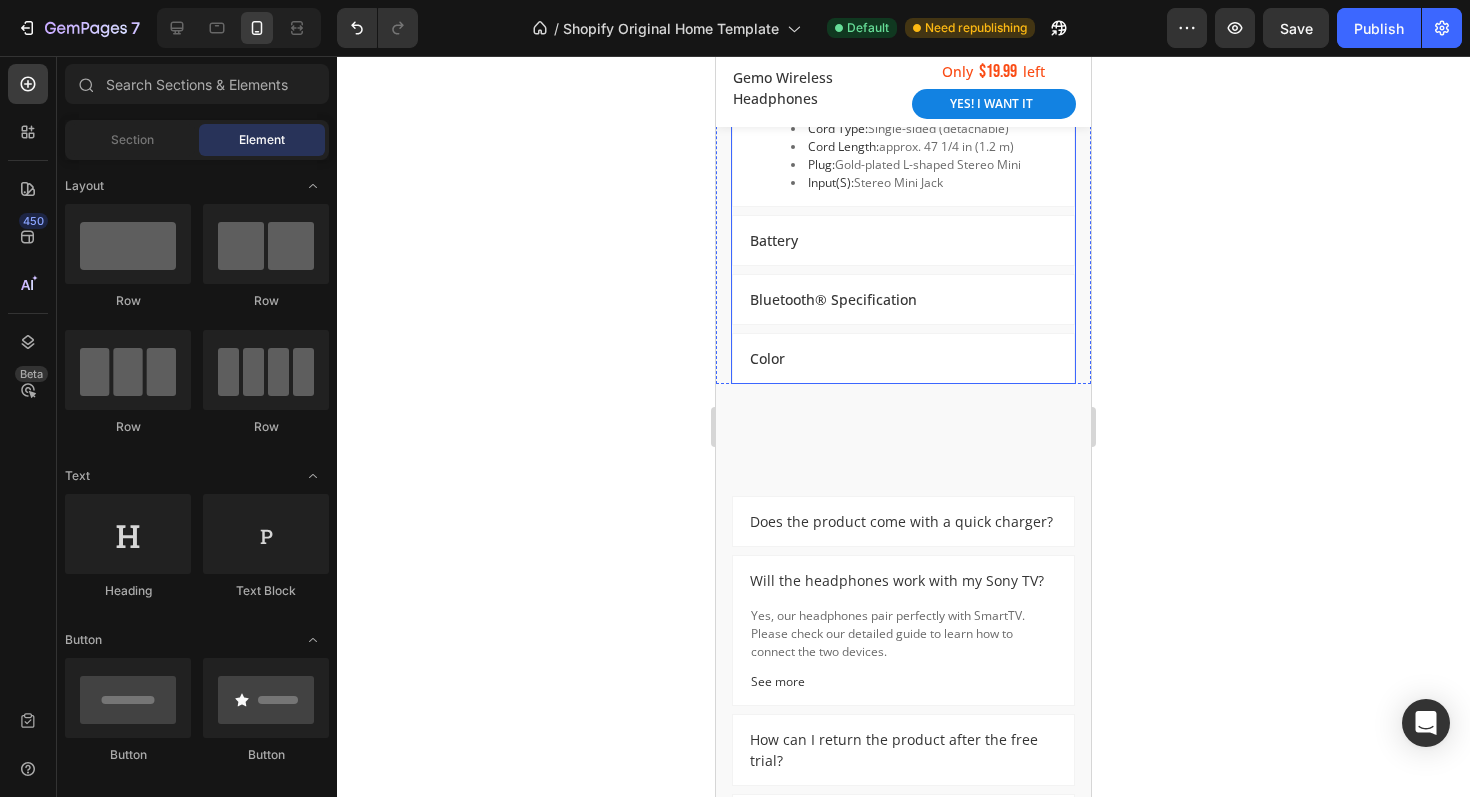 scroll, scrollTop: 7555, scrollLeft: 0, axis: vertical 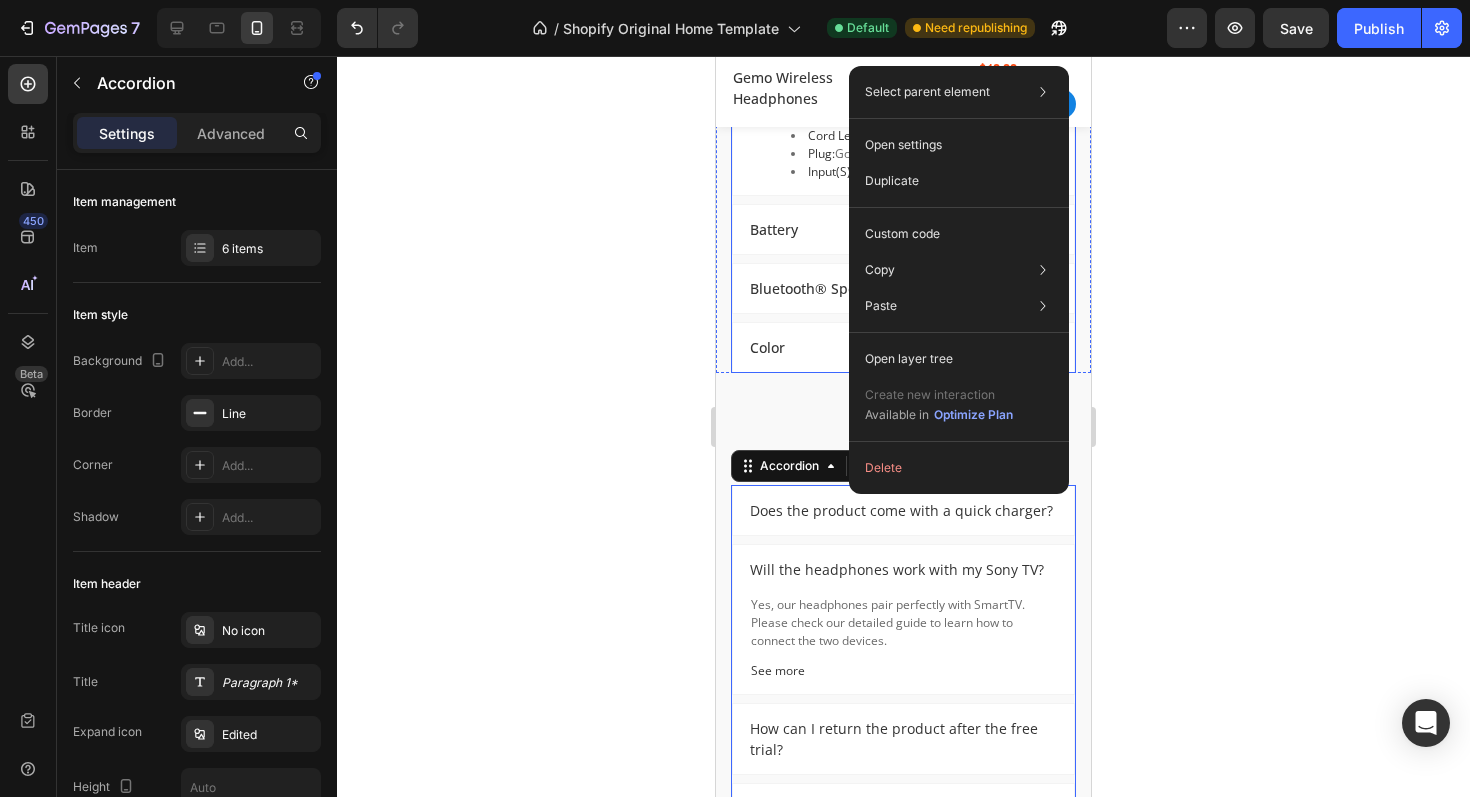 drag, startPoint x: 849, startPoint y: 494, endPoint x: 848, endPoint y: 361, distance: 133.00375 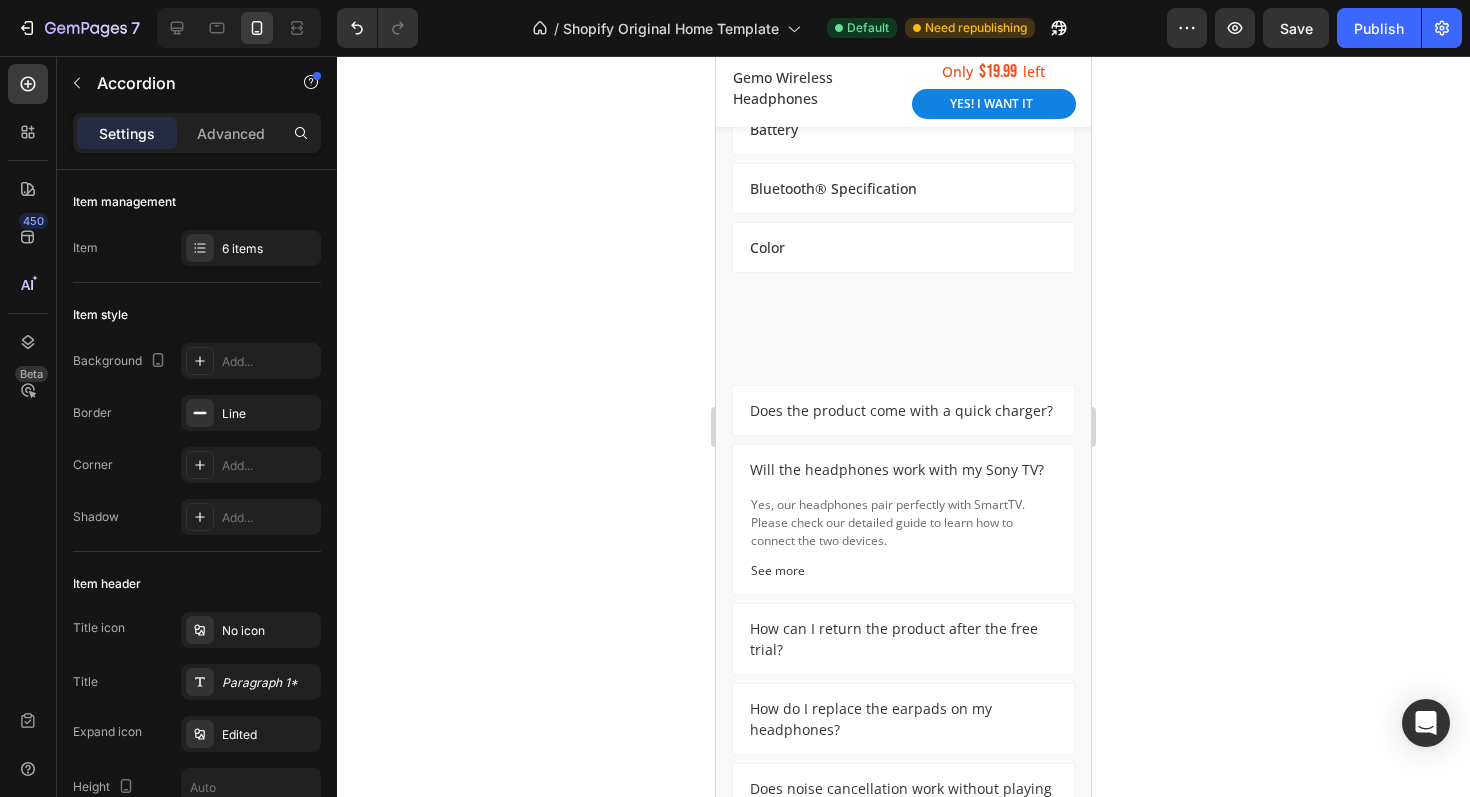 scroll, scrollTop: 7675, scrollLeft: 0, axis: vertical 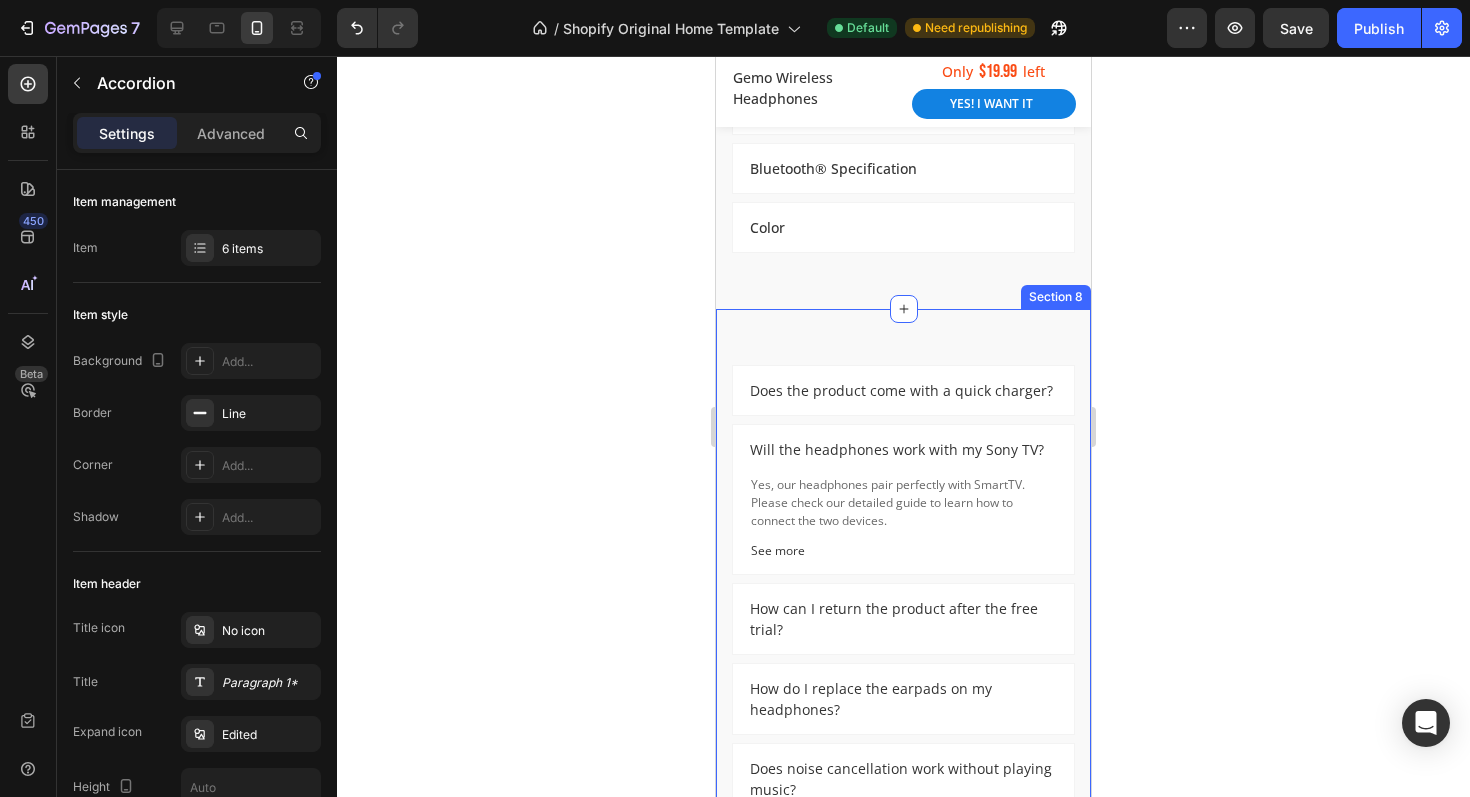 click on "FAQs Heading Does the product come with a quick charger? Will the headphones work with my Sony TV? Yes, our headphones pair perfectly with SmartTV. Please check our detailed guide to learn how to connect the two devices. Text block See more Text block Row How can I return the product after the free trial? How do I replace the earpads on my headphones? Does noise cancellation work without playing music? How do I answer and end a call? Accordion Ask us anything! Heading Text Field Email Field Text Field Submit Submit Button Contact Form Row Row Row Section 8" at bounding box center [903, 782] 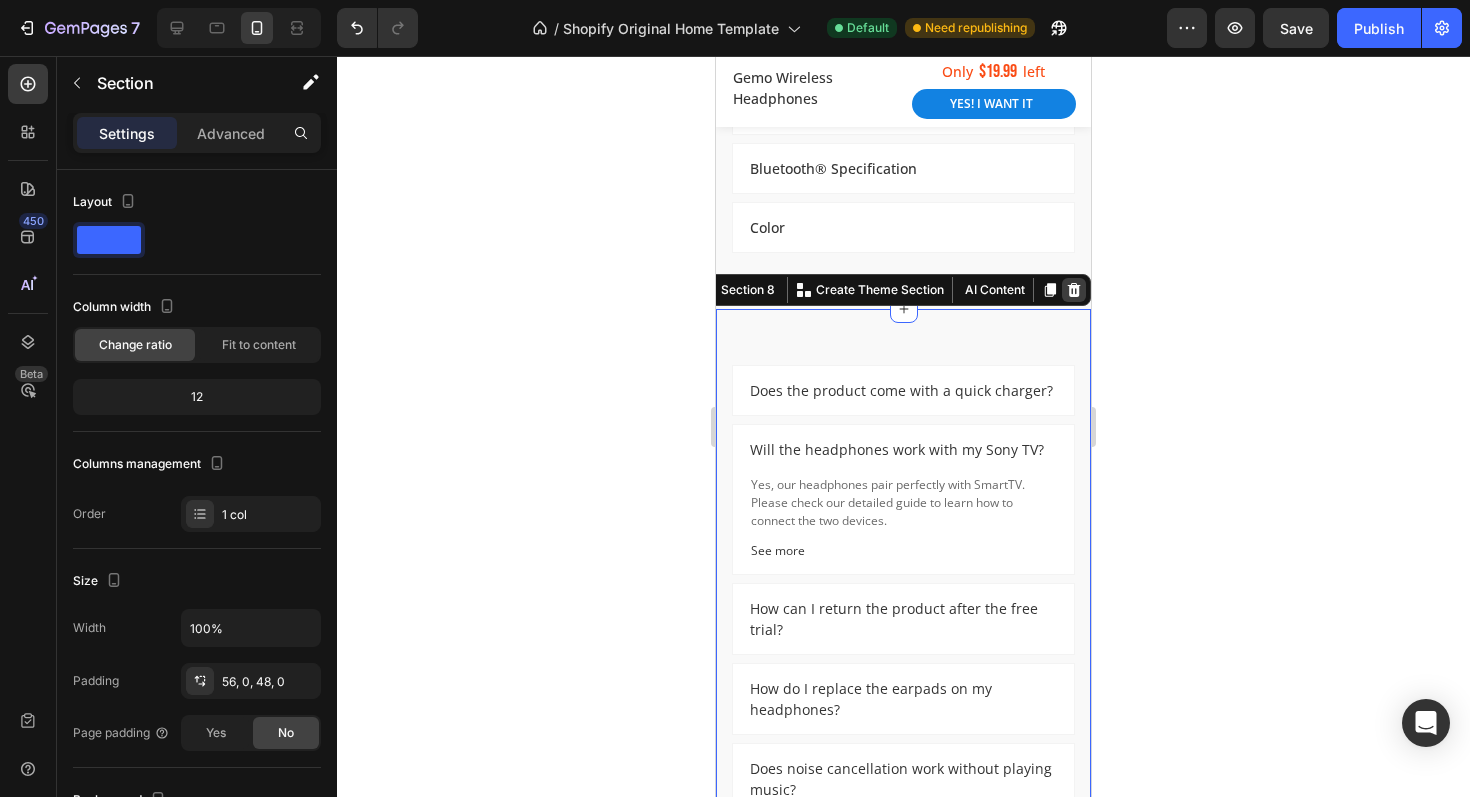 click 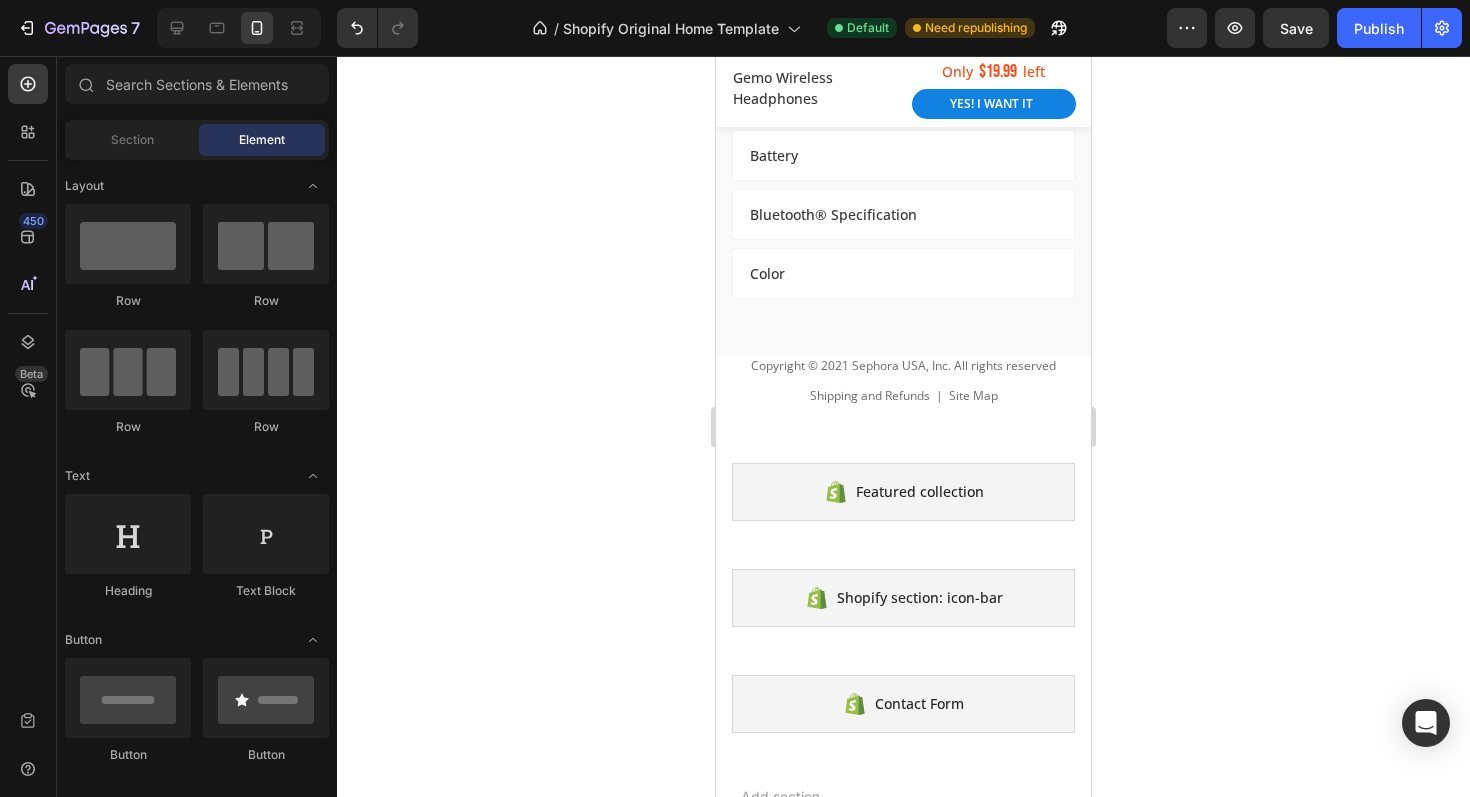 scroll, scrollTop: 7607, scrollLeft: 0, axis: vertical 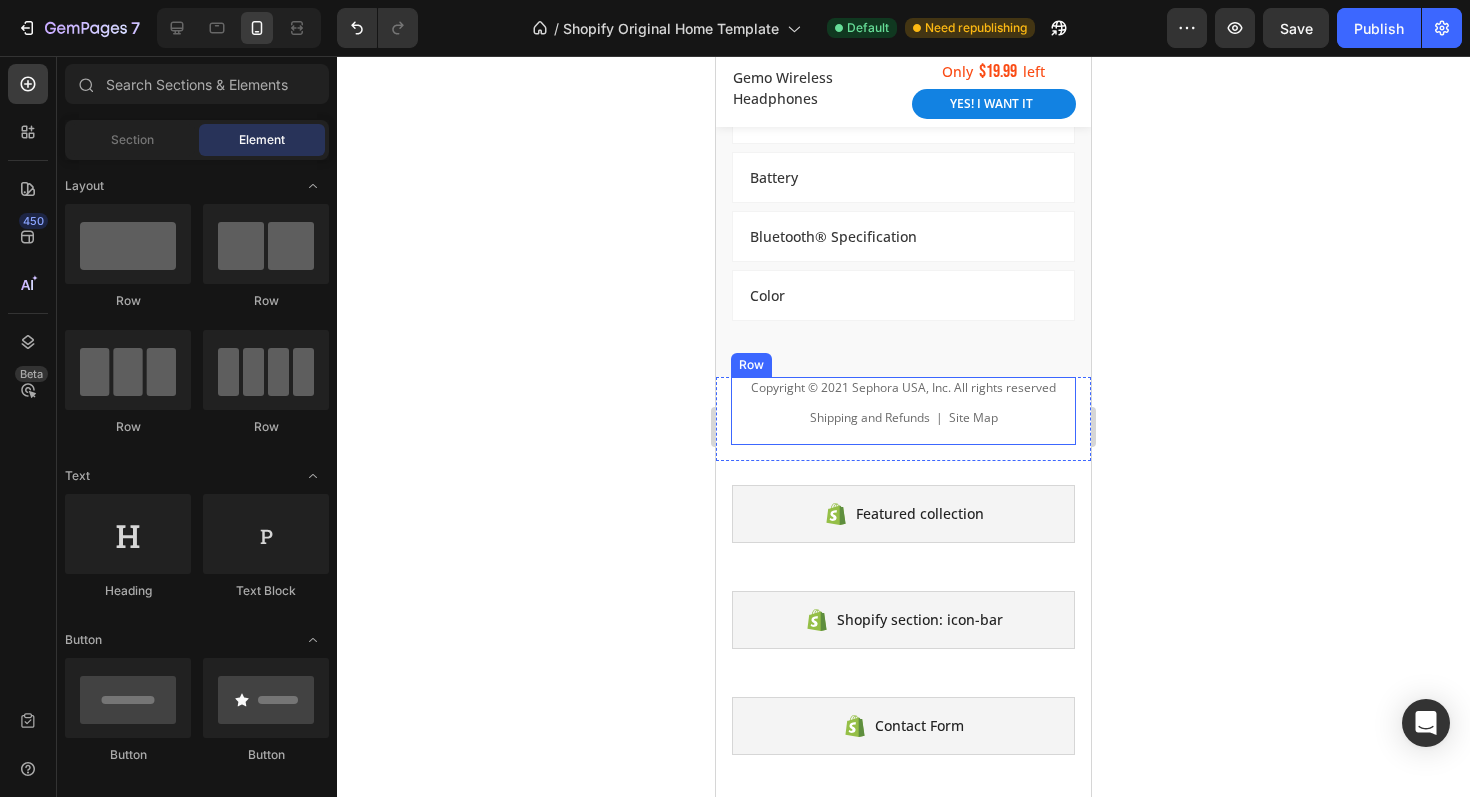 click on "Shipping and Refunds  |  Site Map Text block" at bounding box center (903, 426) 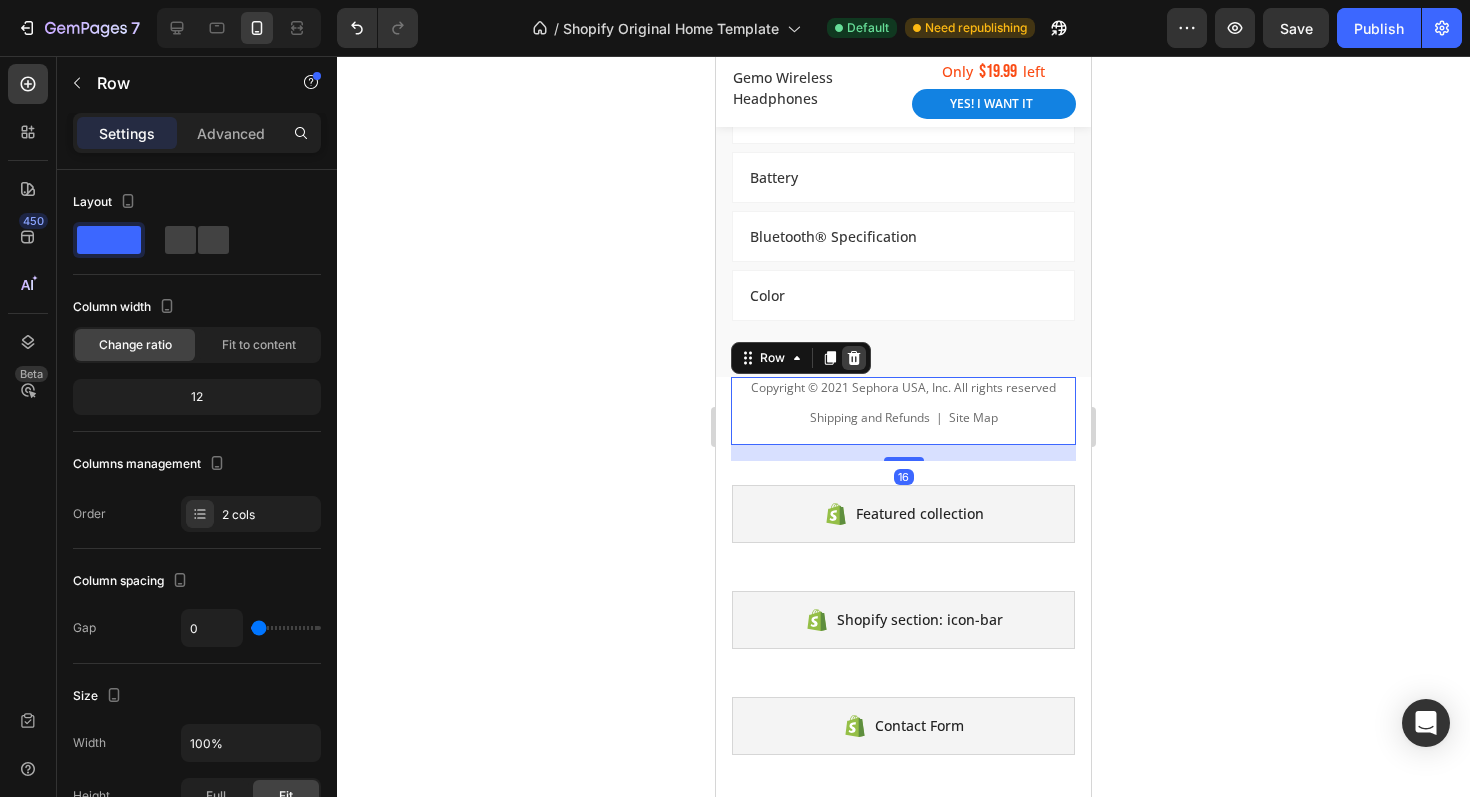 click 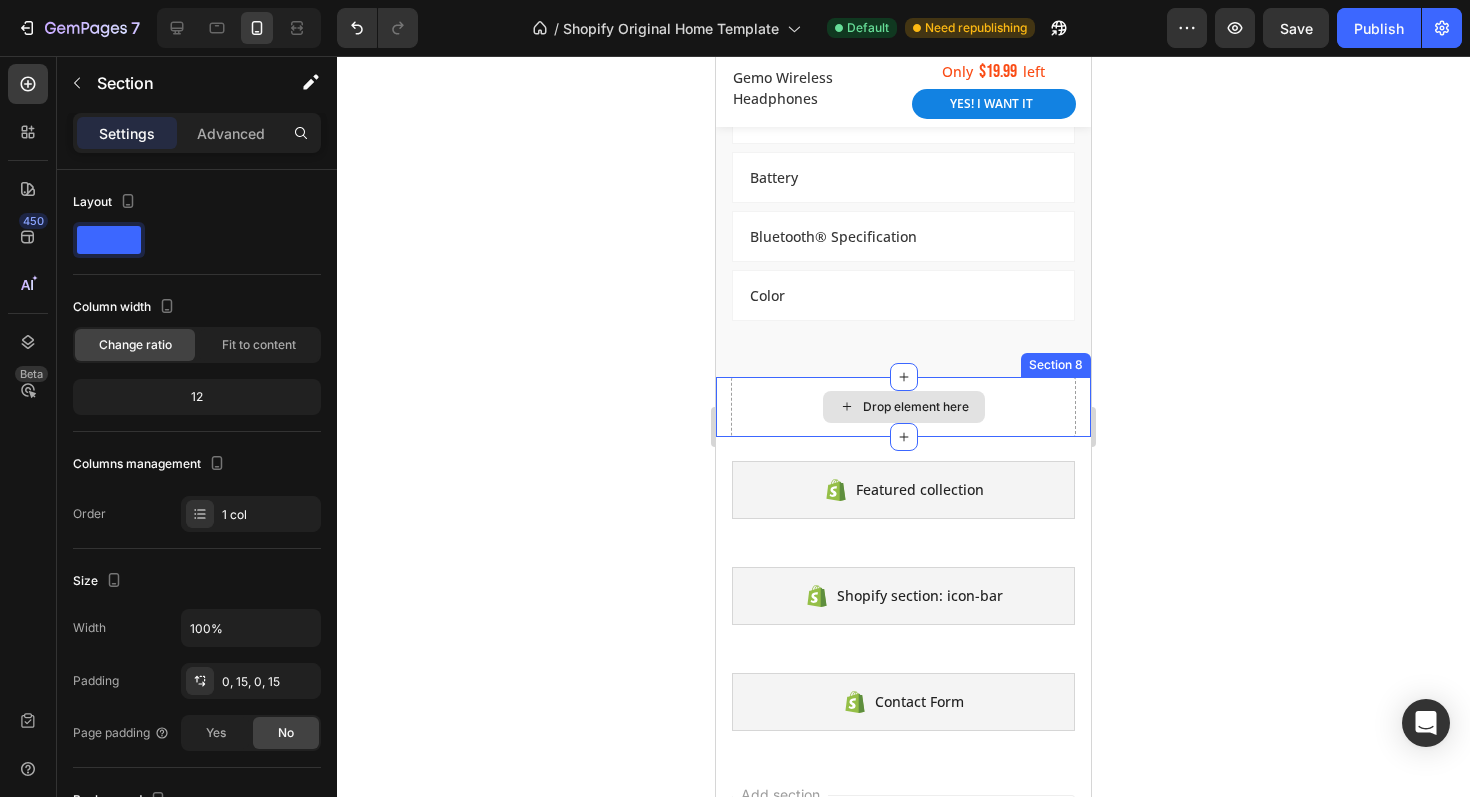 click on "Drop element here" at bounding box center (903, 407) 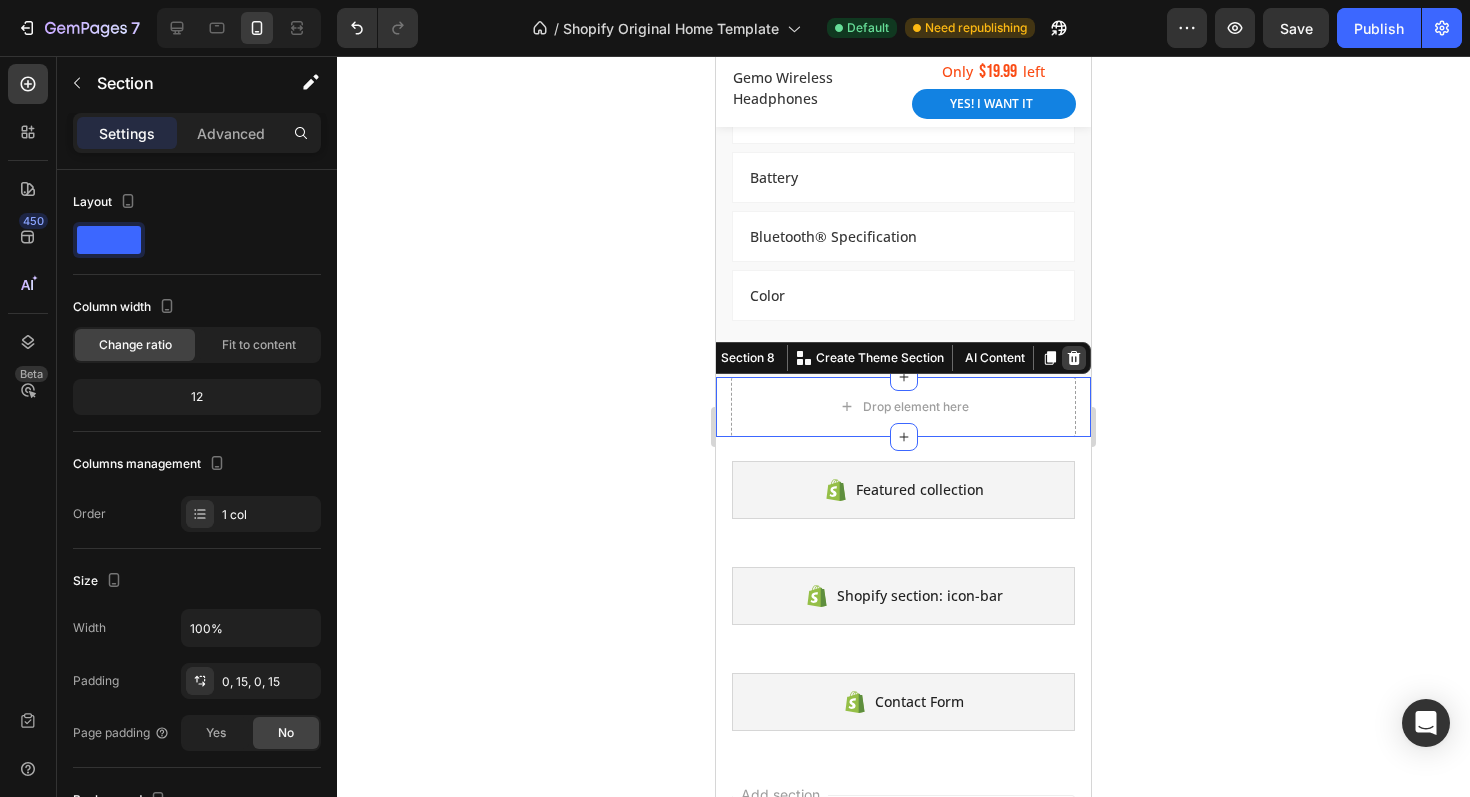 click 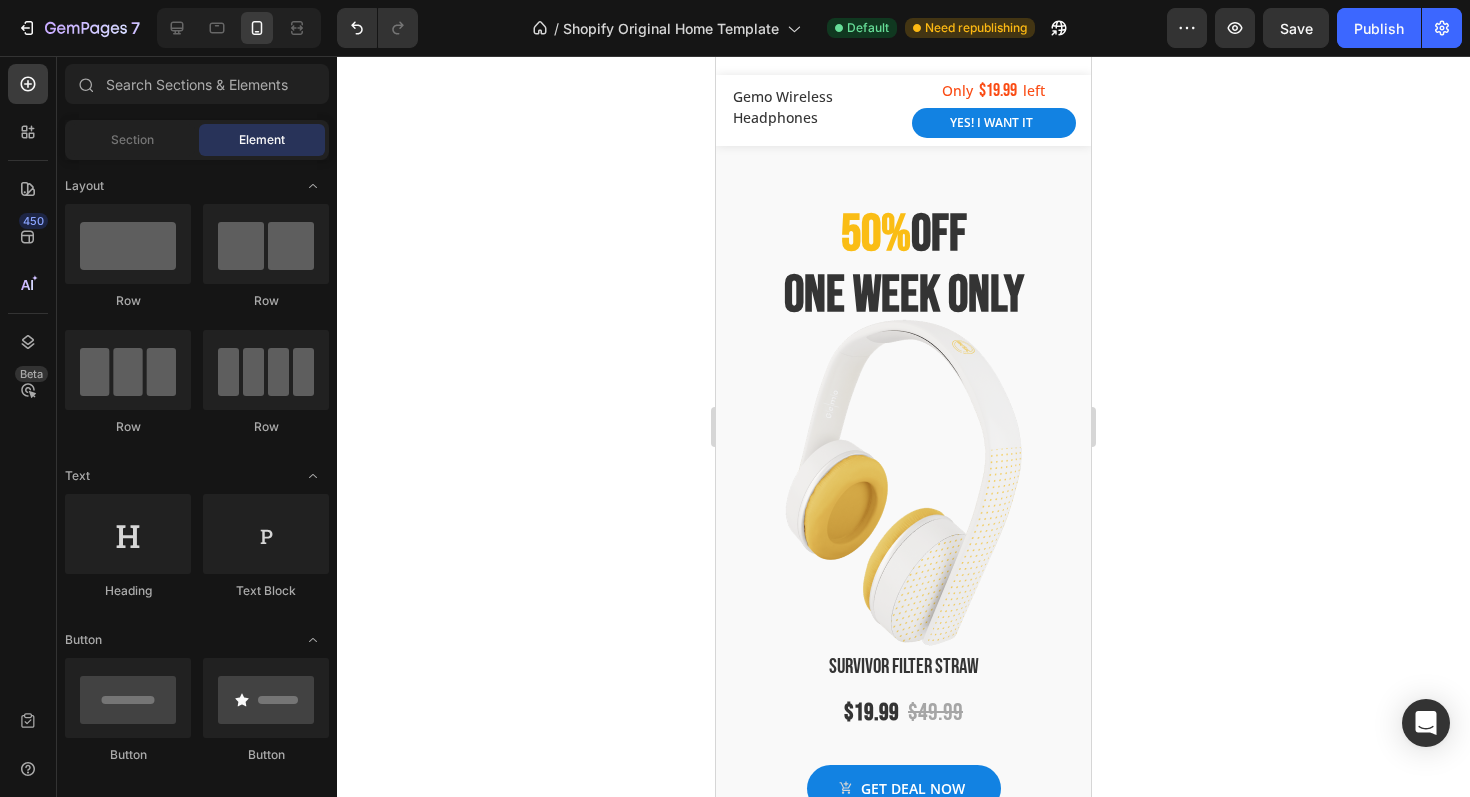 scroll, scrollTop: 131, scrollLeft: 0, axis: vertical 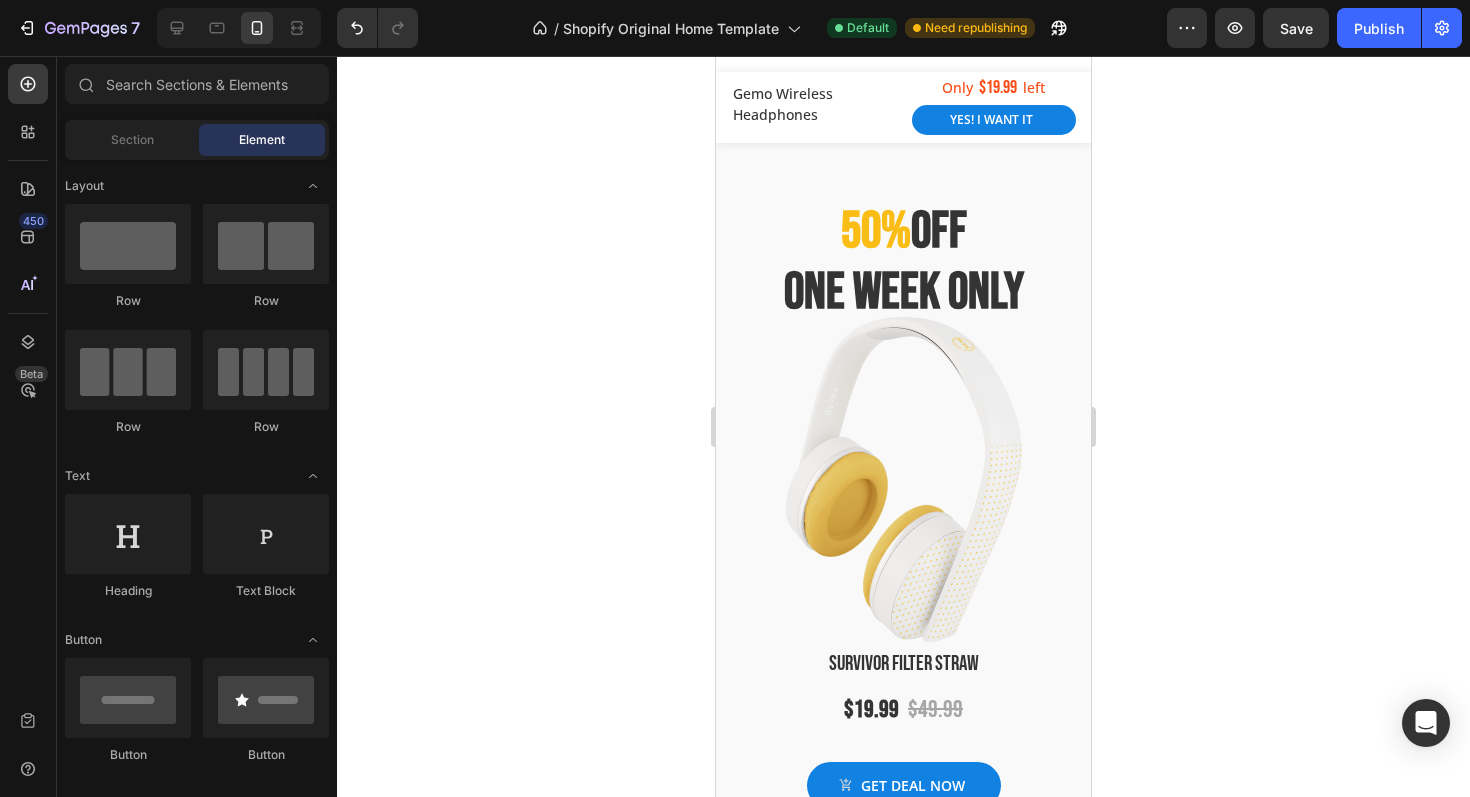 click 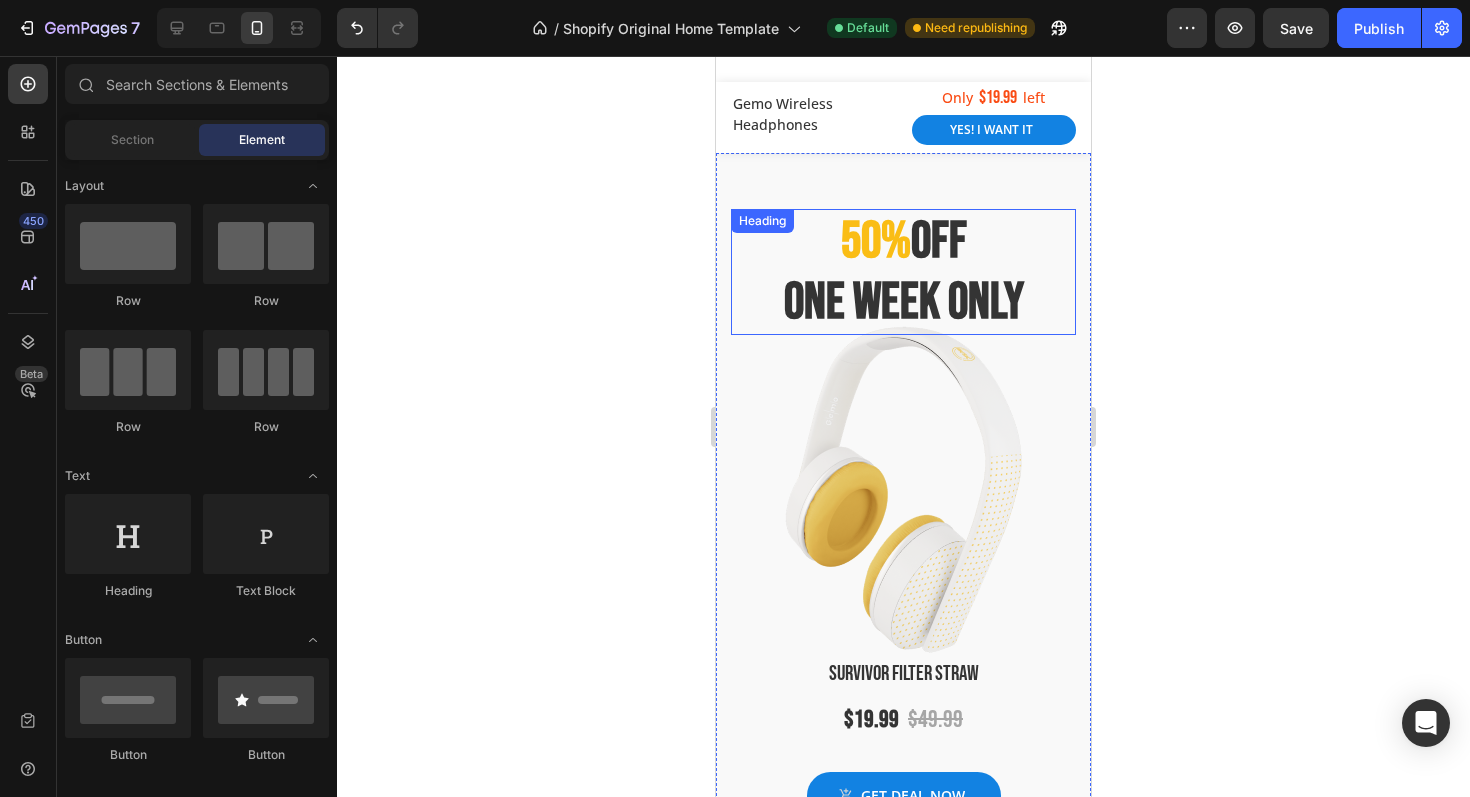 scroll, scrollTop: 157, scrollLeft: 0, axis: vertical 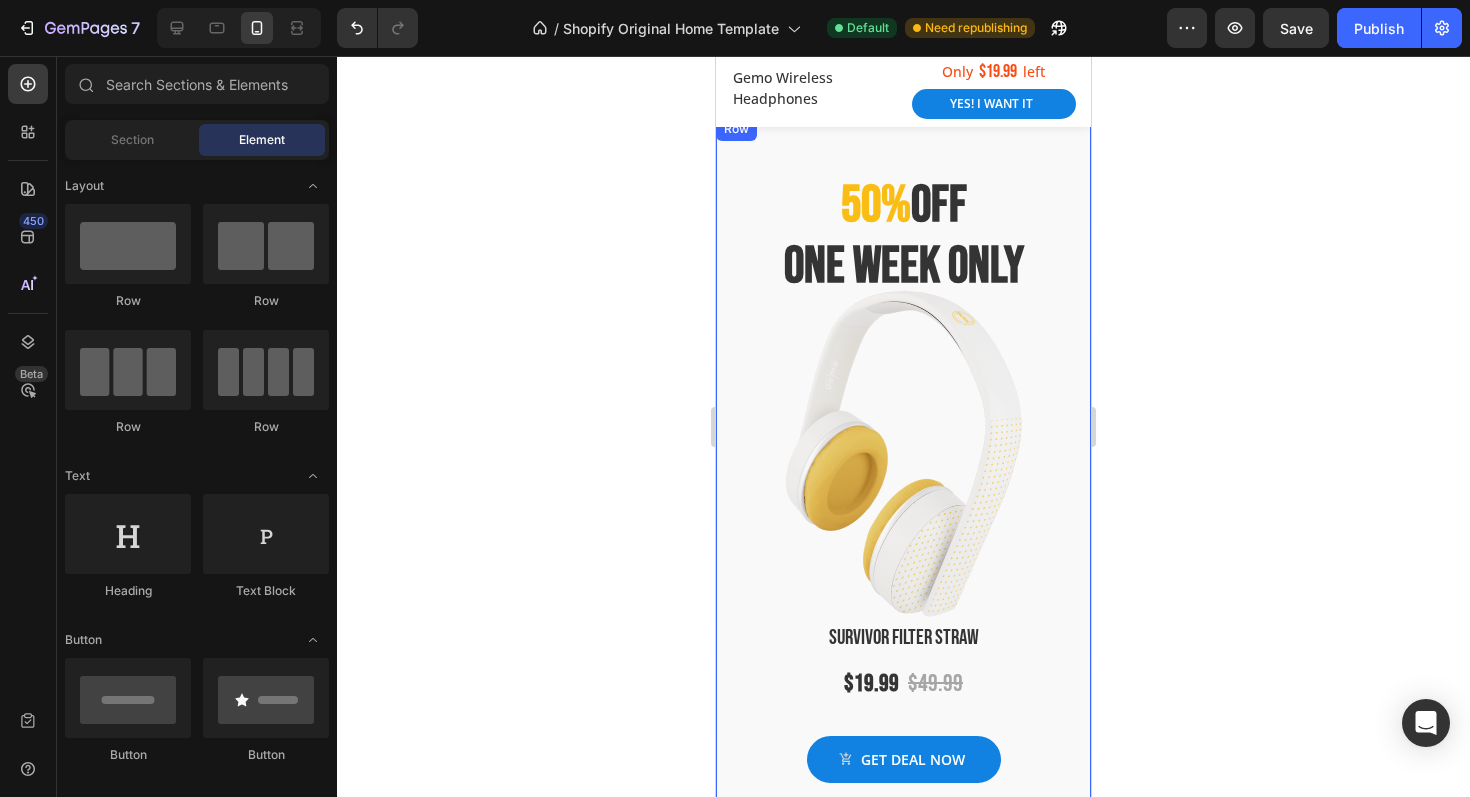 click on "50%  off one week only Heading Survivor Filter Straw Product Title $19.99 Product Price Product Price $49.99 Product Price Product Price Row Get deal now Product Cart Button 00 Days 16 Hours 14 Minutes 02 Seconds Countdown Timer Product" at bounding box center (903, 559) 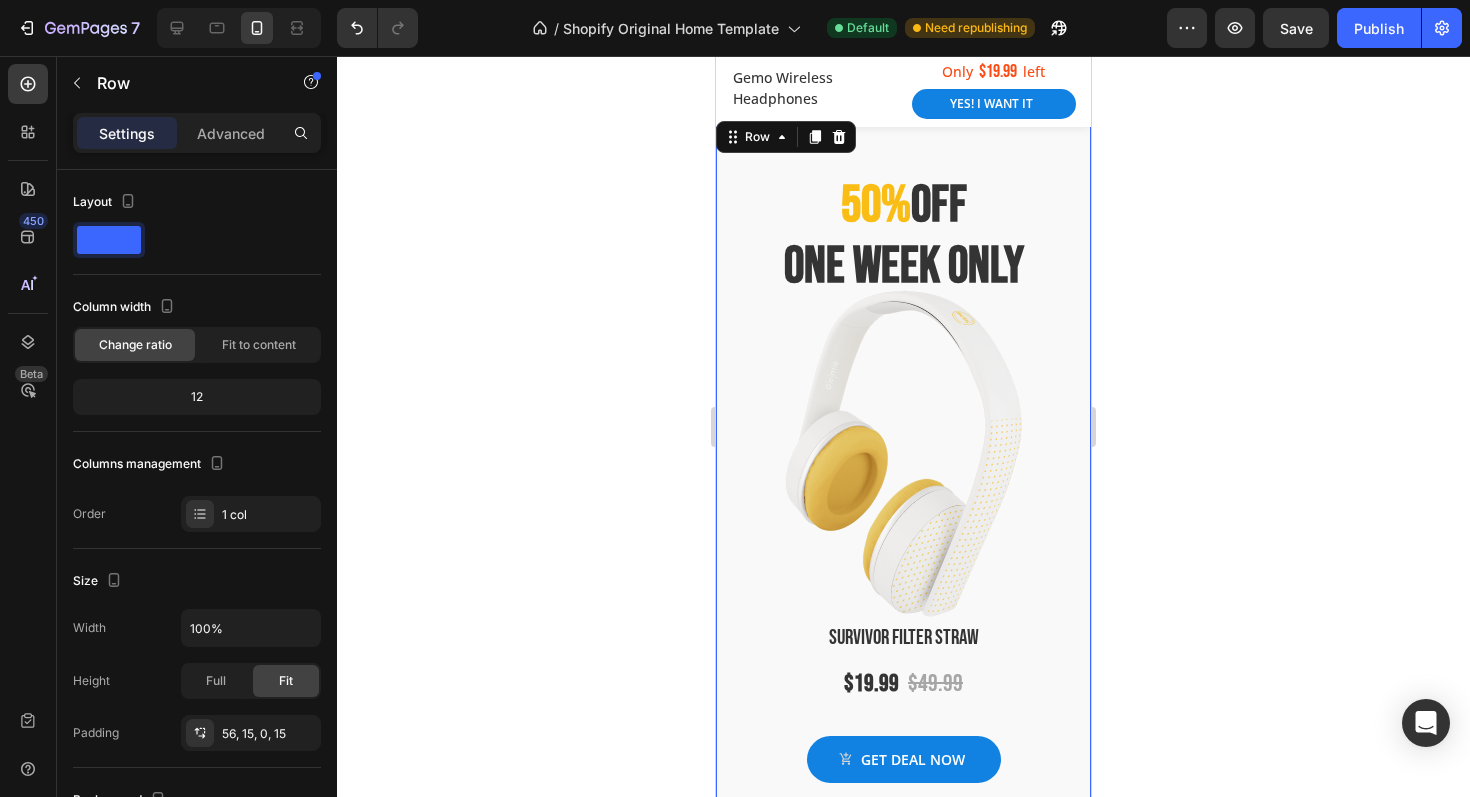 click on "50%  off one week only Heading Survivor Filter Straw Product Title $19.99 Product Price Product Price $49.99 Product Price Product Price Row Get deal now Product Cart Button 00 Days 16 Hours 14 Minutes 01 Seconds Countdown Timer Product" at bounding box center (903, 559) 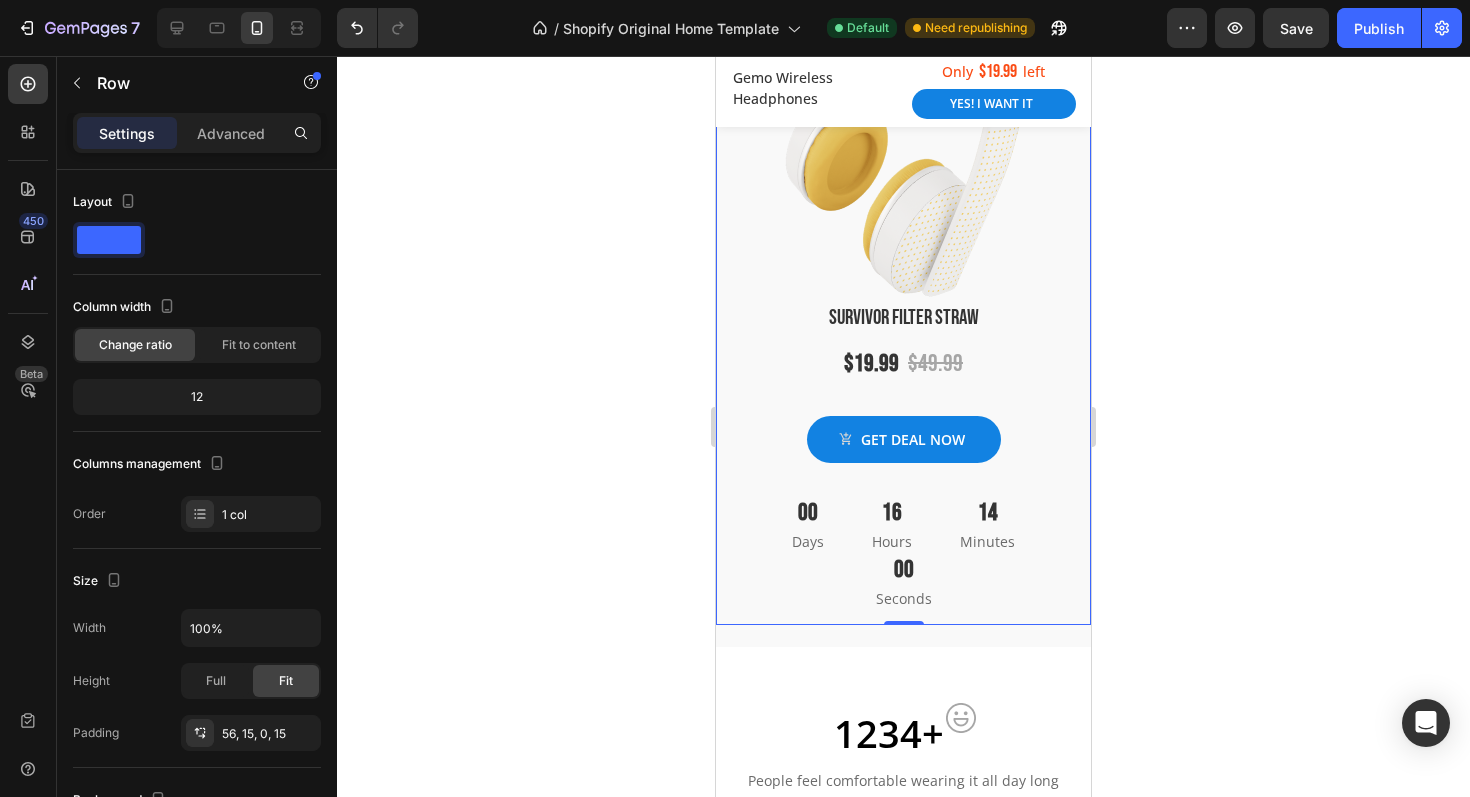 scroll, scrollTop: 490, scrollLeft: 0, axis: vertical 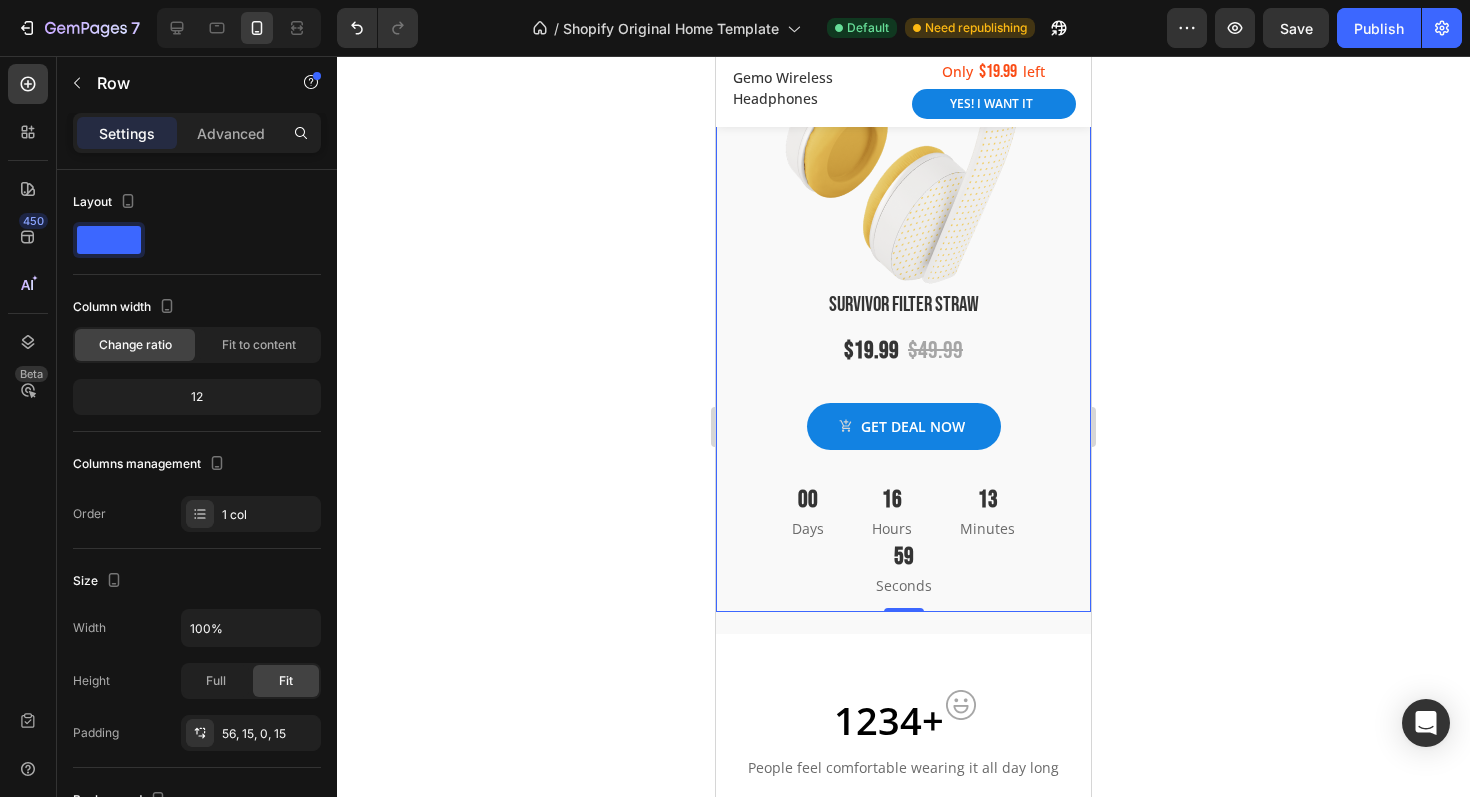 click on "50%  off one week only Heading Survivor Filter Straw Product Title $19.99 Product Price Product Price $49.99 Product Price Product Price Row Get deal now Product Cart Button 00 Days 16 Hours 13 Minutes 59 Seconds Countdown Timer Product Row   0" at bounding box center [903, 198] 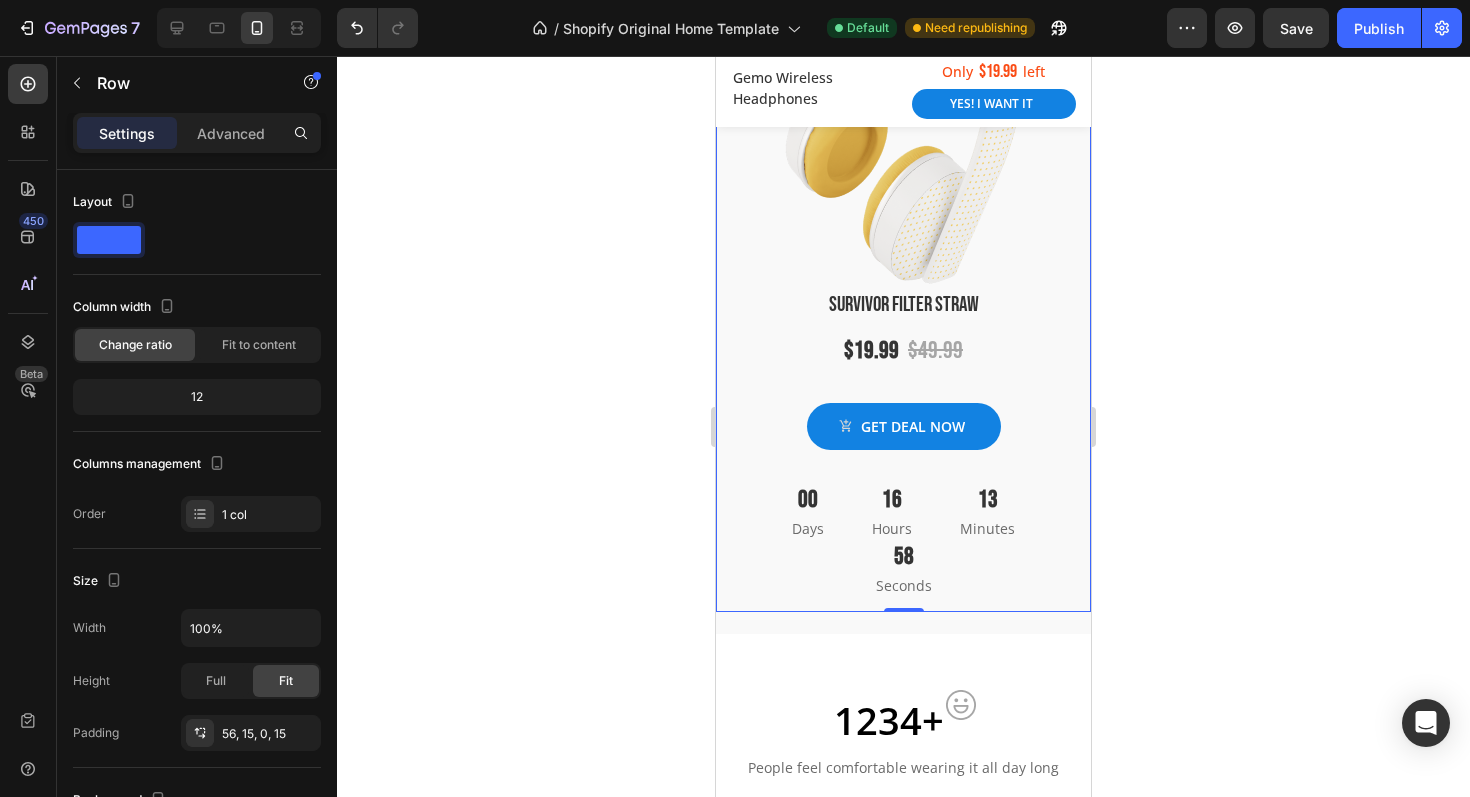 click on "50%  off one week only Heading Survivor Filter Straw Product Title $19.99 Product Price Product Price $49.99 Product Price Product Price Row Get deal now Product Cart Button 00 Days 16 Hours 13 Minutes 58 Seconds Countdown Timer Product" at bounding box center (903, 226) 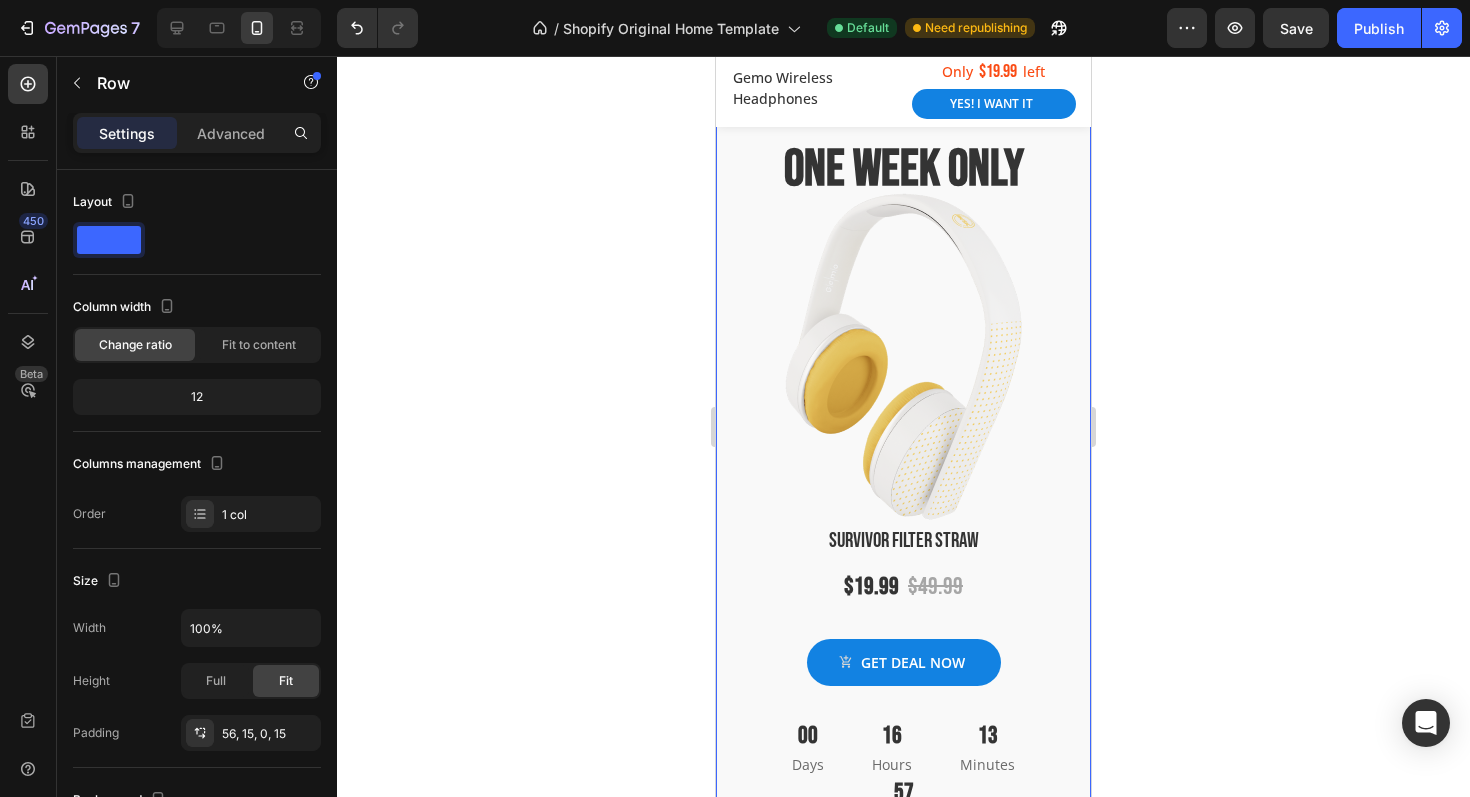 click on "50%  off one week only Heading Survivor Filter Straw Product Title $19.99 Product Price Product Price $49.99 Product Price Product Price Row Get deal now Product Cart Button 00 Days 16 Hours 13 Minutes 57 Seconds Countdown Timer Product" at bounding box center [903, 462] 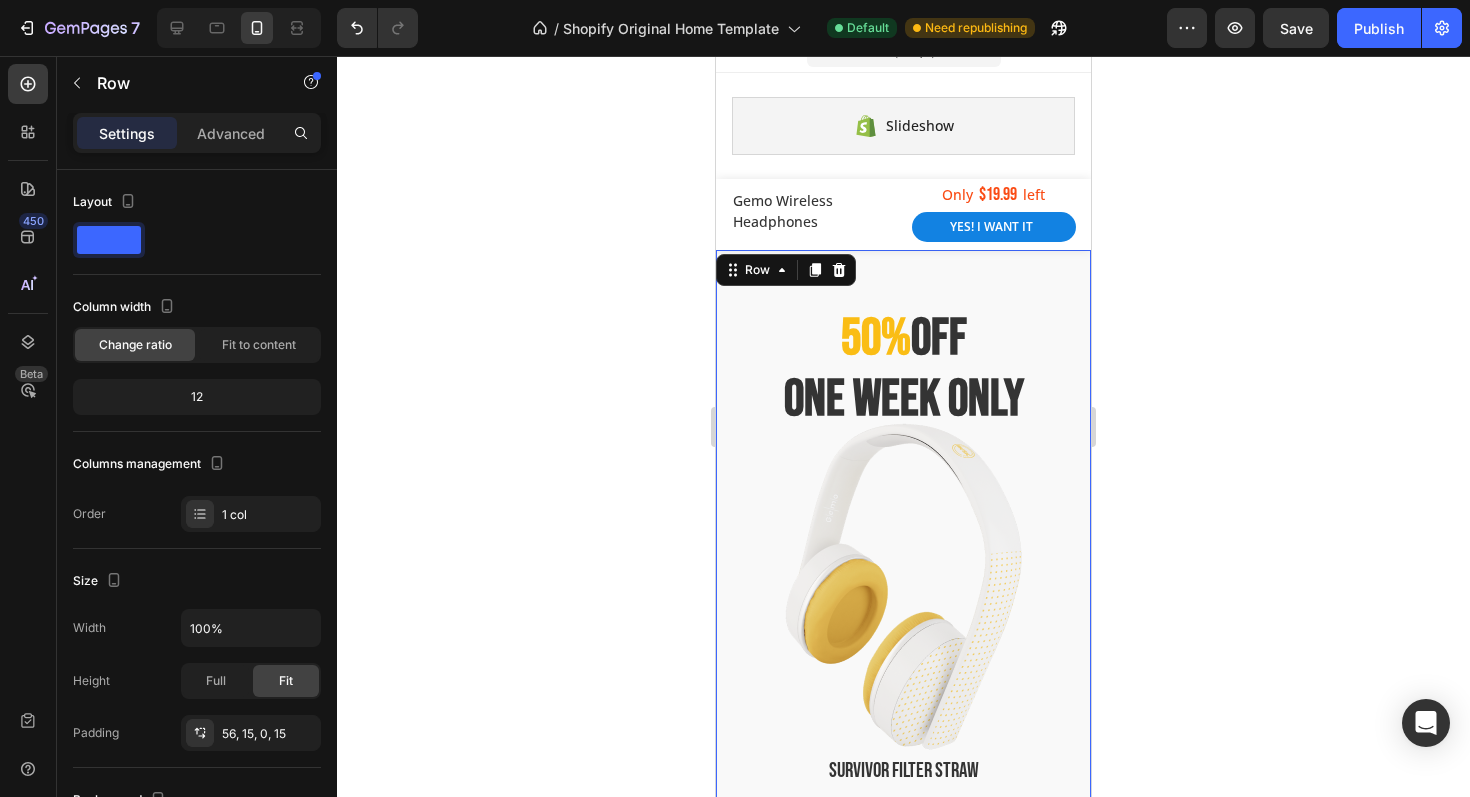 scroll, scrollTop: 0, scrollLeft: 0, axis: both 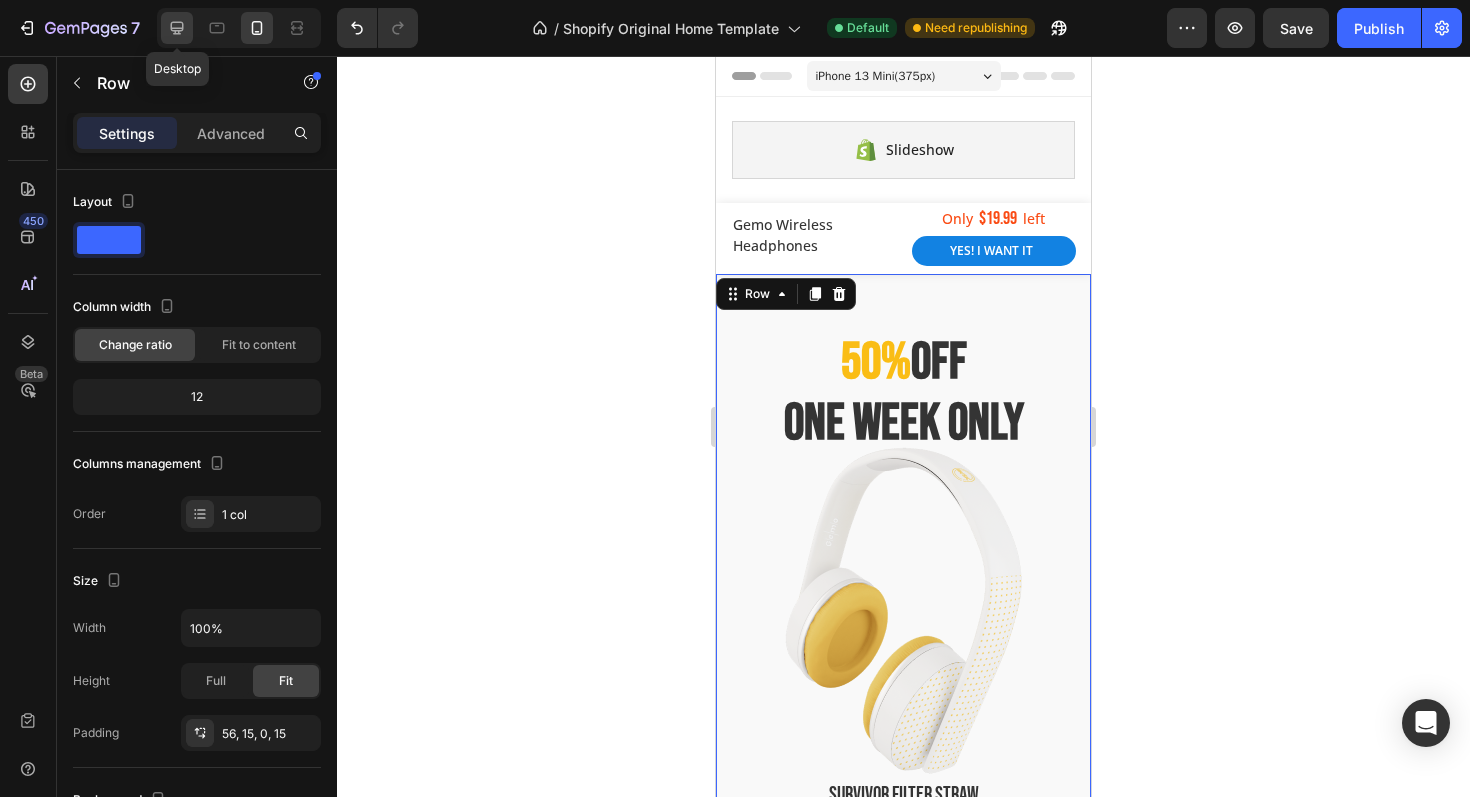 click 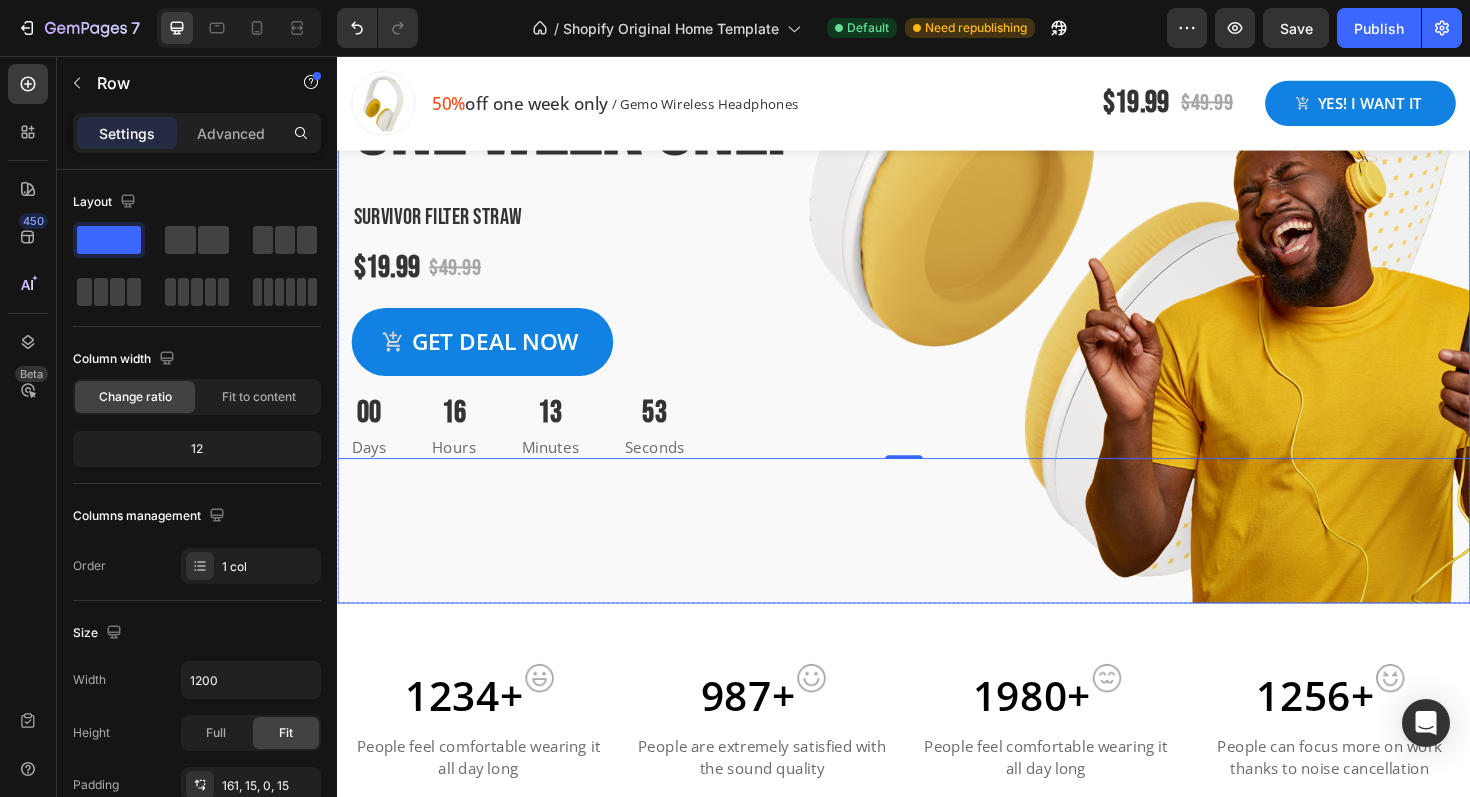 scroll, scrollTop: 590, scrollLeft: 0, axis: vertical 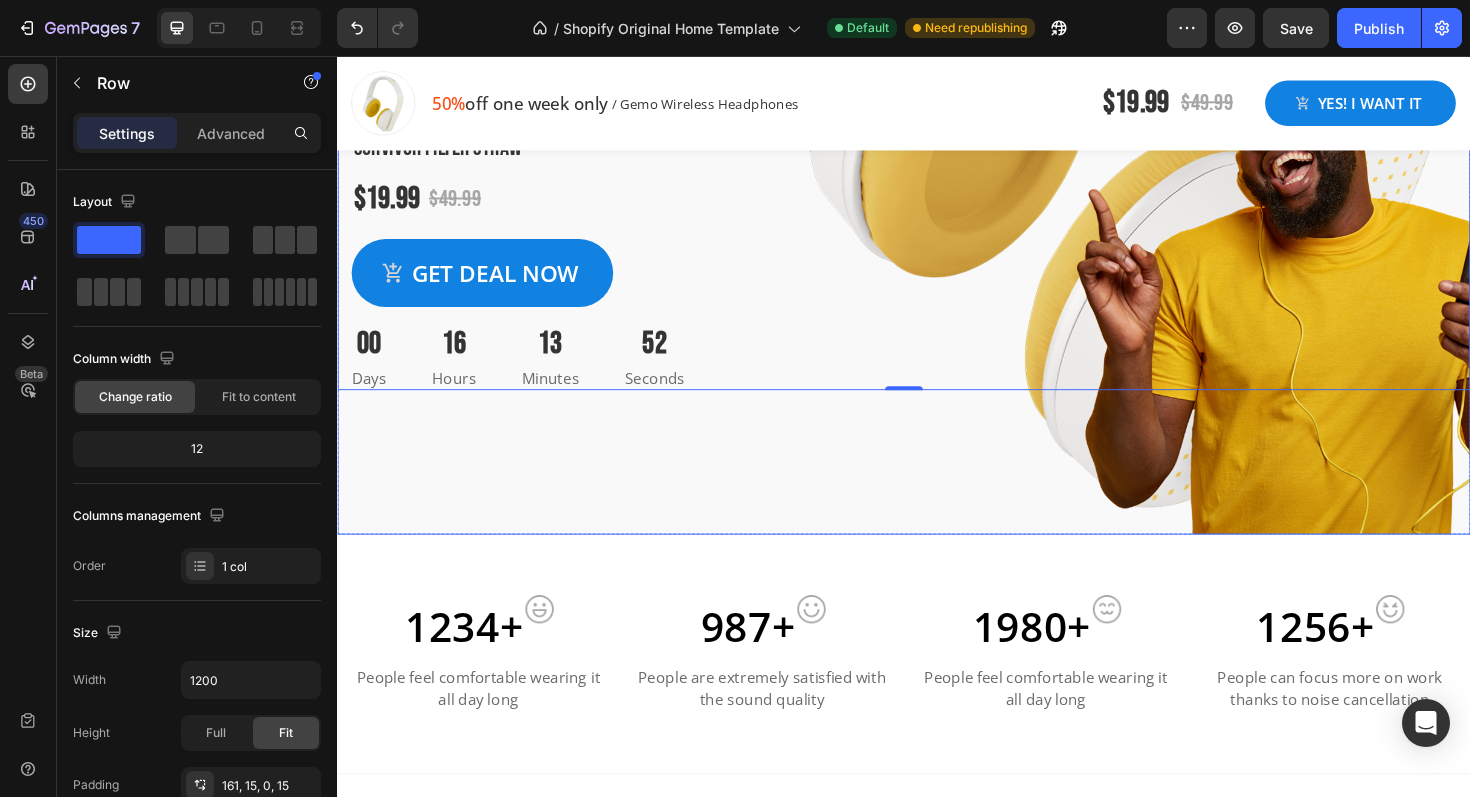 click at bounding box center [937, 138] 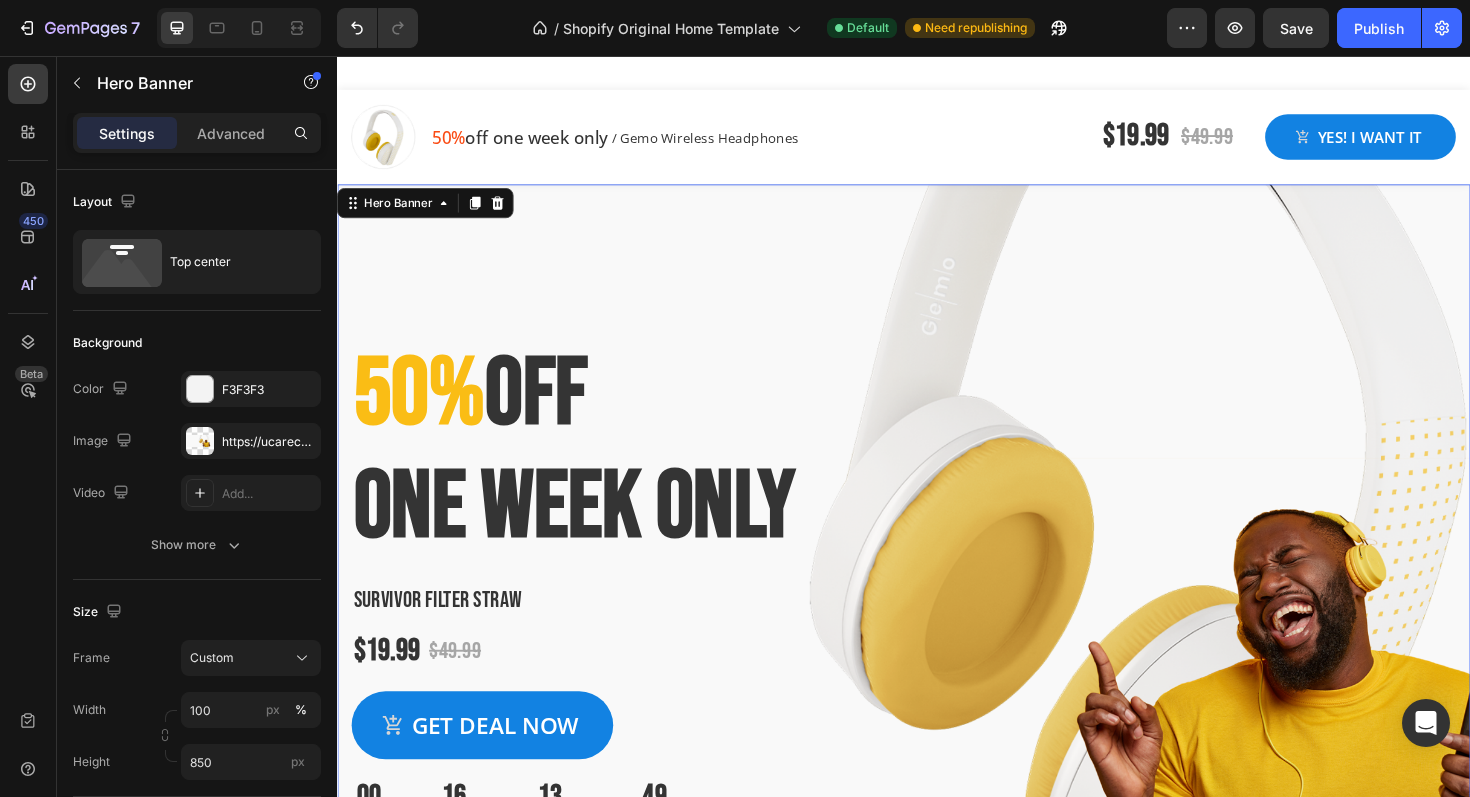scroll, scrollTop: 0, scrollLeft: 0, axis: both 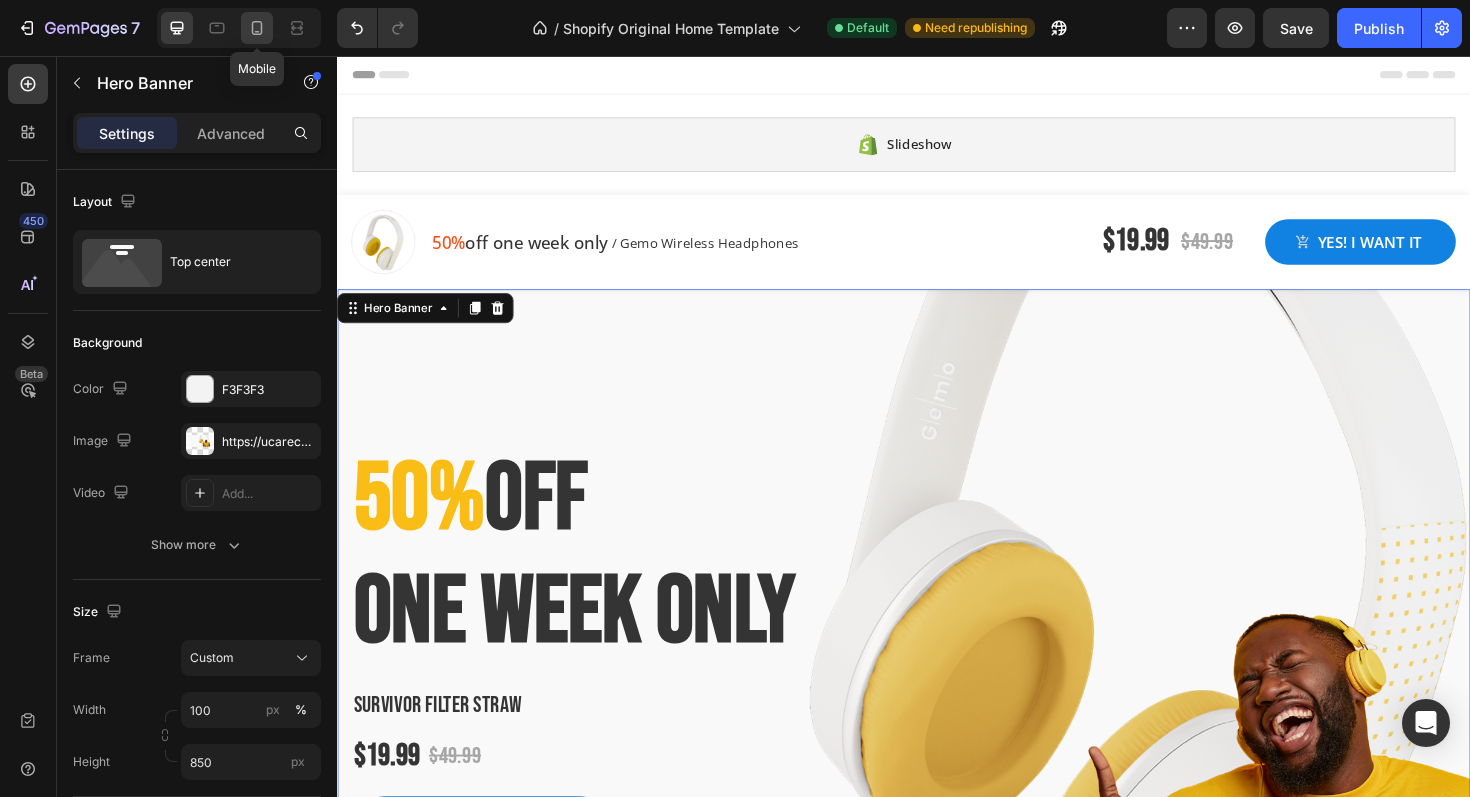 click 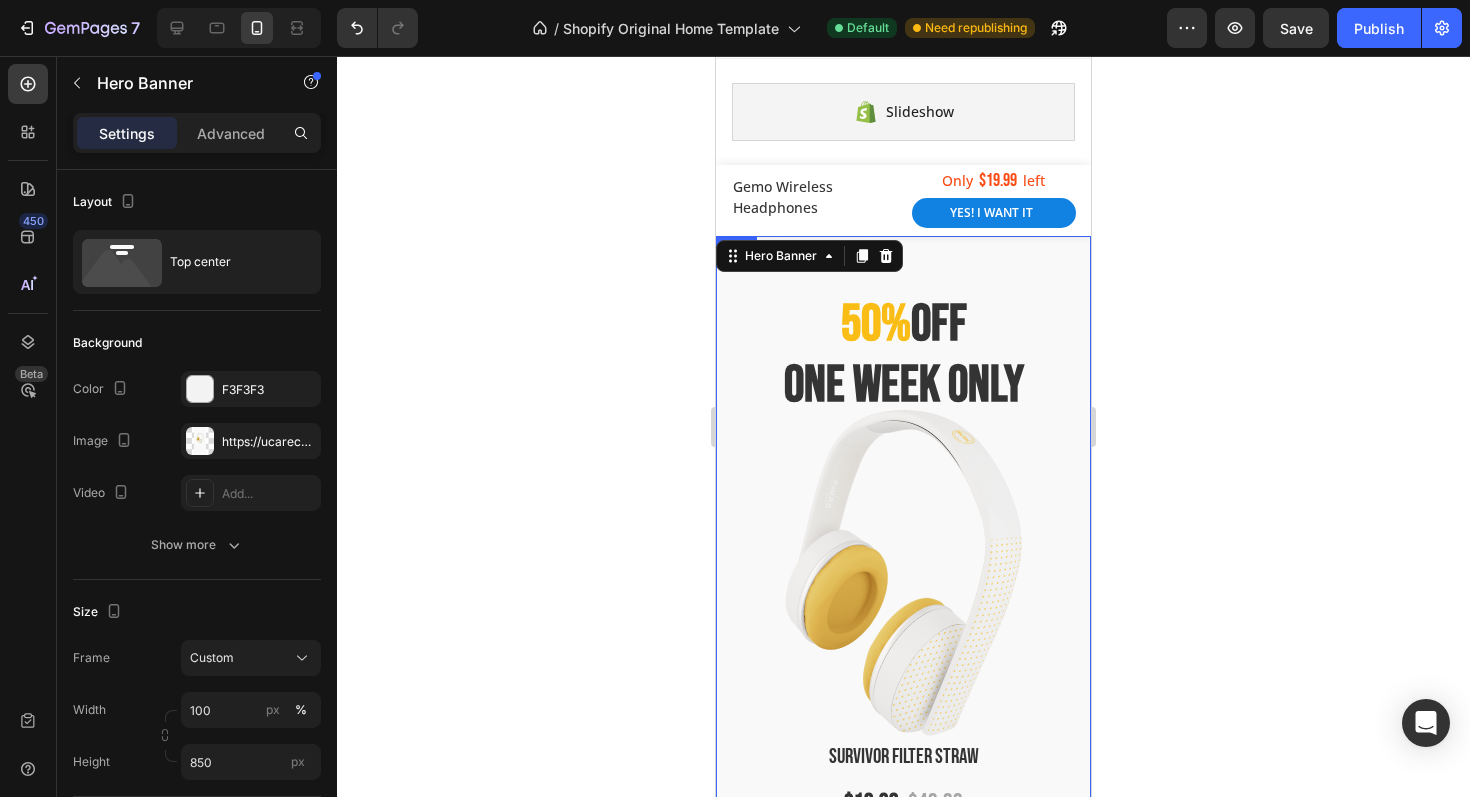 scroll, scrollTop: 0, scrollLeft: 0, axis: both 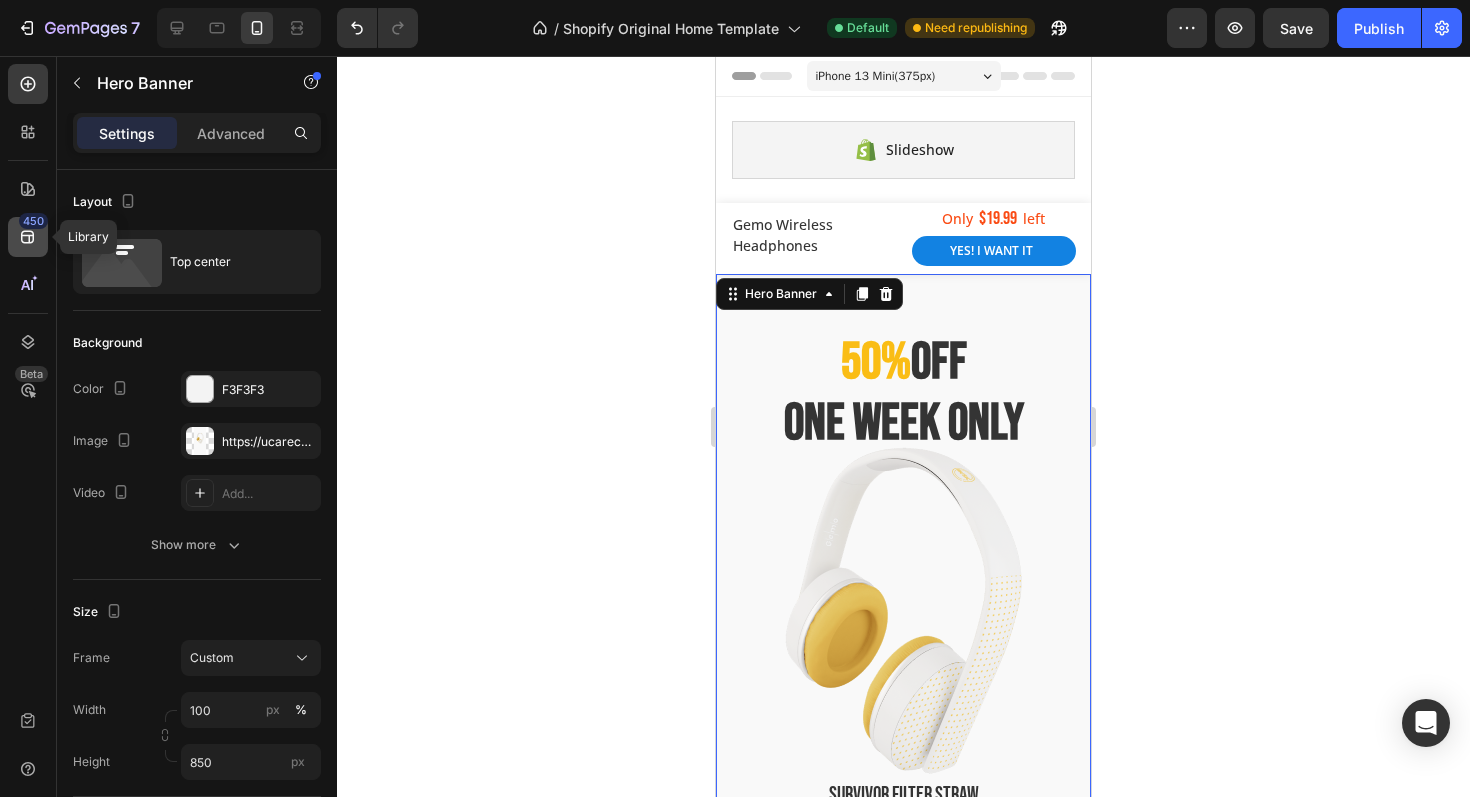 click 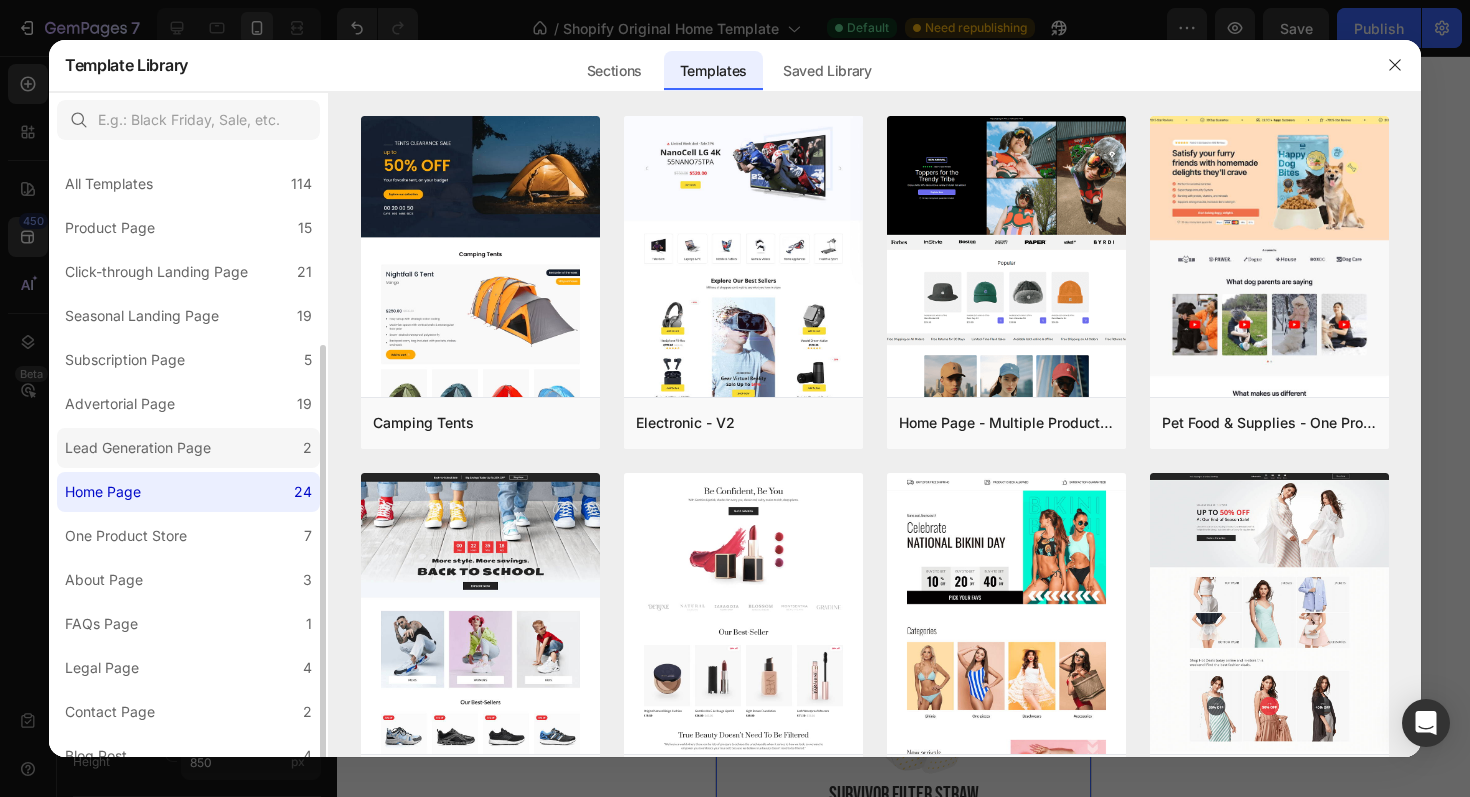 scroll, scrollTop: 106, scrollLeft: 0, axis: vertical 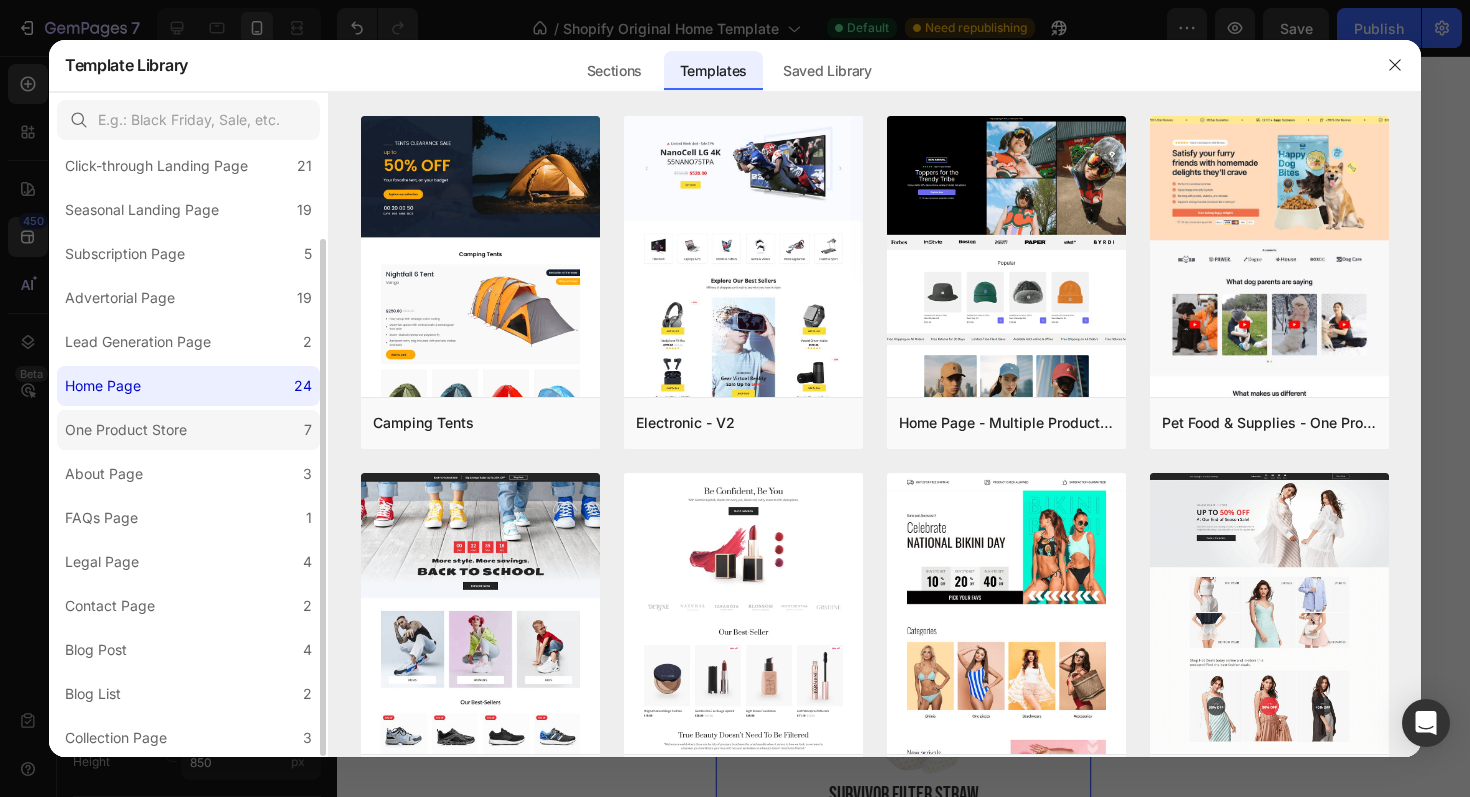 click on "One Product Store 7" 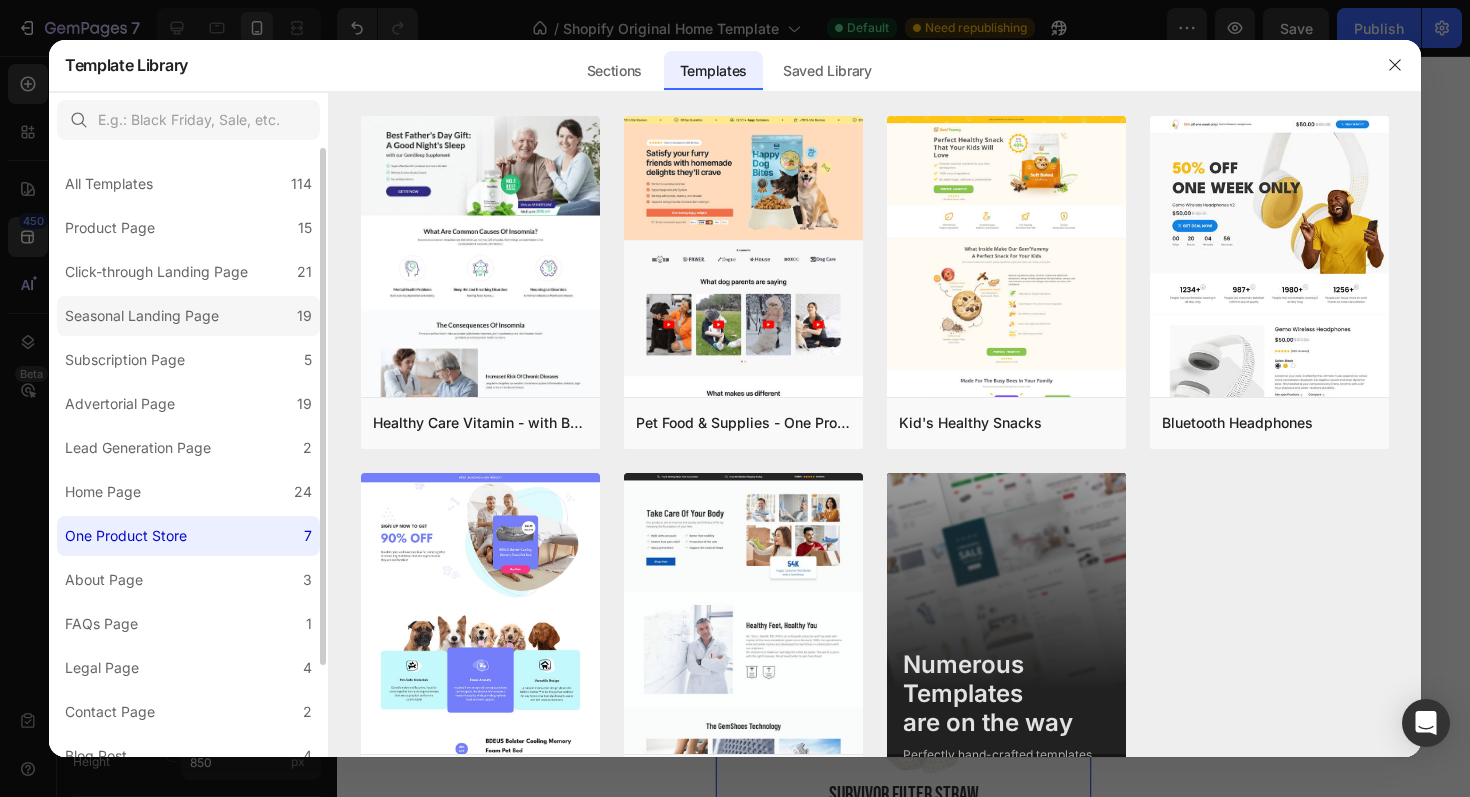 scroll, scrollTop: 106, scrollLeft: 0, axis: vertical 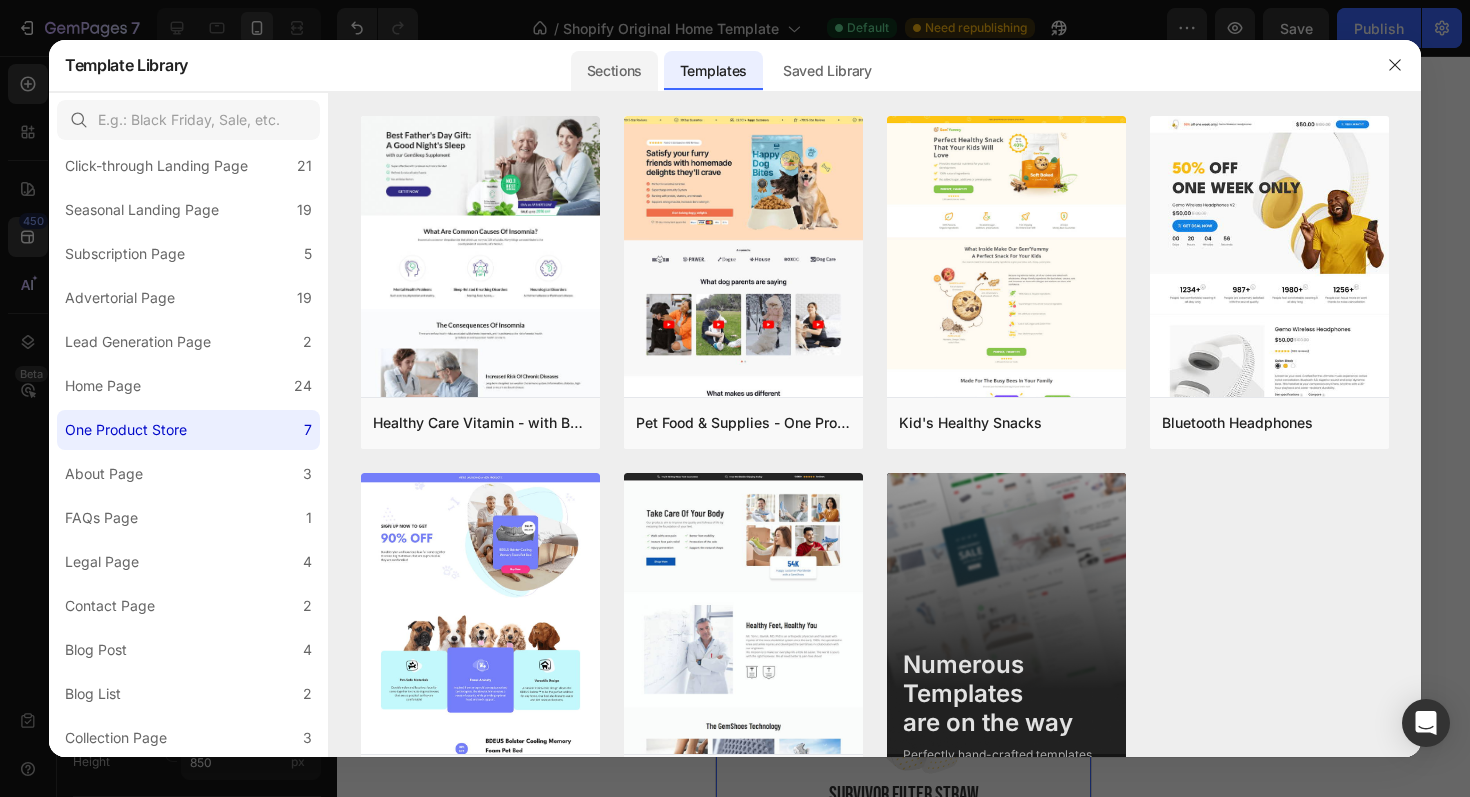click on "Sections" 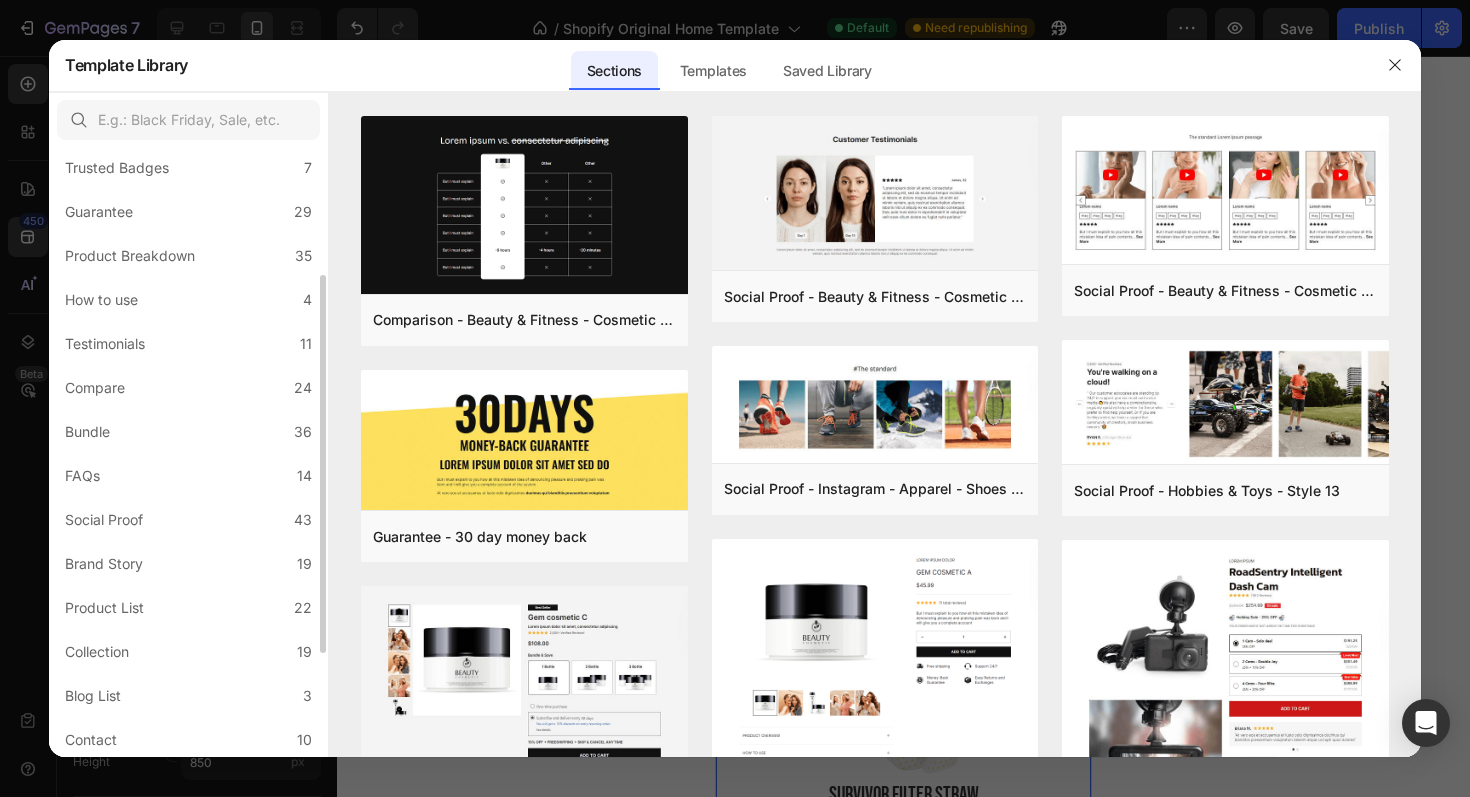 scroll, scrollTop: 370, scrollLeft: 0, axis: vertical 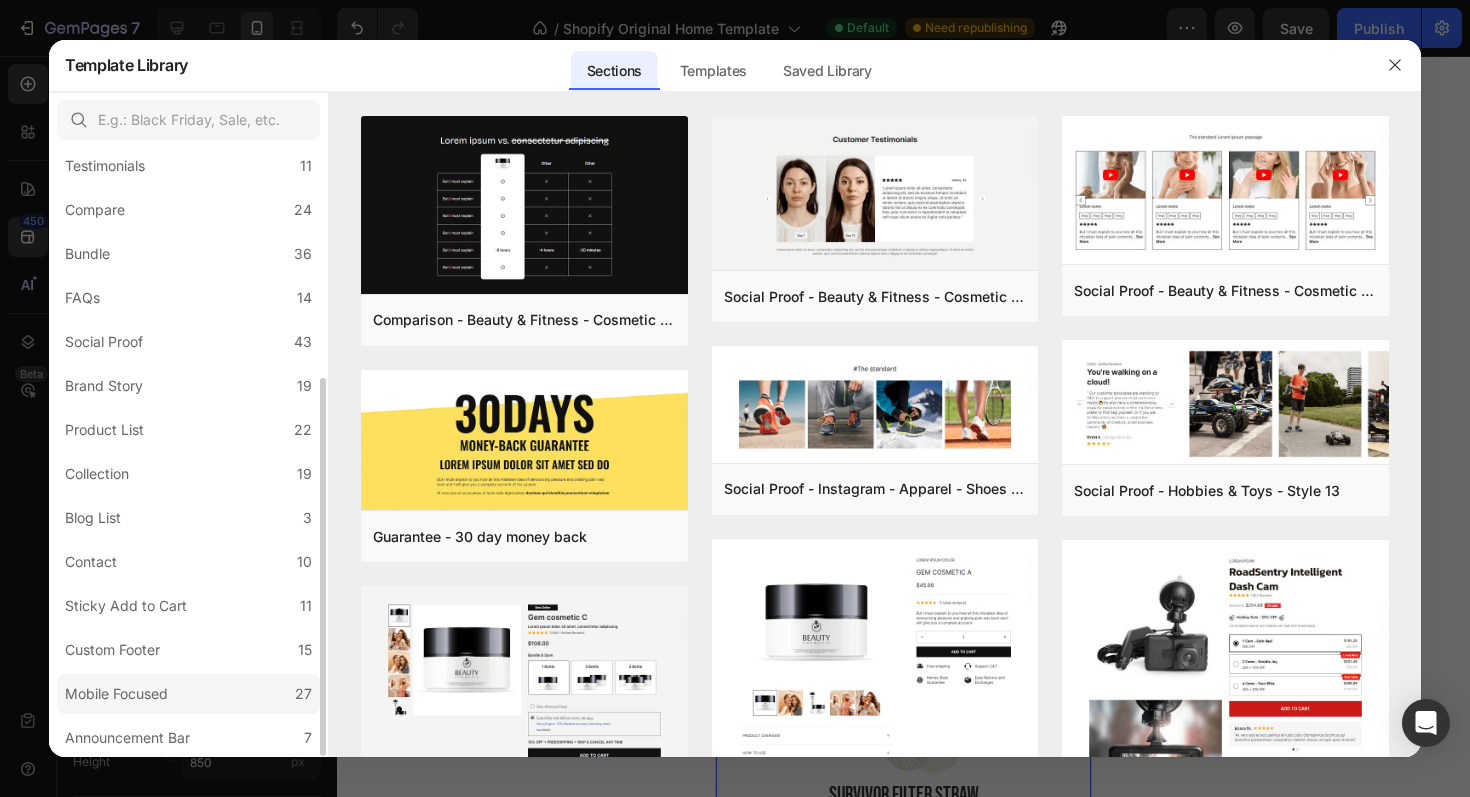 click on "Mobile Focused" at bounding box center (116, 694) 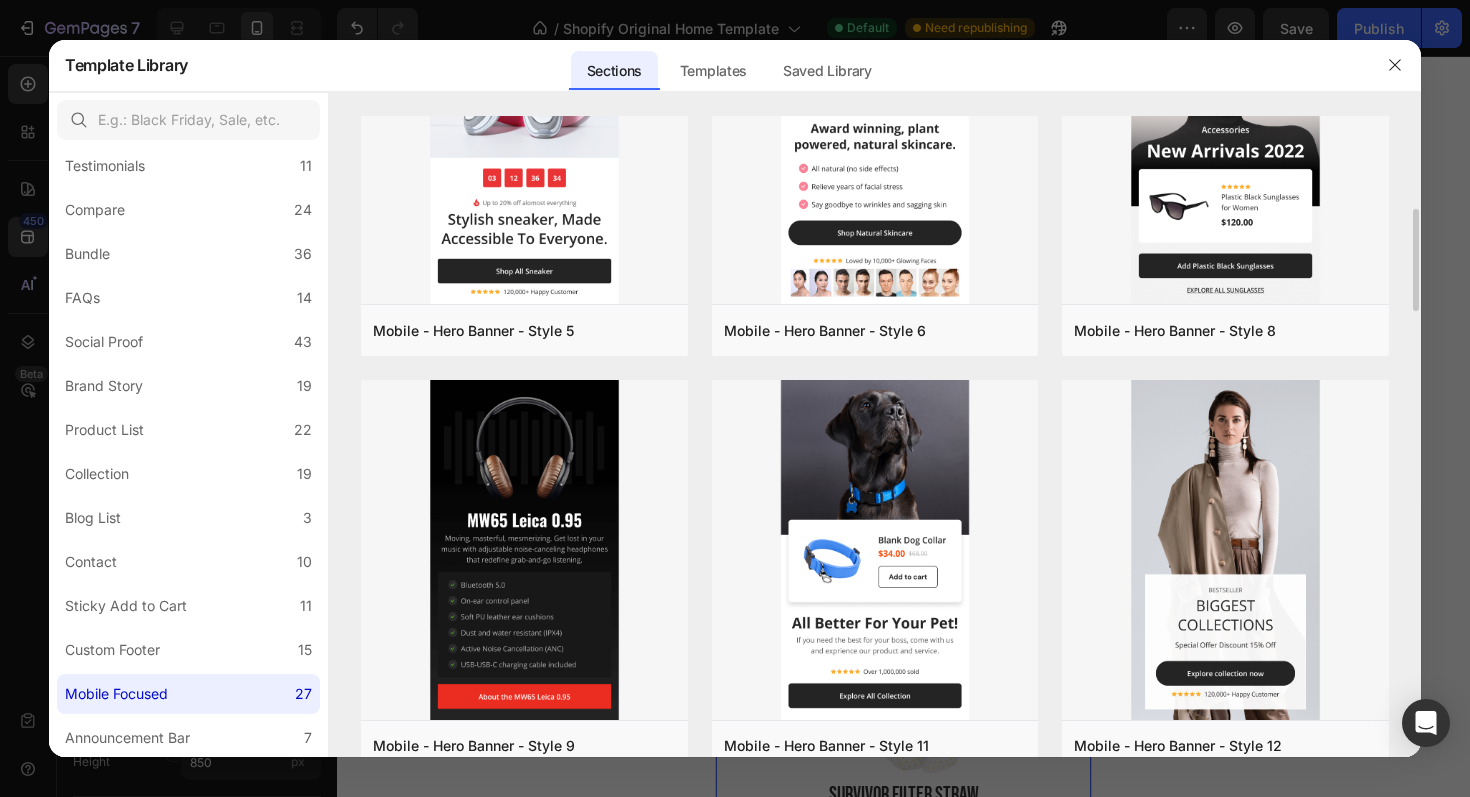 scroll, scrollTop: 563, scrollLeft: 0, axis: vertical 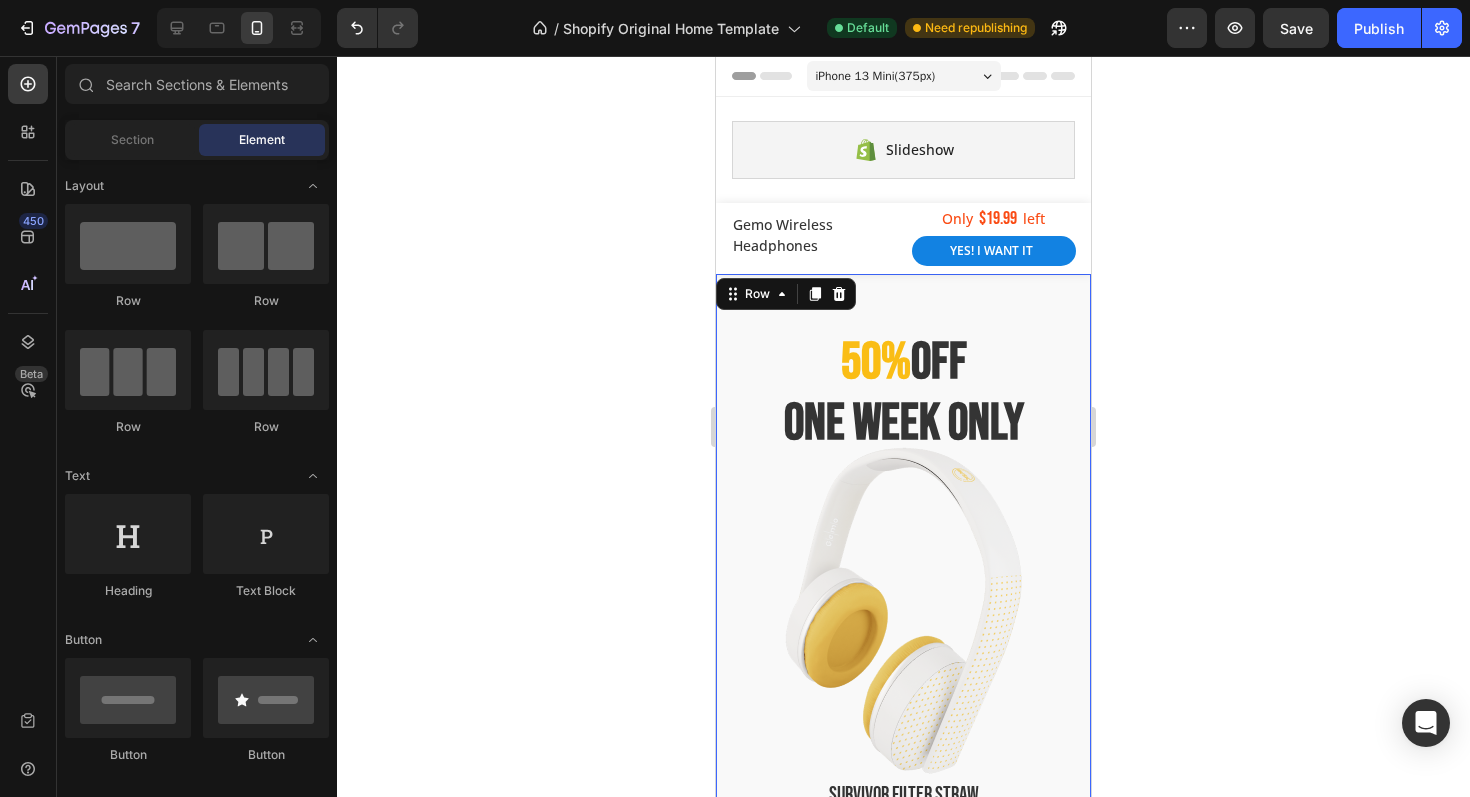 click on "50%  off one week only Heading Survivor Filter Straw Product Title $19.99 Product Price Product Price $49.99 Product Price Product Price Row Get deal now Product Cart Button 00 Days 16 Hours 07 Minutes 13 Seconds Countdown Timer Product Row   0" at bounding box center (903, 688) 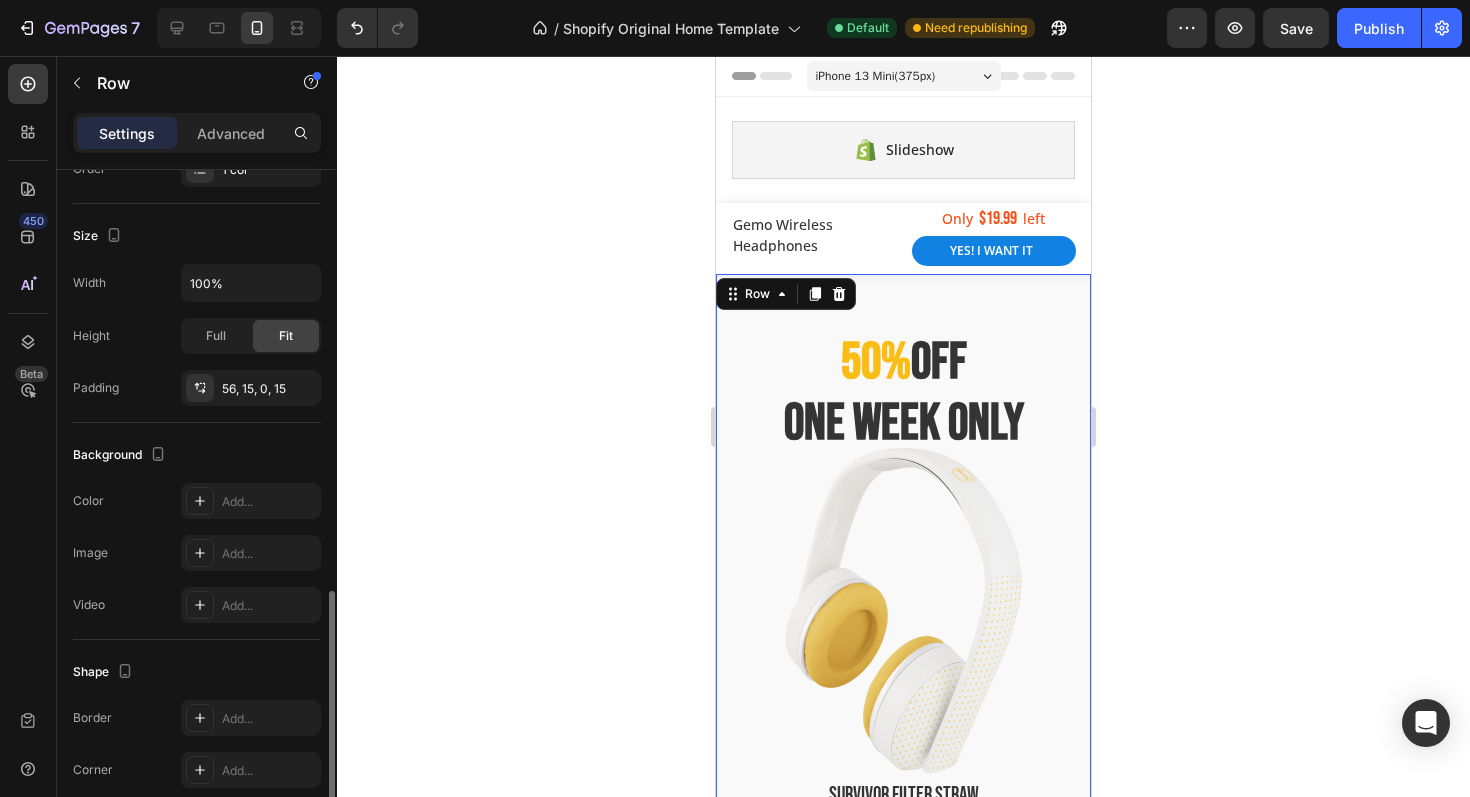 scroll, scrollTop: 484, scrollLeft: 0, axis: vertical 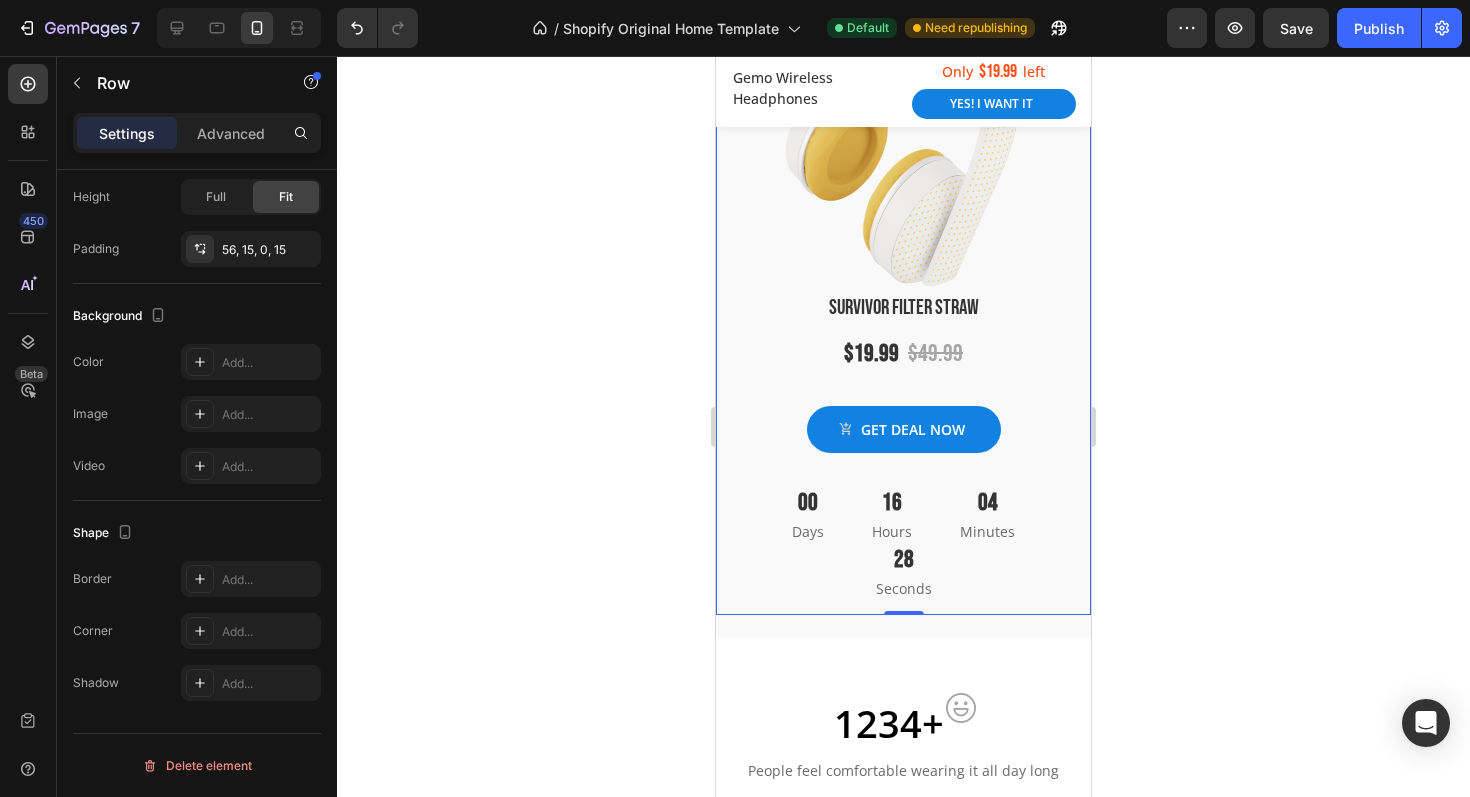 click 